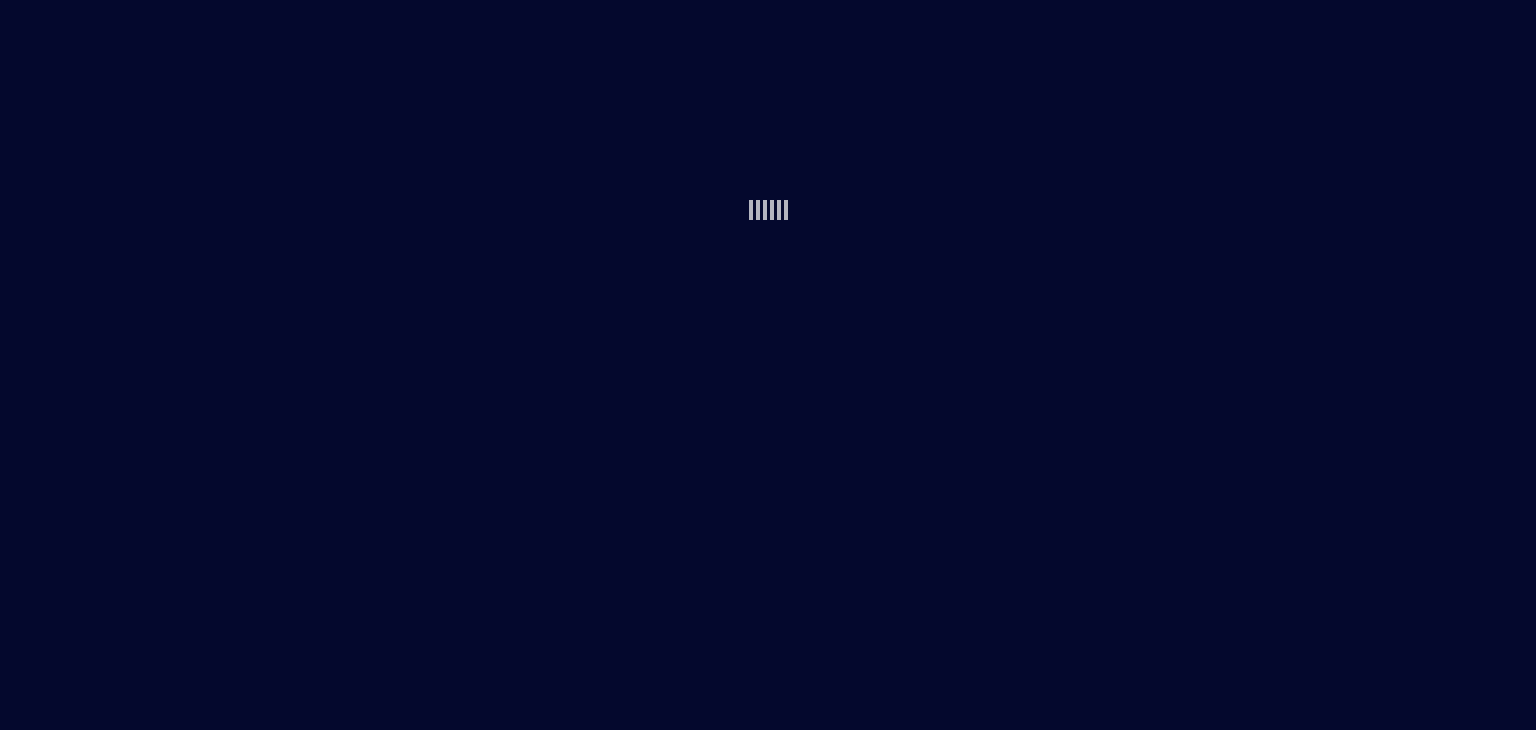 scroll, scrollTop: 0, scrollLeft: 0, axis: both 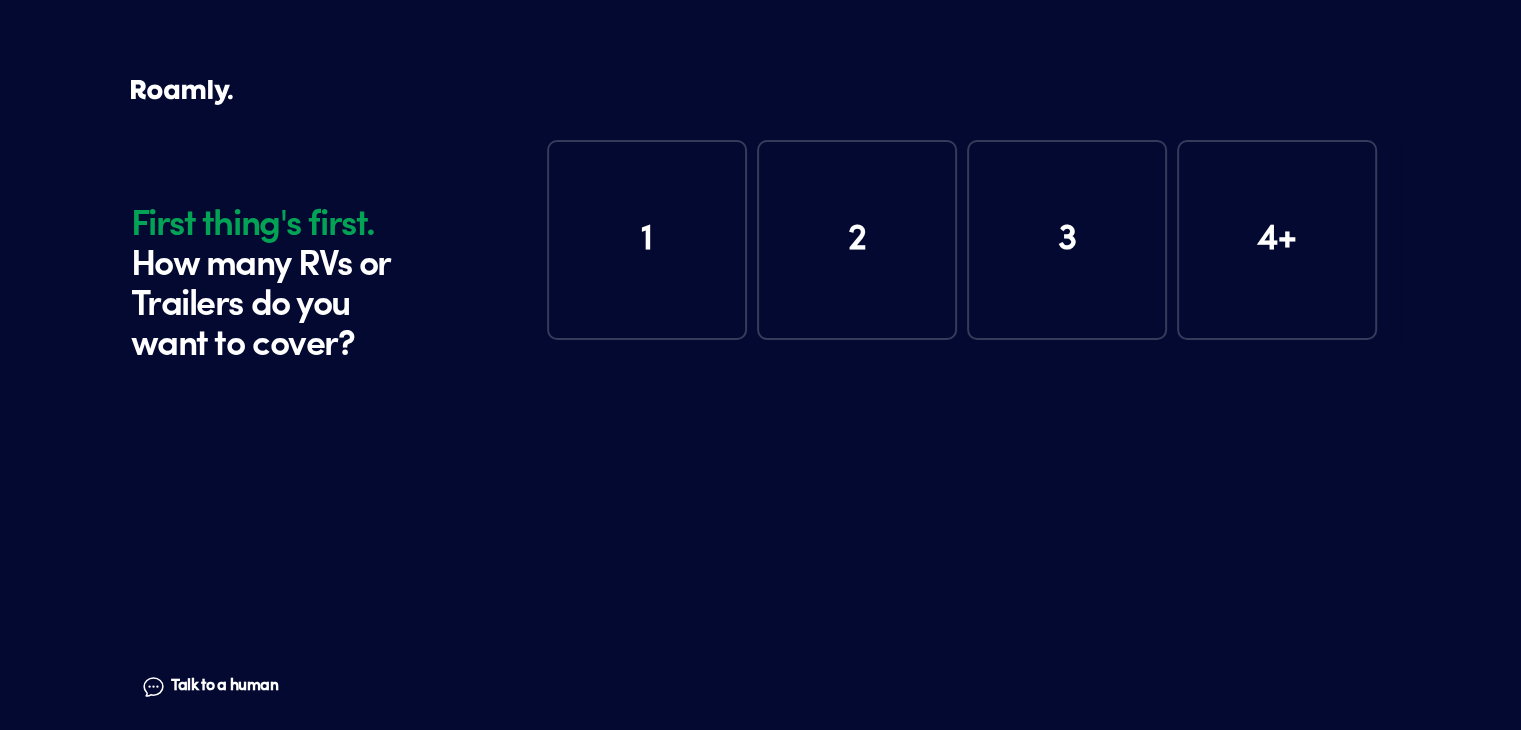 click on "1" at bounding box center [647, 240] 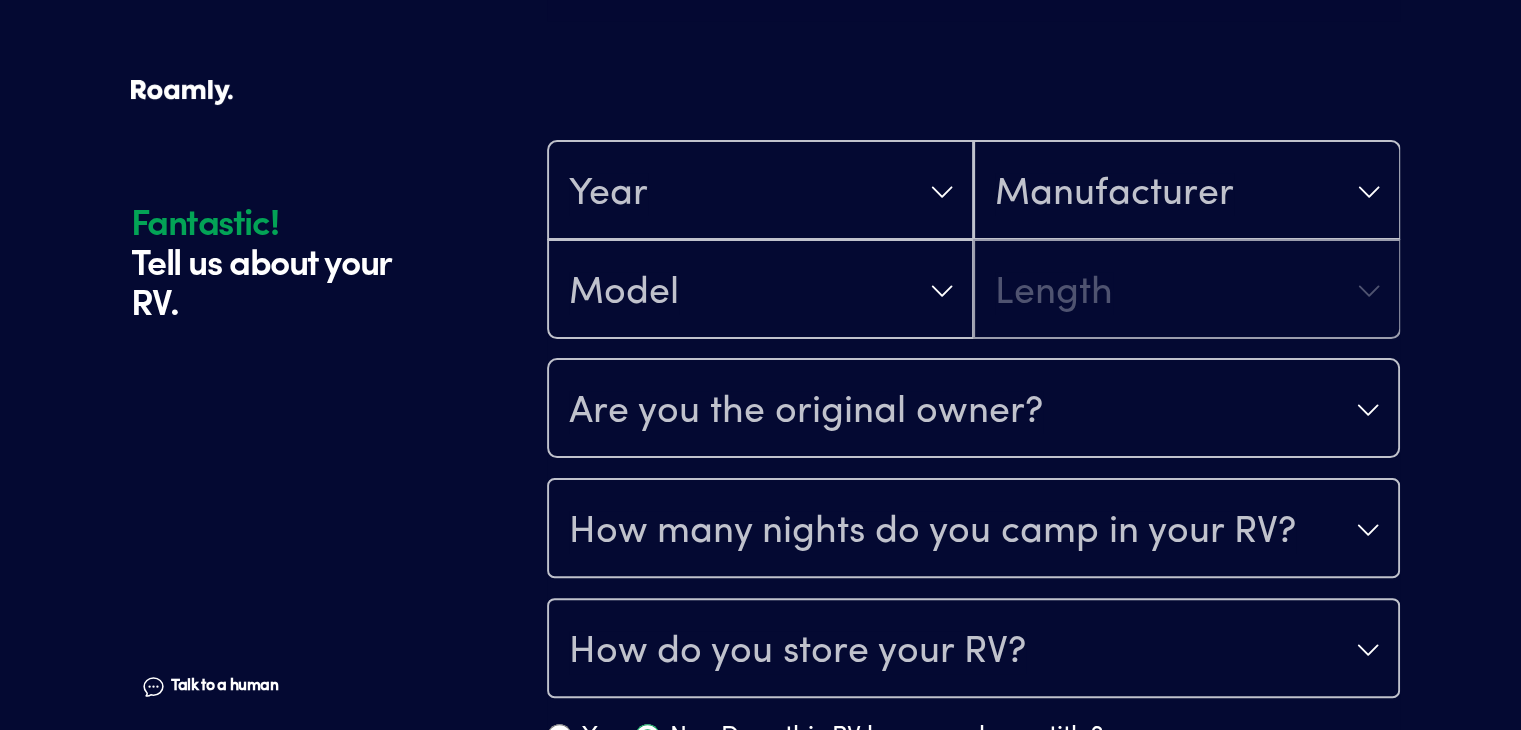 scroll, scrollTop: 390, scrollLeft: 0, axis: vertical 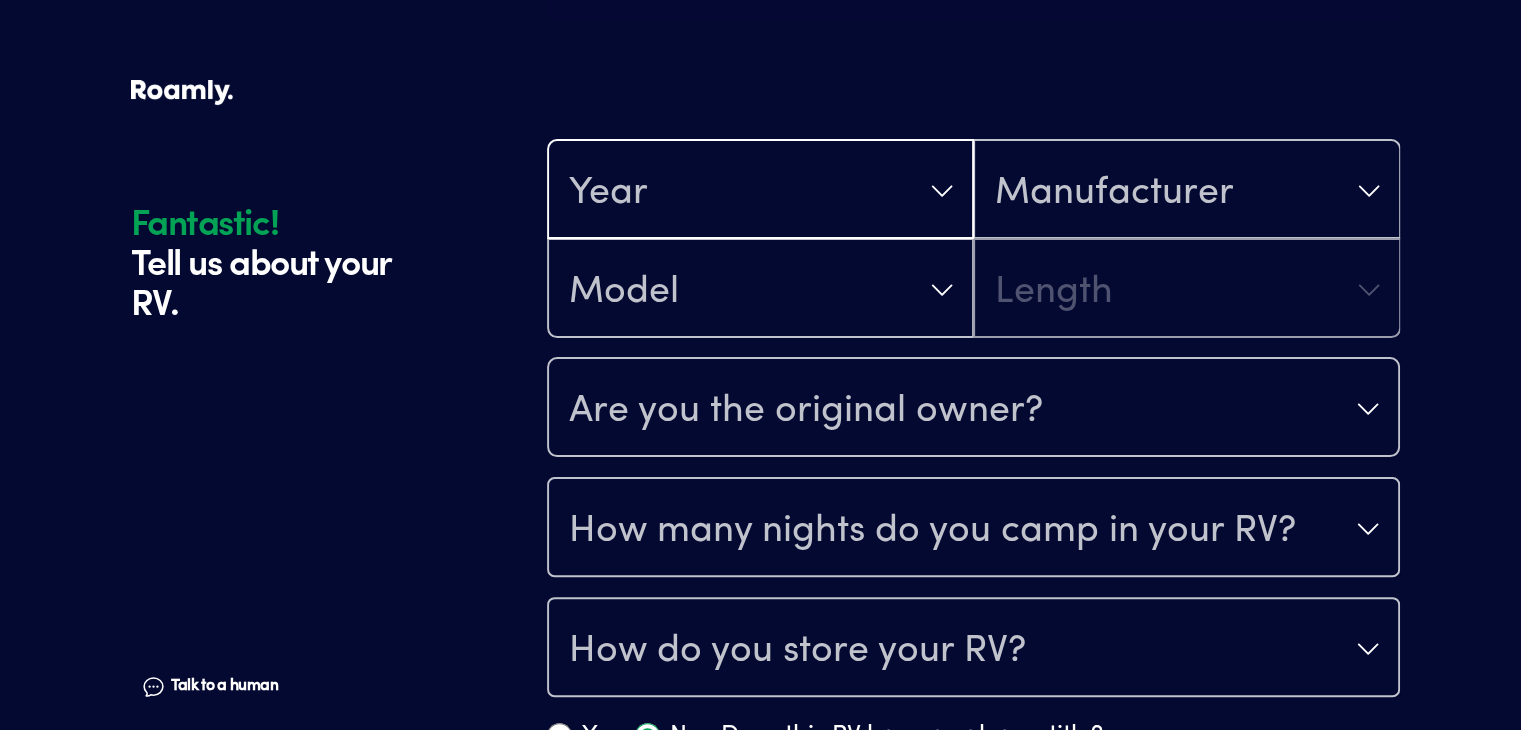 click on "Year" at bounding box center [760, 191] 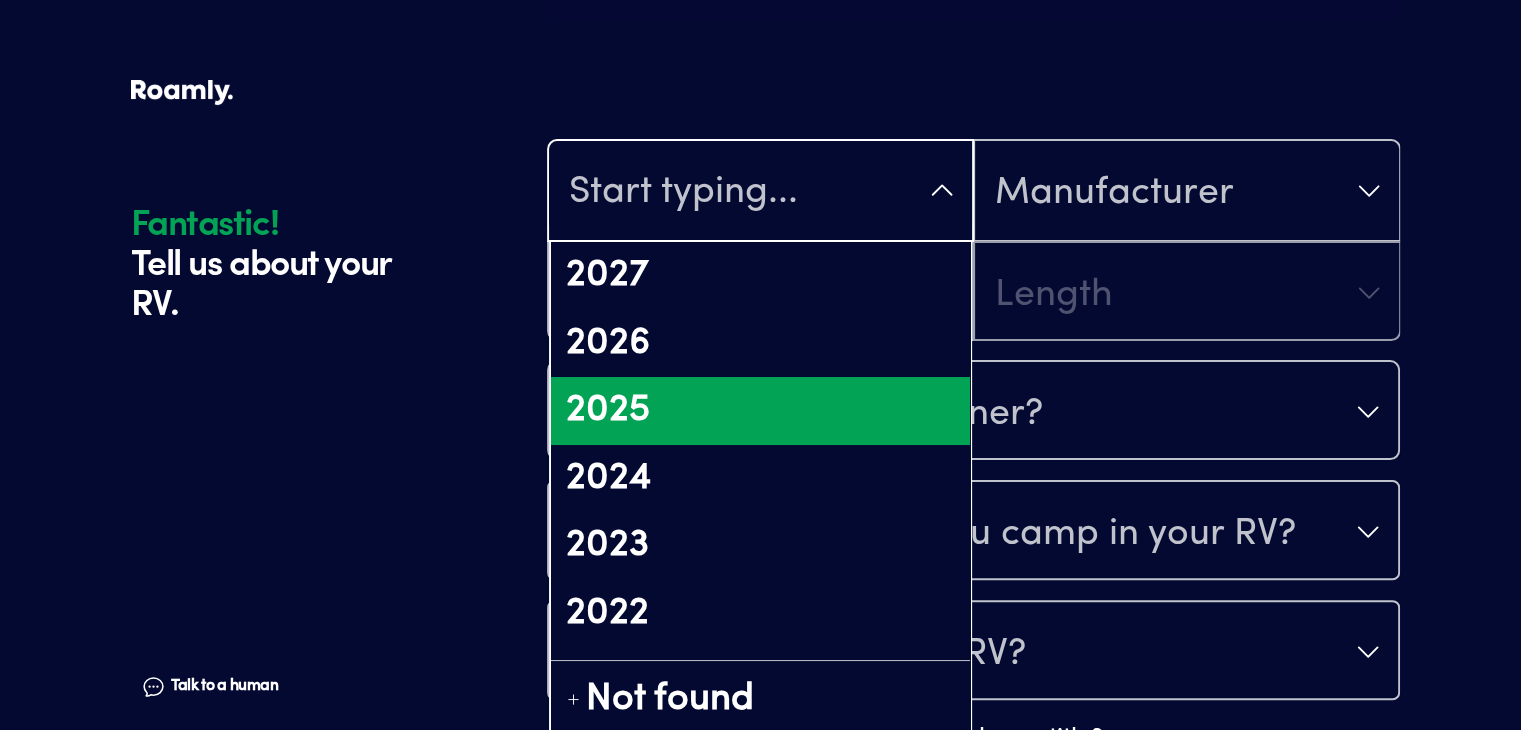 click on "2025" at bounding box center (760, 411) 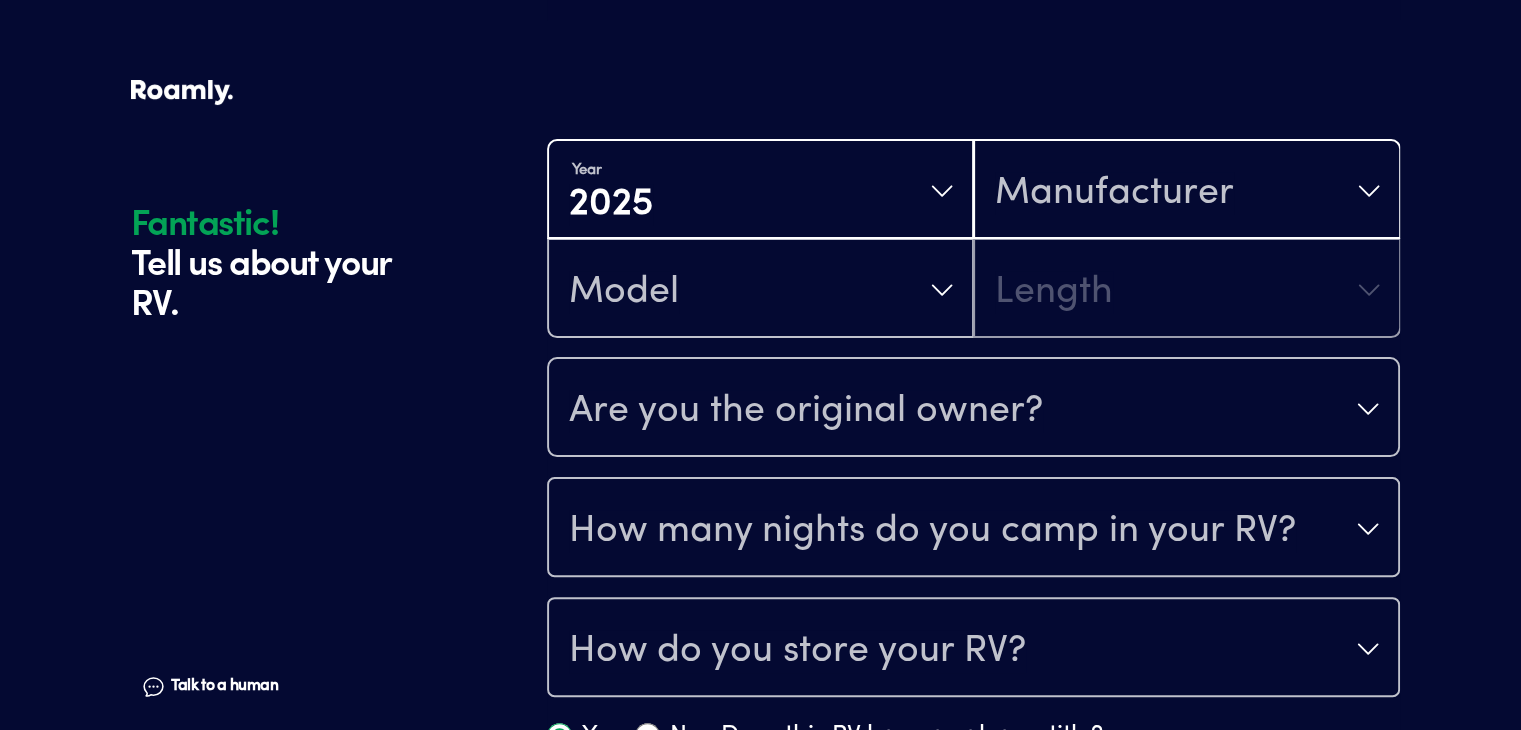 click on "Manufacturer" at bounding box center [1114, 193] 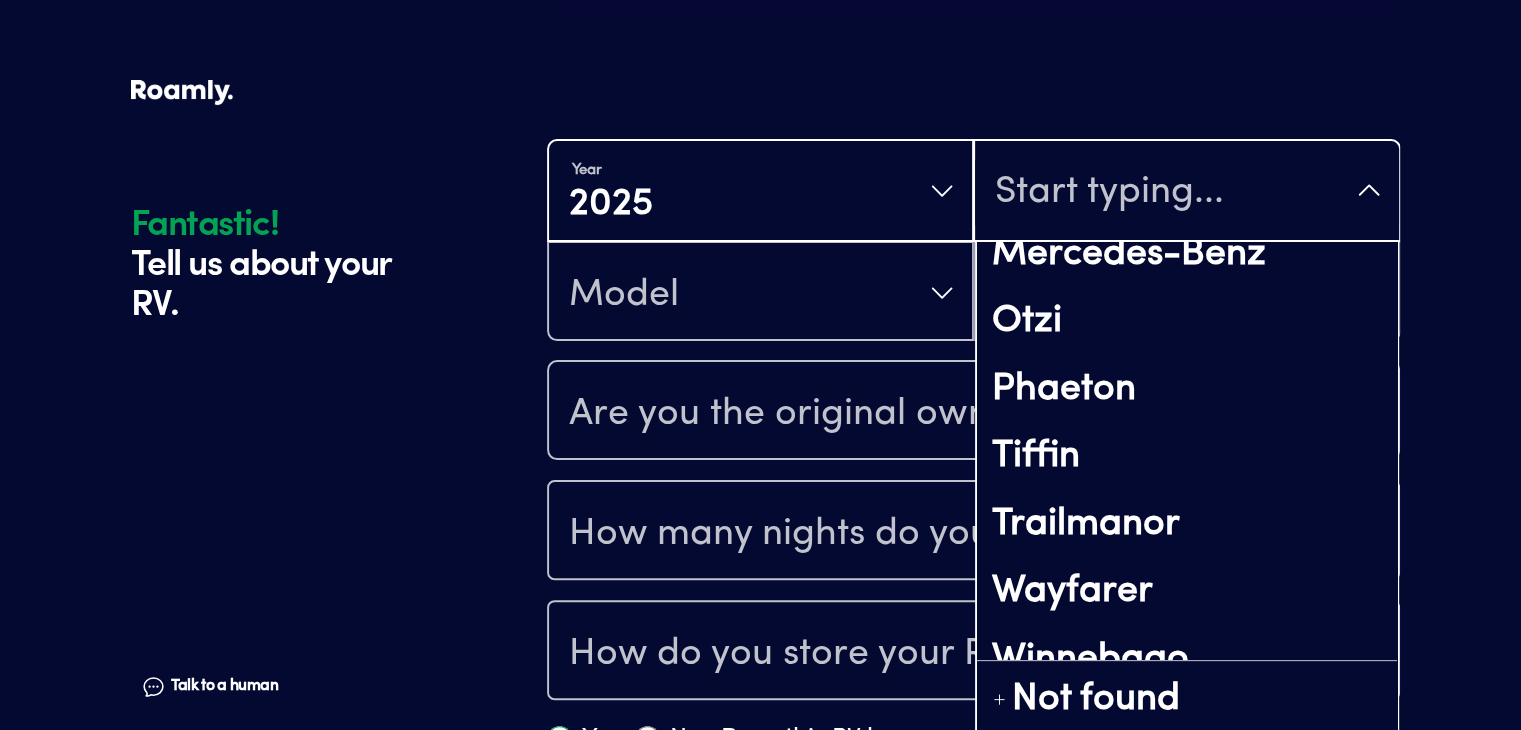 scroll, scrollTop: 699, scrollLeft: 0, axis: vertical 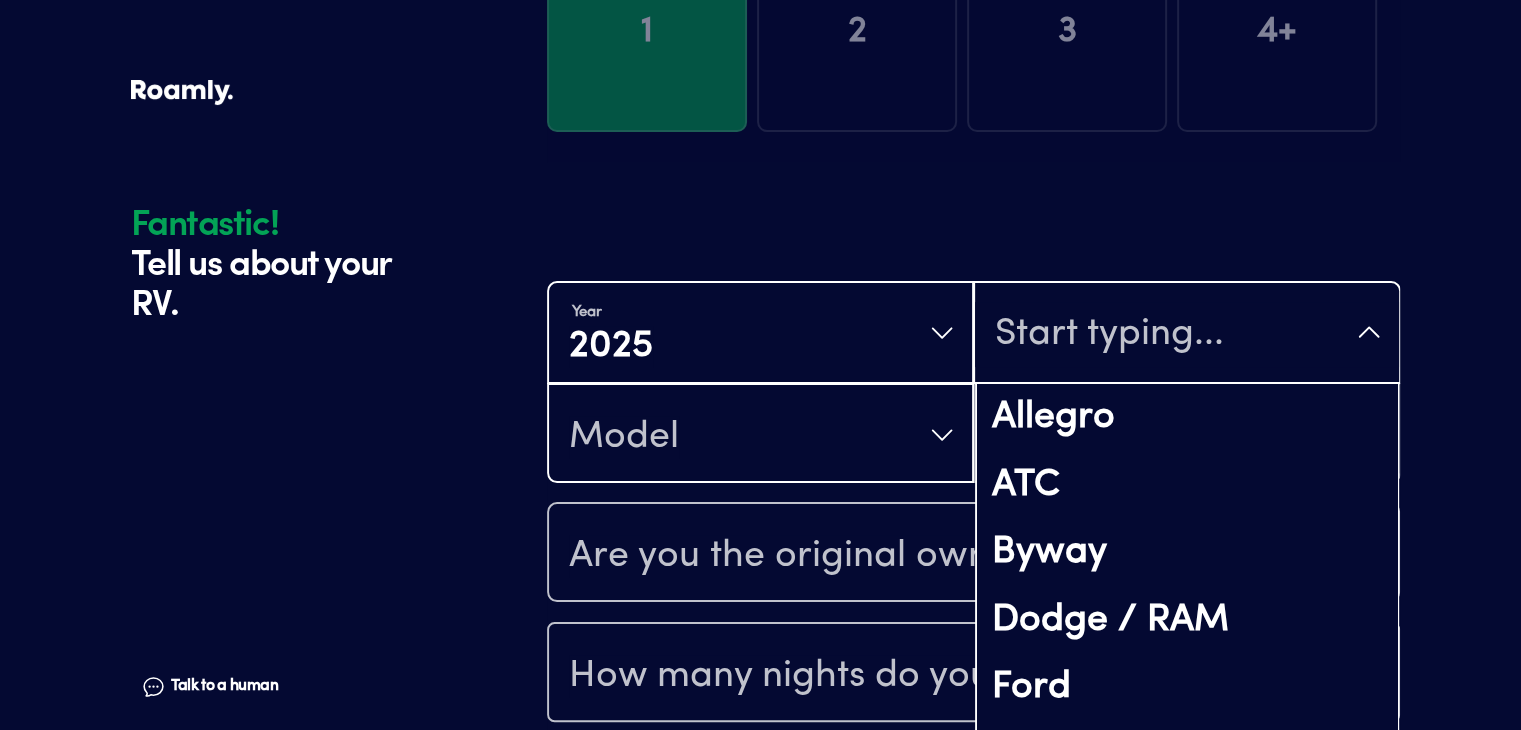 click on "Model" at bounding box center (760, 435) 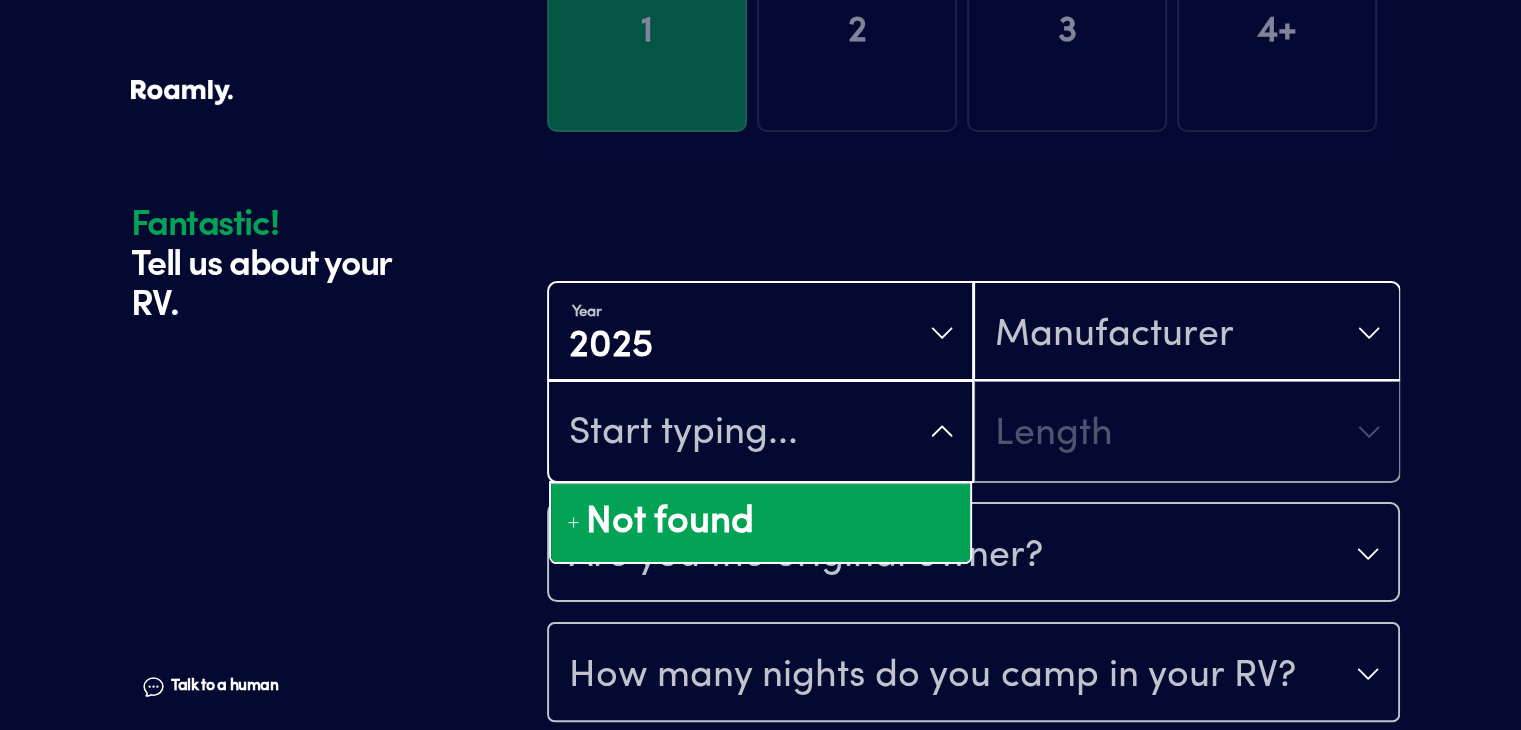 drag, startPoint x: 936, startPoint y: 426, endPoint x: 1028, endPoint y: 401, distance: 95.33625 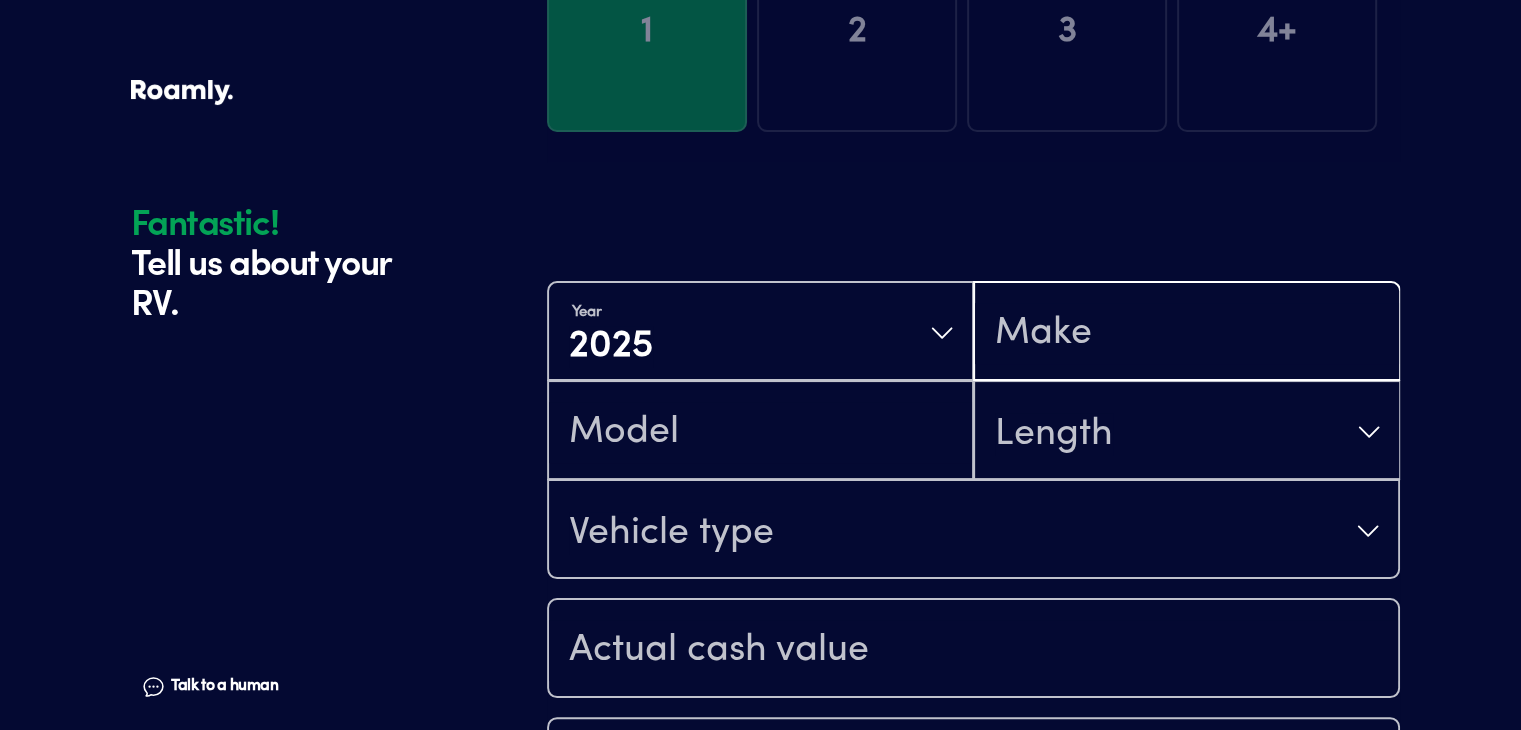 click at bounding box center [1186, 333] 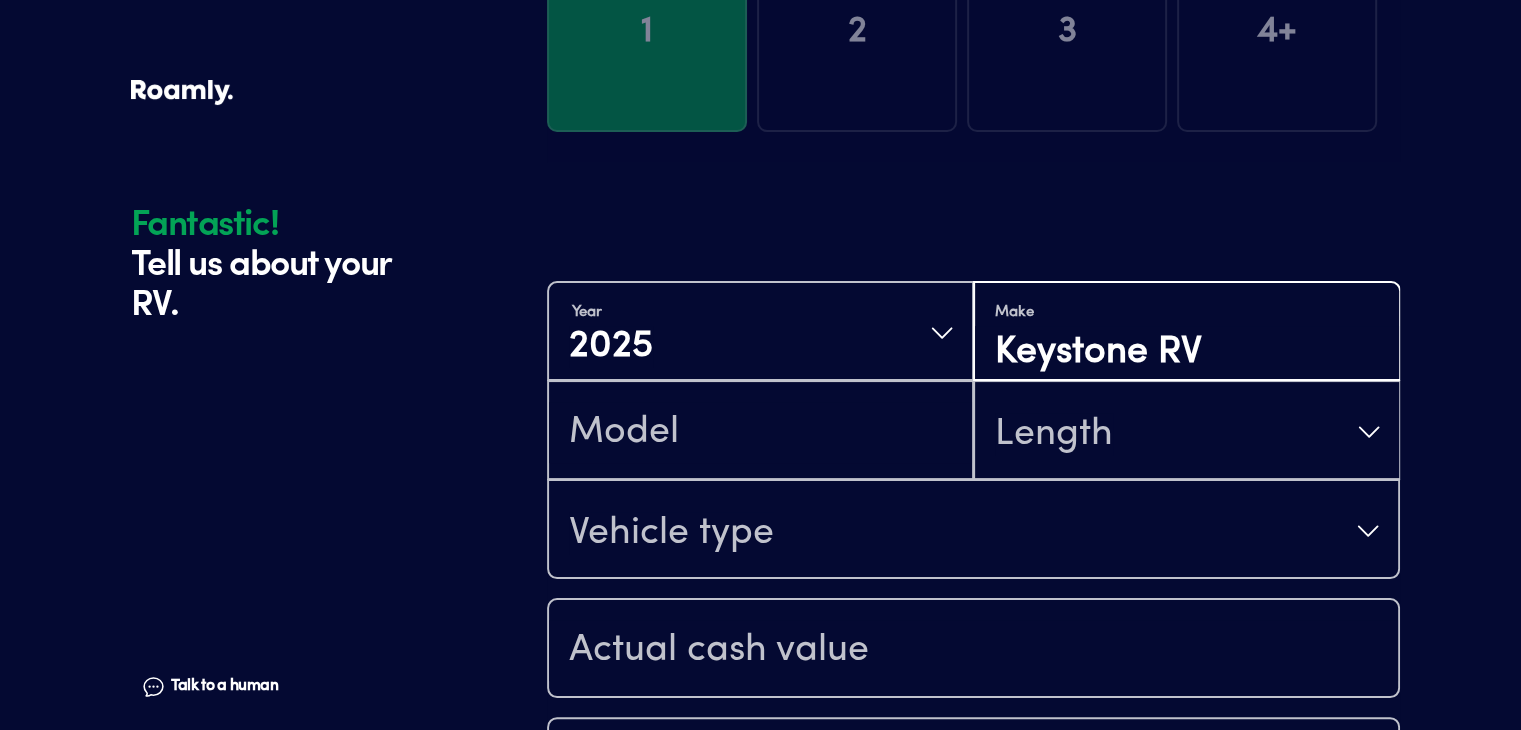 type on "Keystone RV" 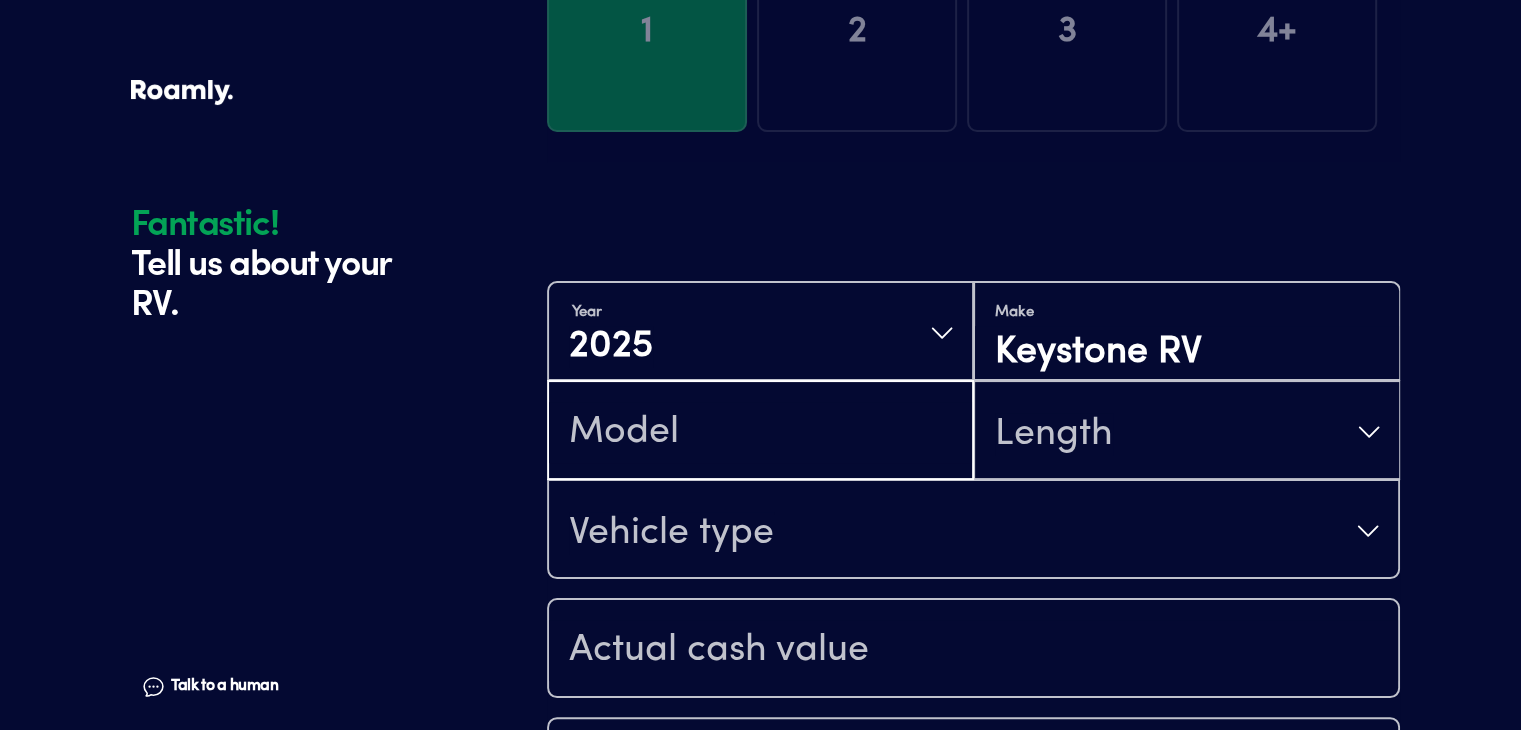 click at bounding box center [760, 432] 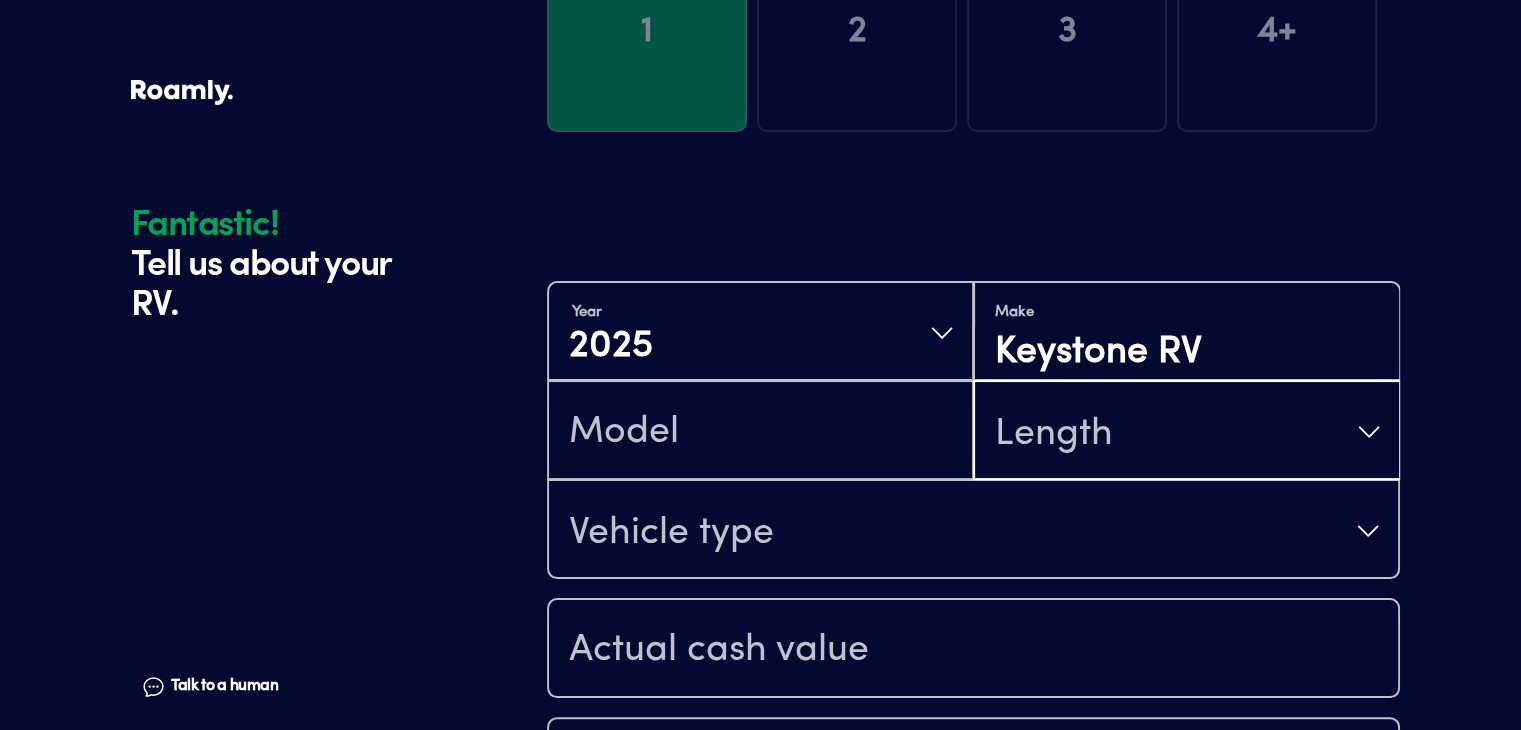 click on "Length" at bounding box center [1186, 432] 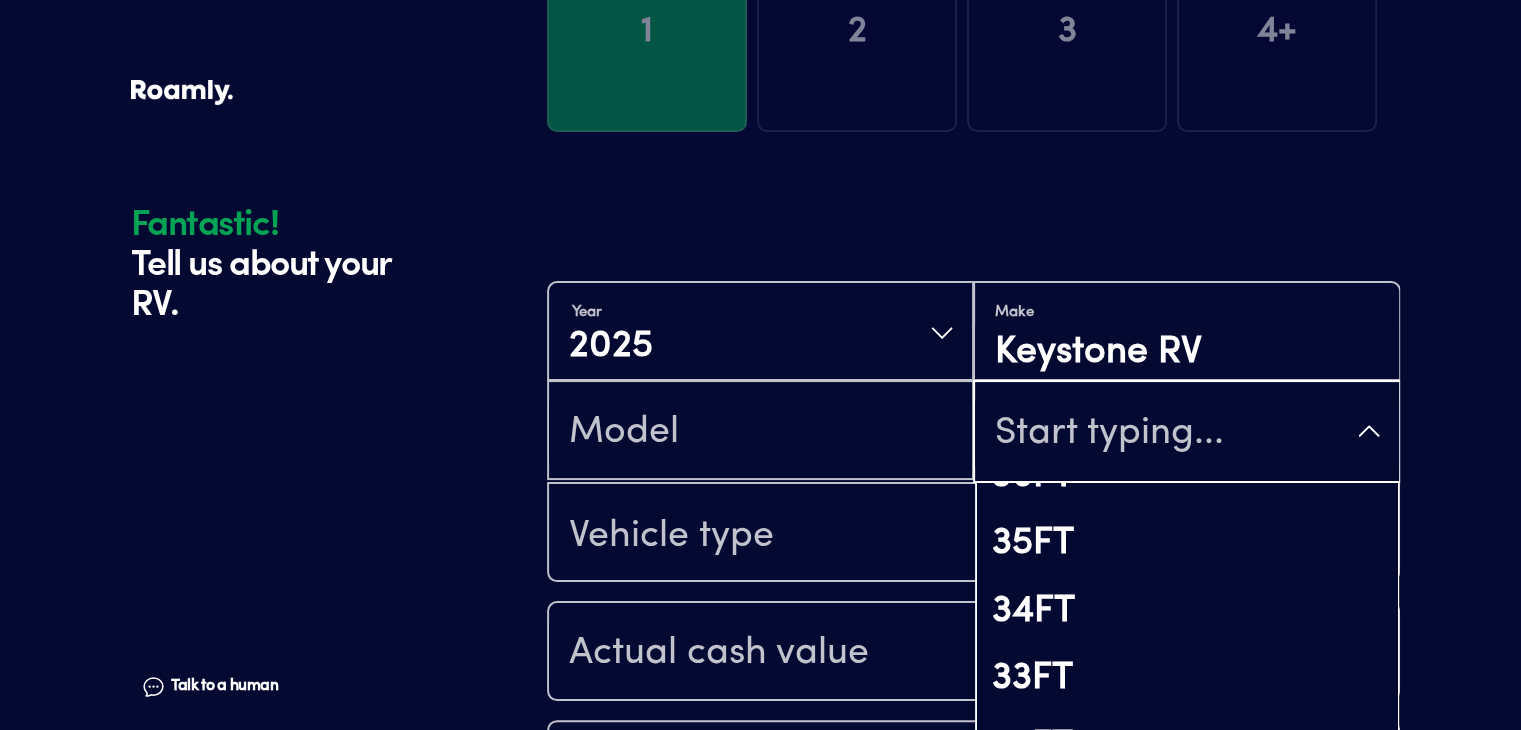 scroll, scrollTop: 600, scrollLeft: 0, axis: vertical 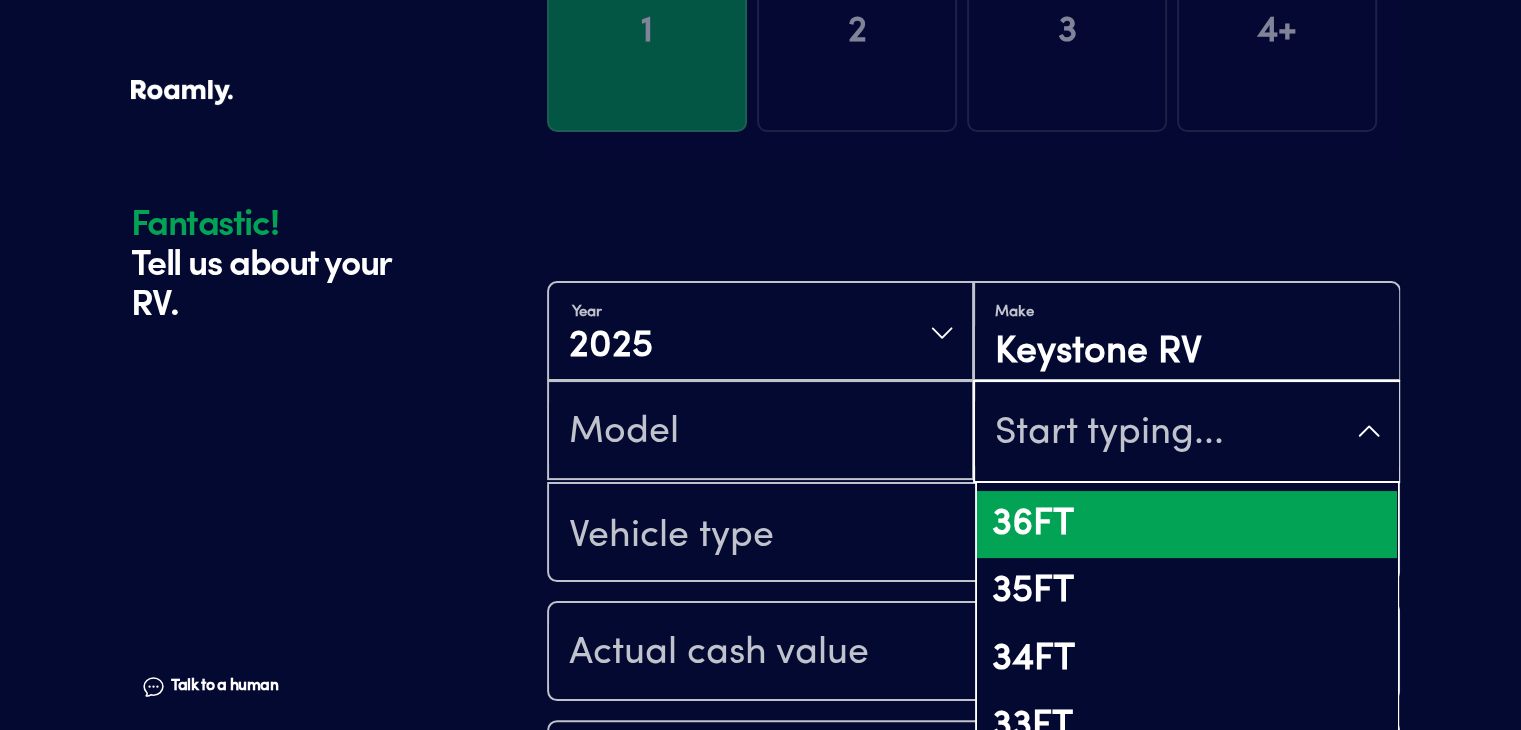 click on "36FT" at bounding box center [1186, 525] 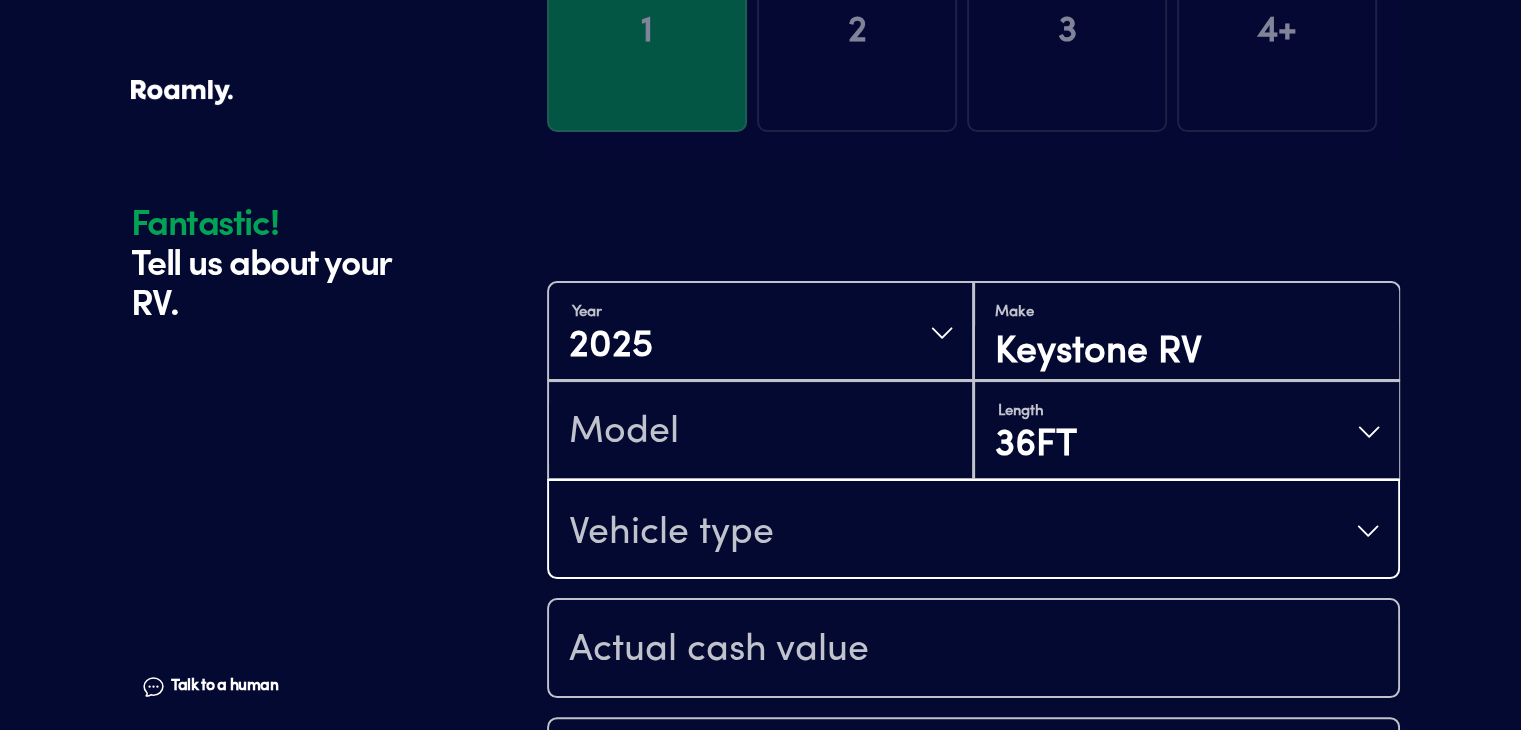 click on "Vehicle type" at bounding box center (973, 531) 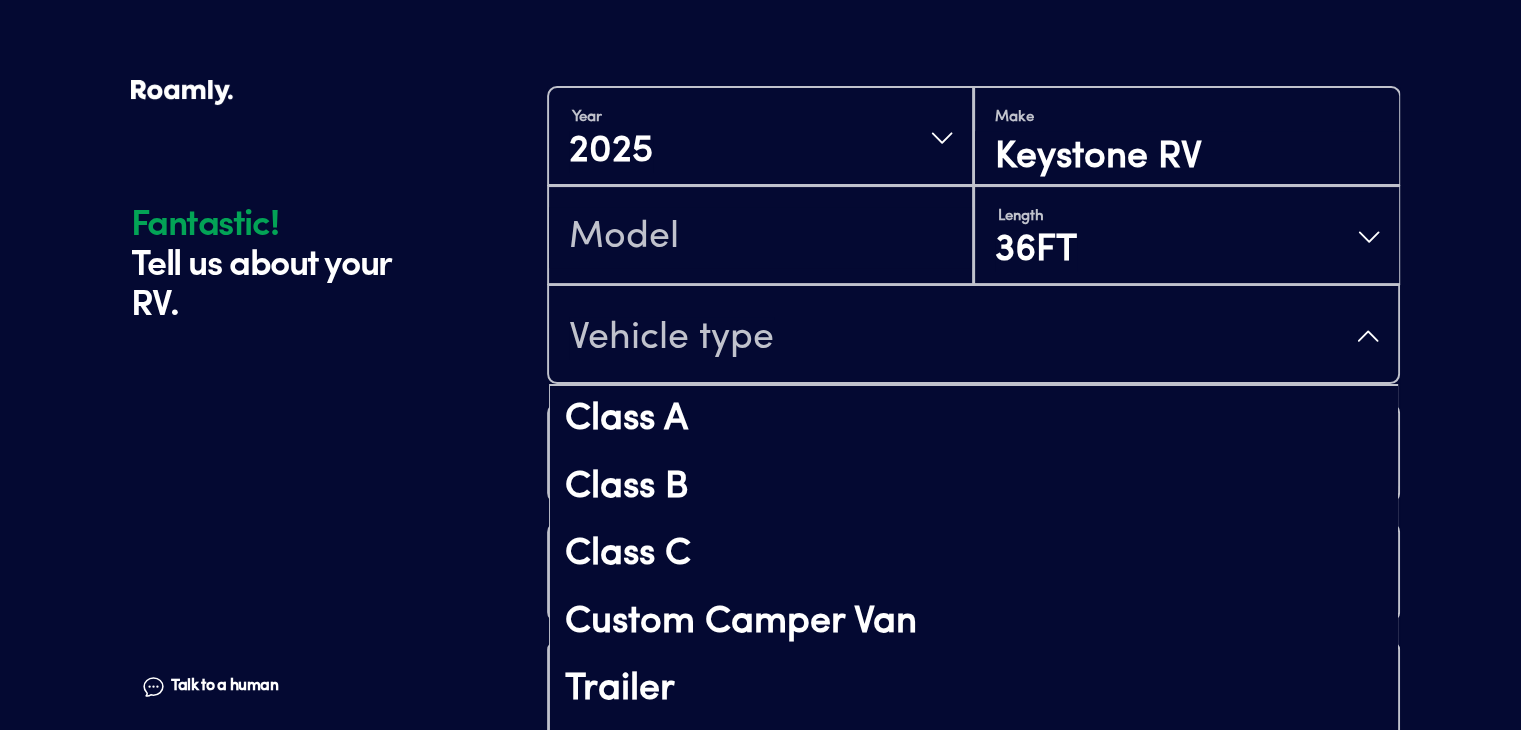 scroll, scrollTop: 548, scrollLeft: 0, axis: vertical 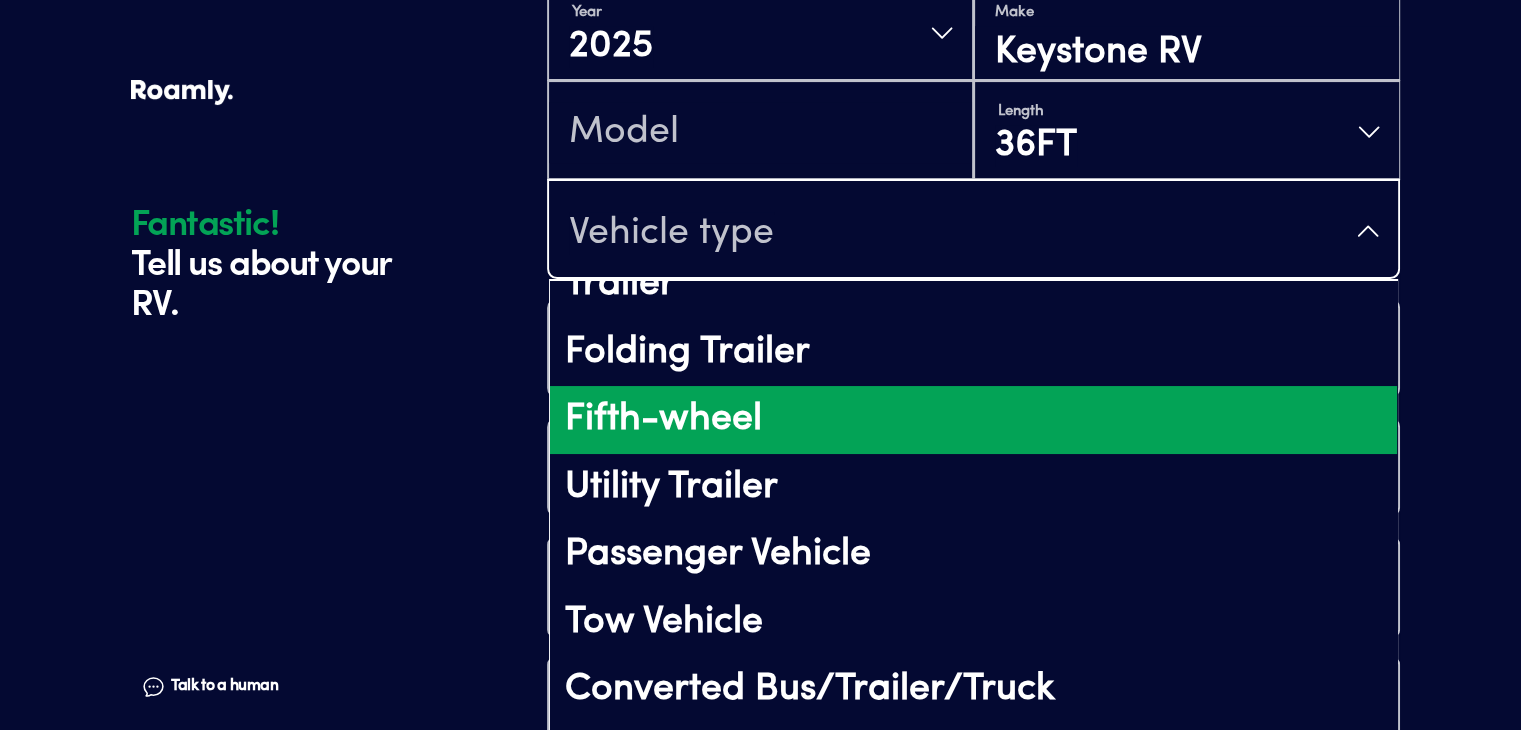 click on "Fifth-wheel" at bounding box center (973, 420) 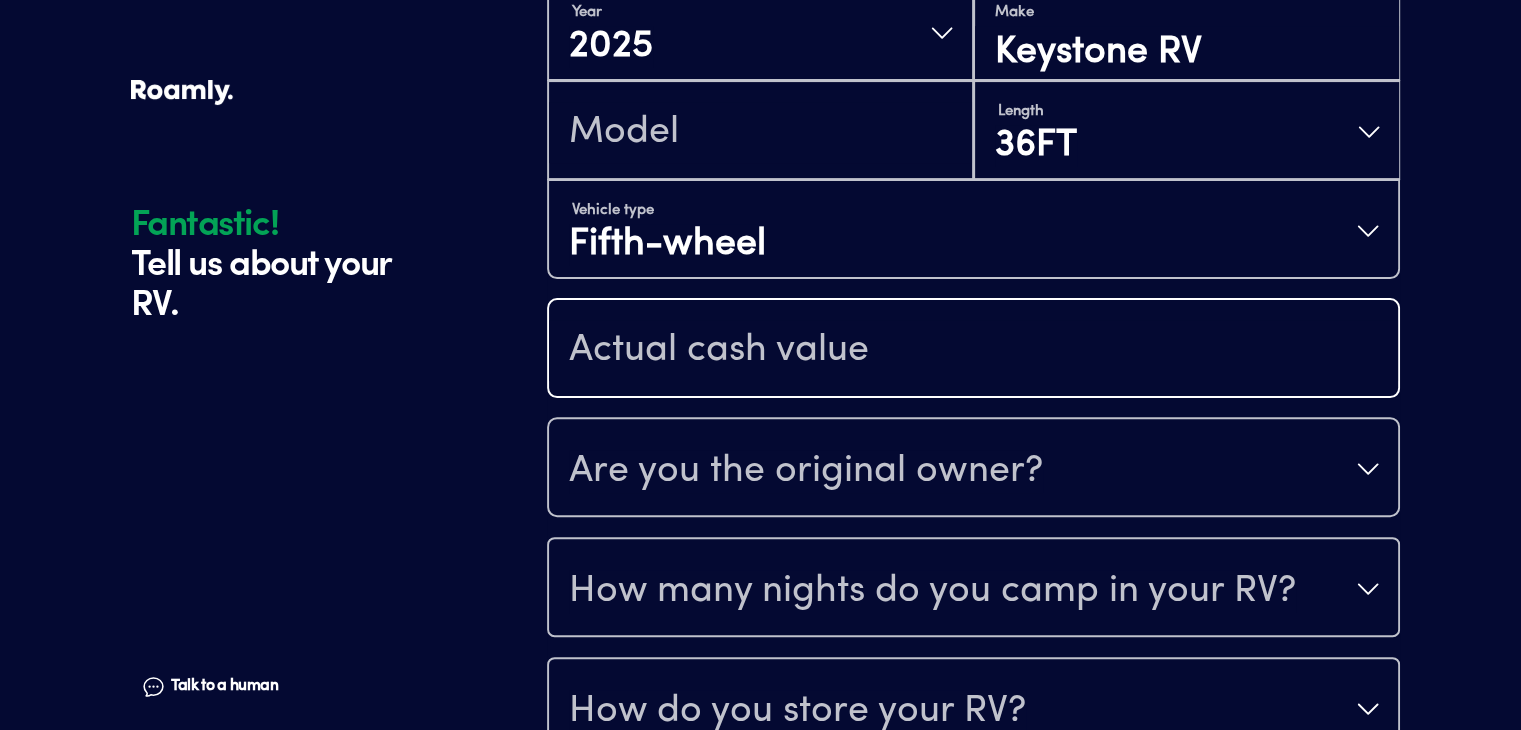 click at bounding box center [973, 350] 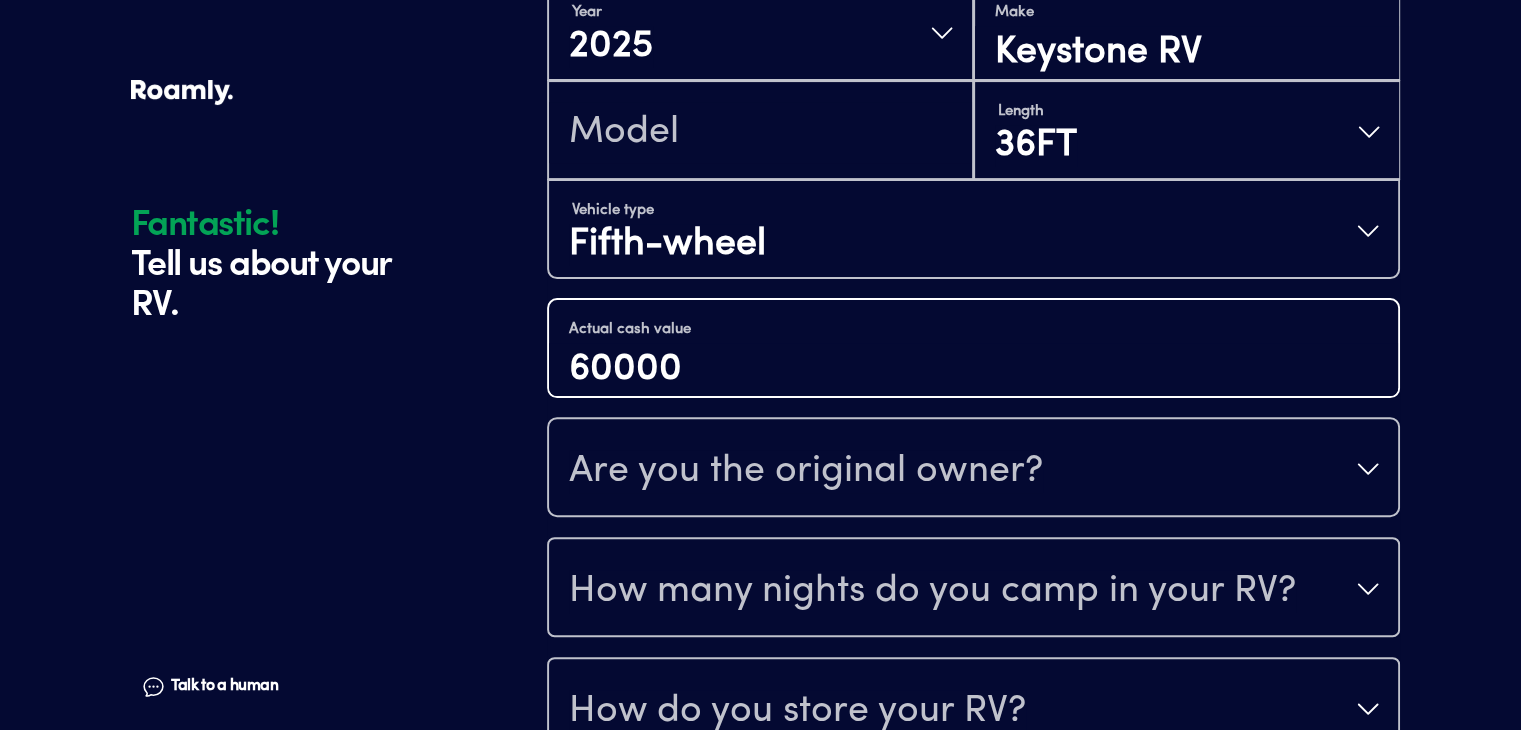type on "60000" 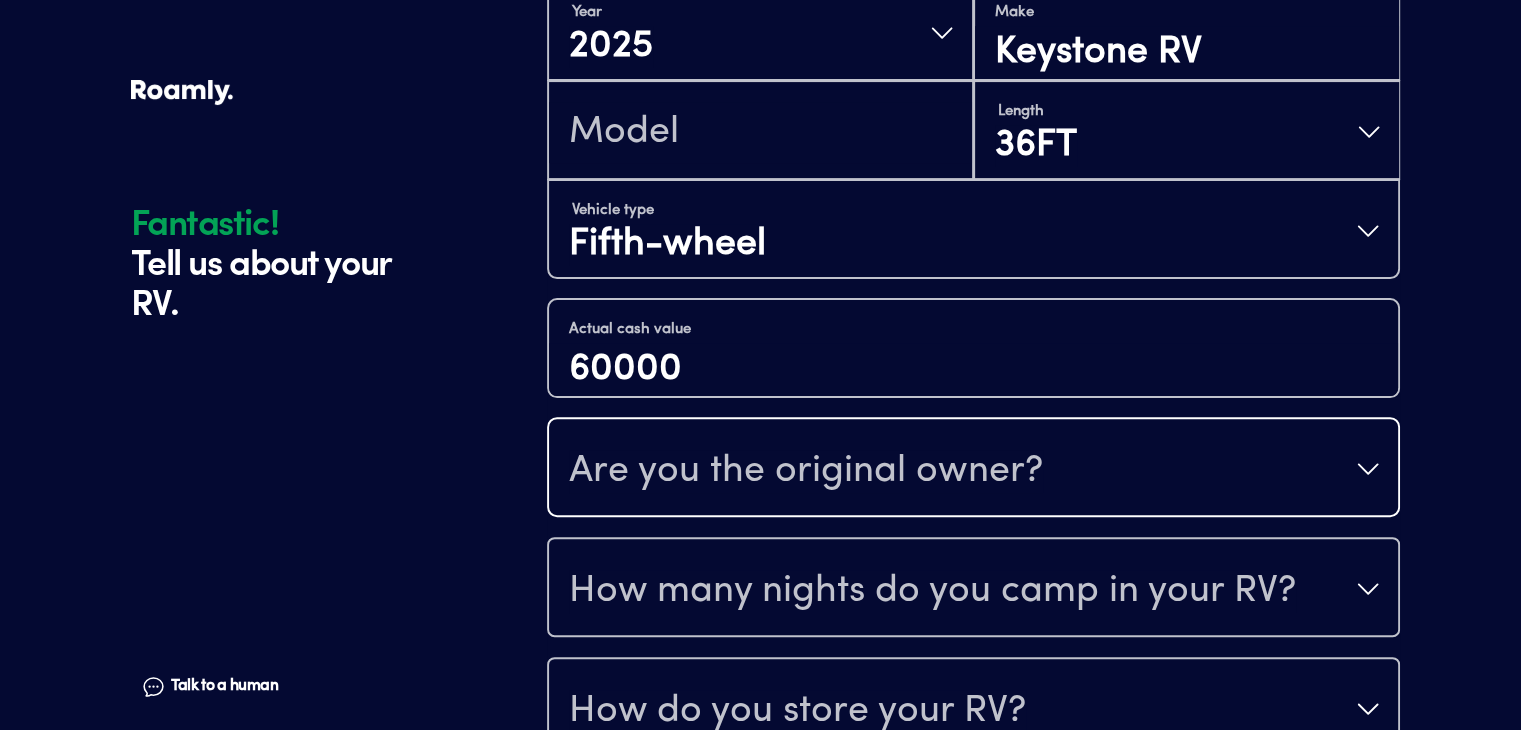 click on "Are you the original owner?" at bounding box center [806, 471] 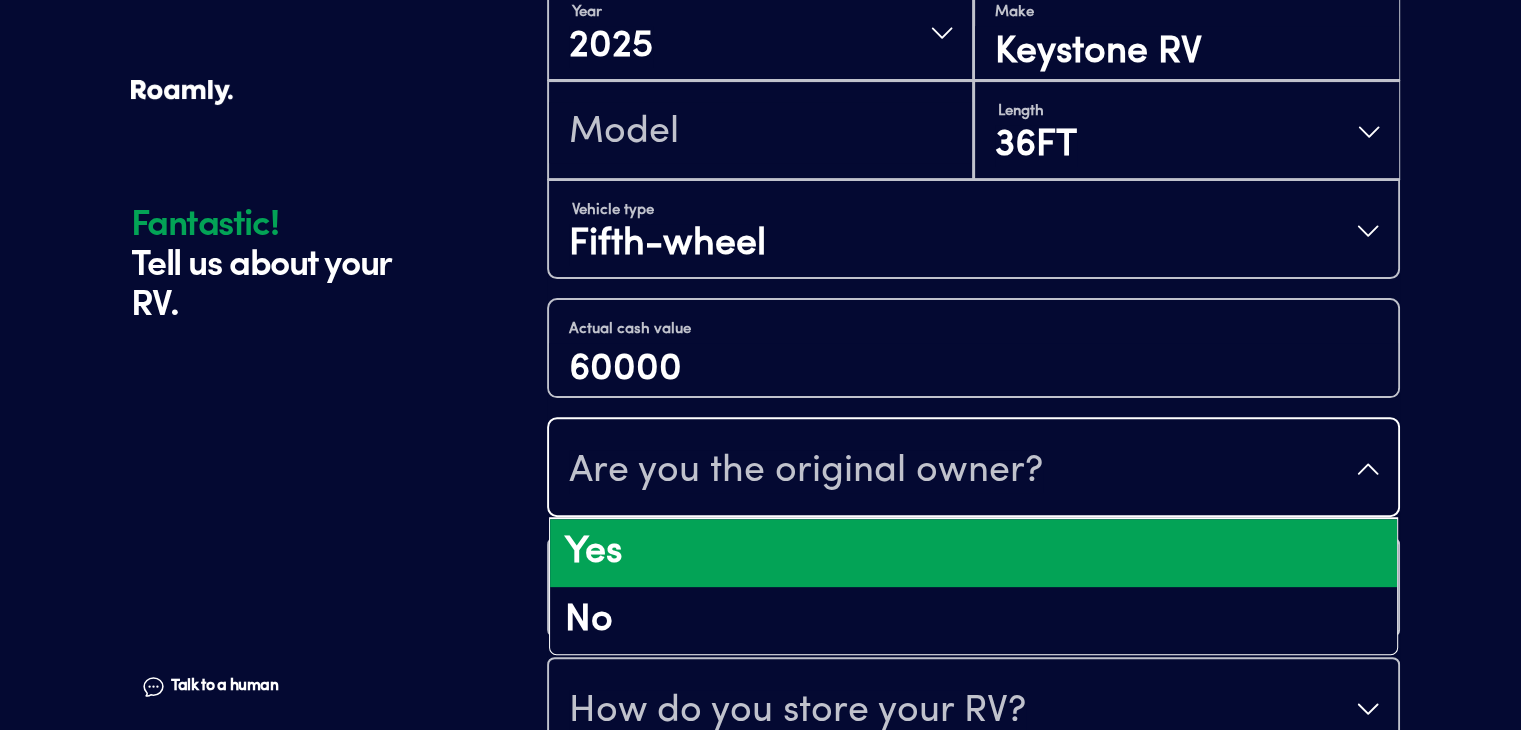 click on "Yes" at bounding box center [973, 553] 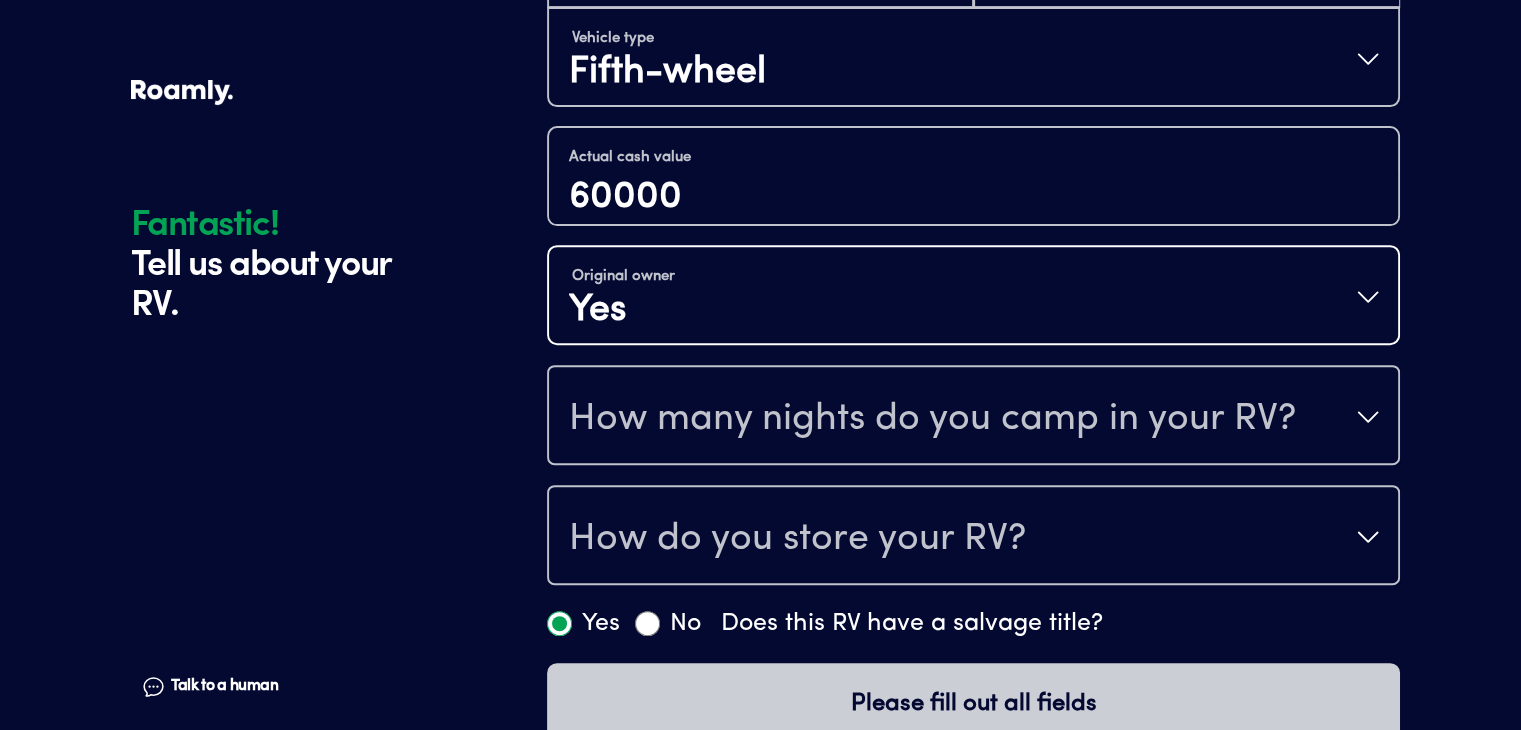 scroll, scrollTop: 764, scrollLeft: 0, axis: vertical 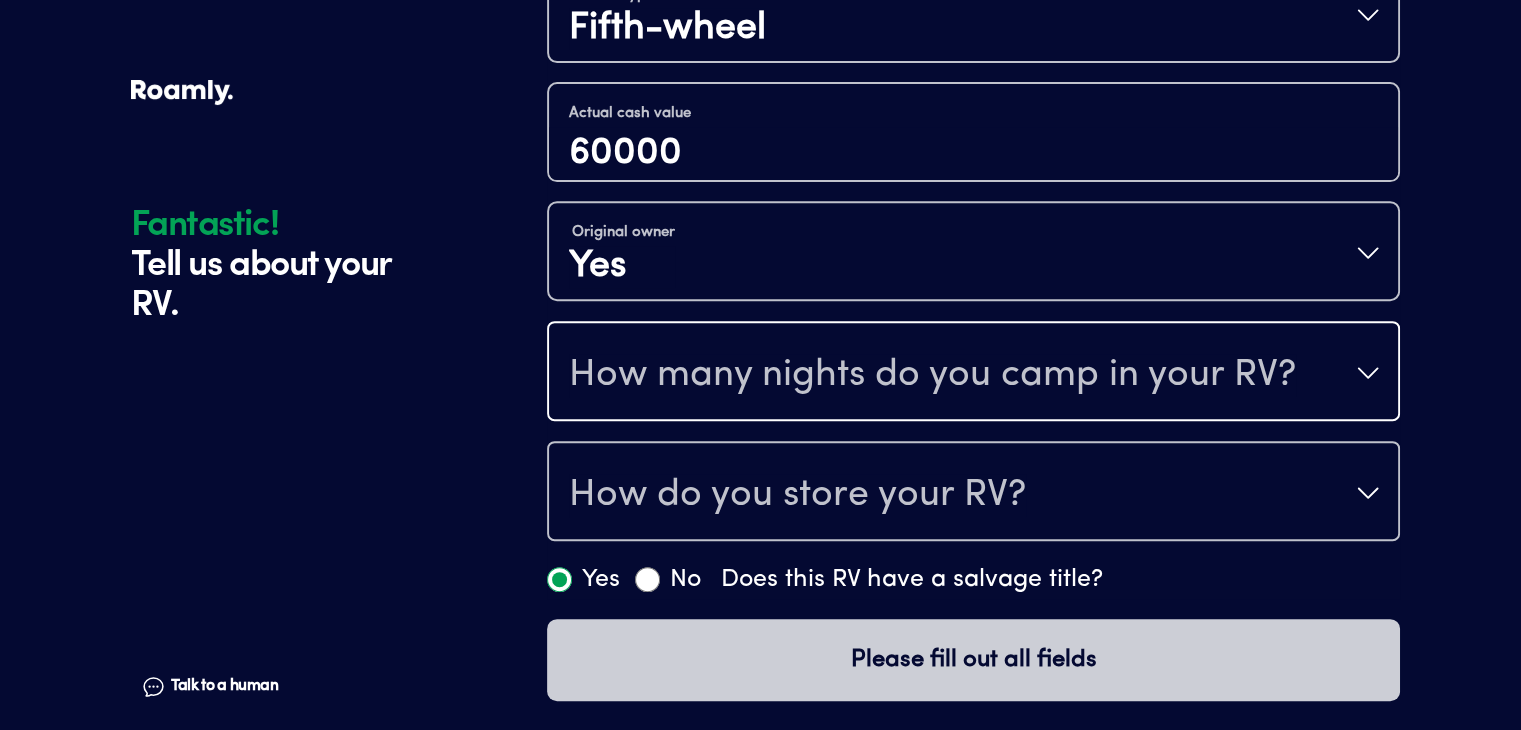 click on "How many nights do you camp in your RV?" at bounding box center (932, 375) 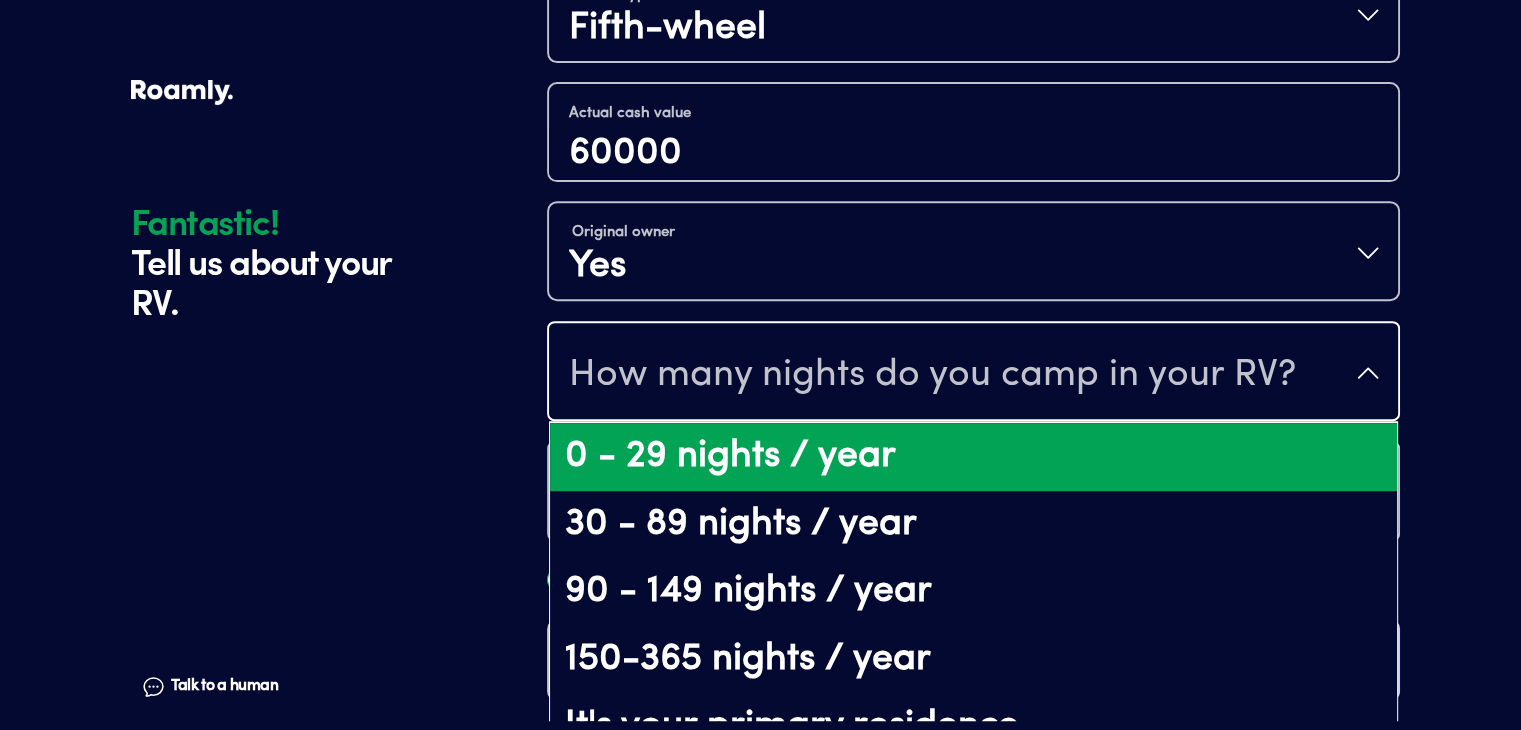 click on "0 - 29 nights / year" at bounding box center (973, 457) 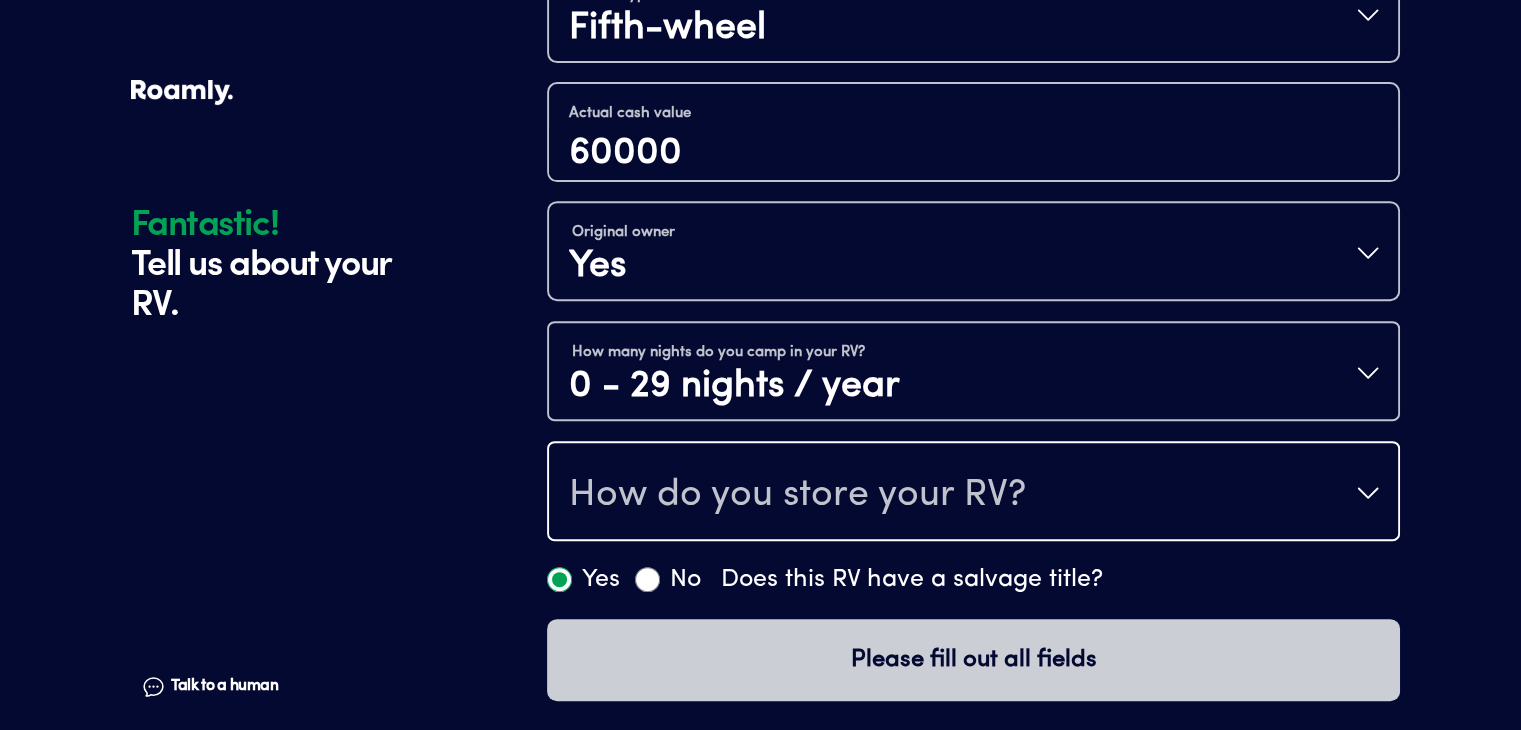 click on "How do you store your RV?" at bounding box center (797, 495) 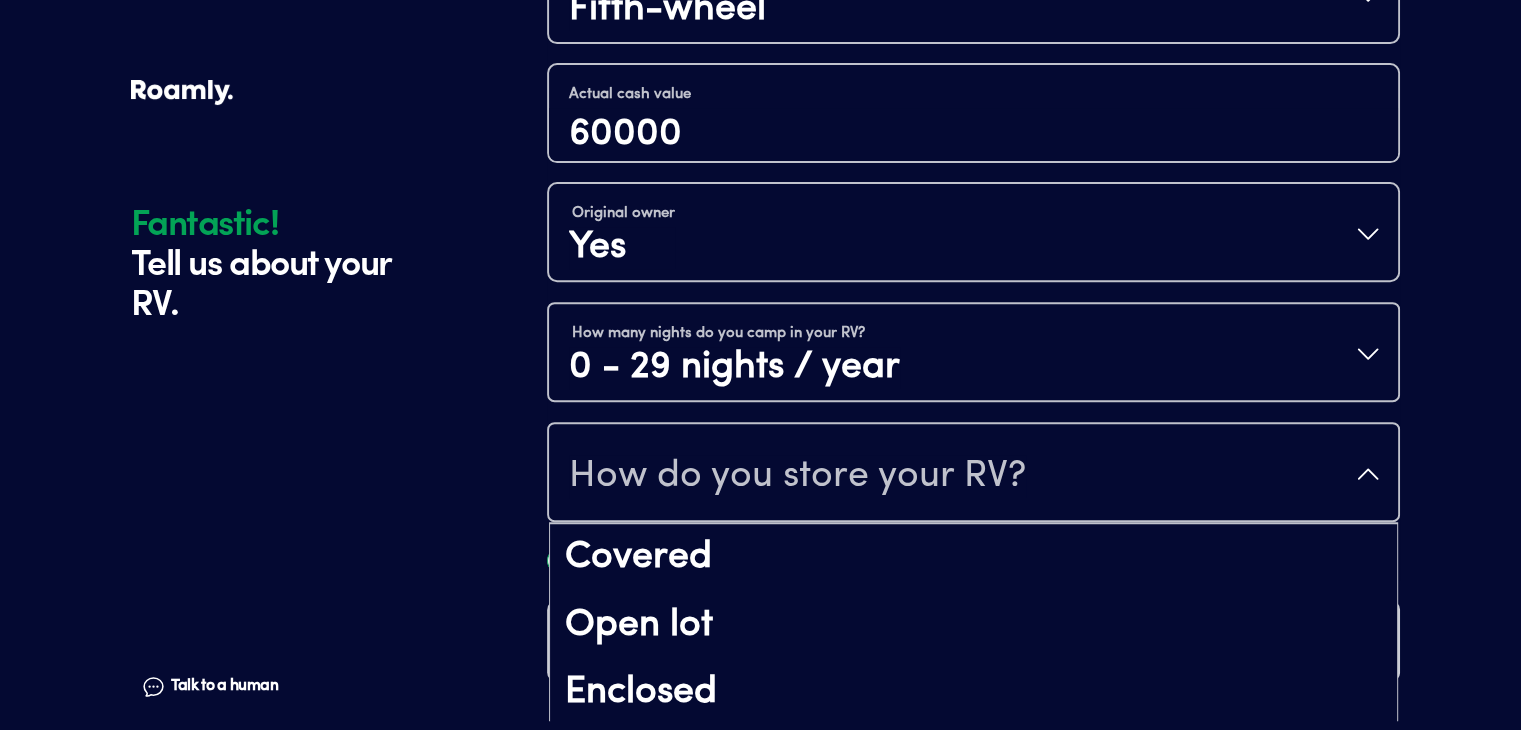 scroll, scrollTop: 24, scrollLeft: 0, axis: vertical 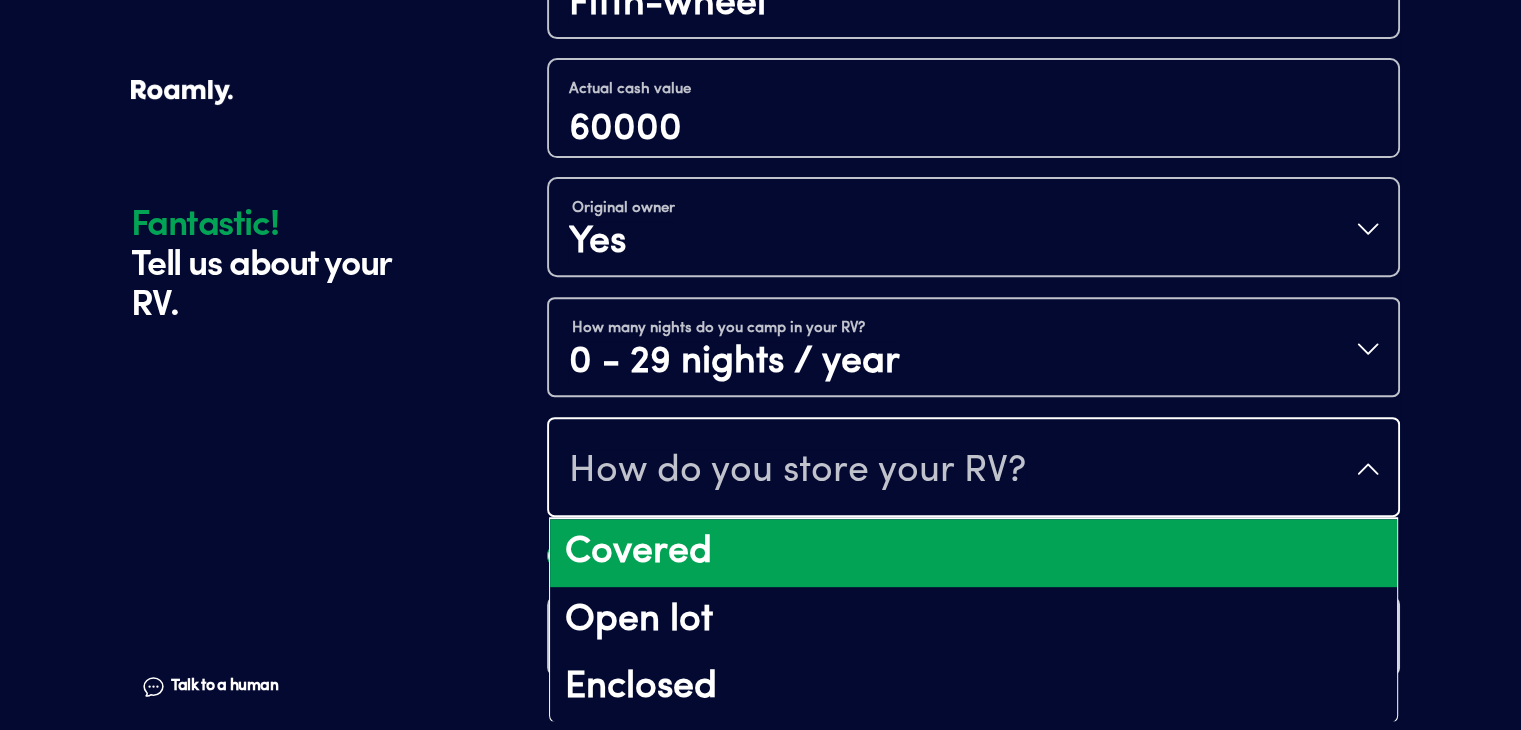 click on "Covered" at bounding box center [973, 553] 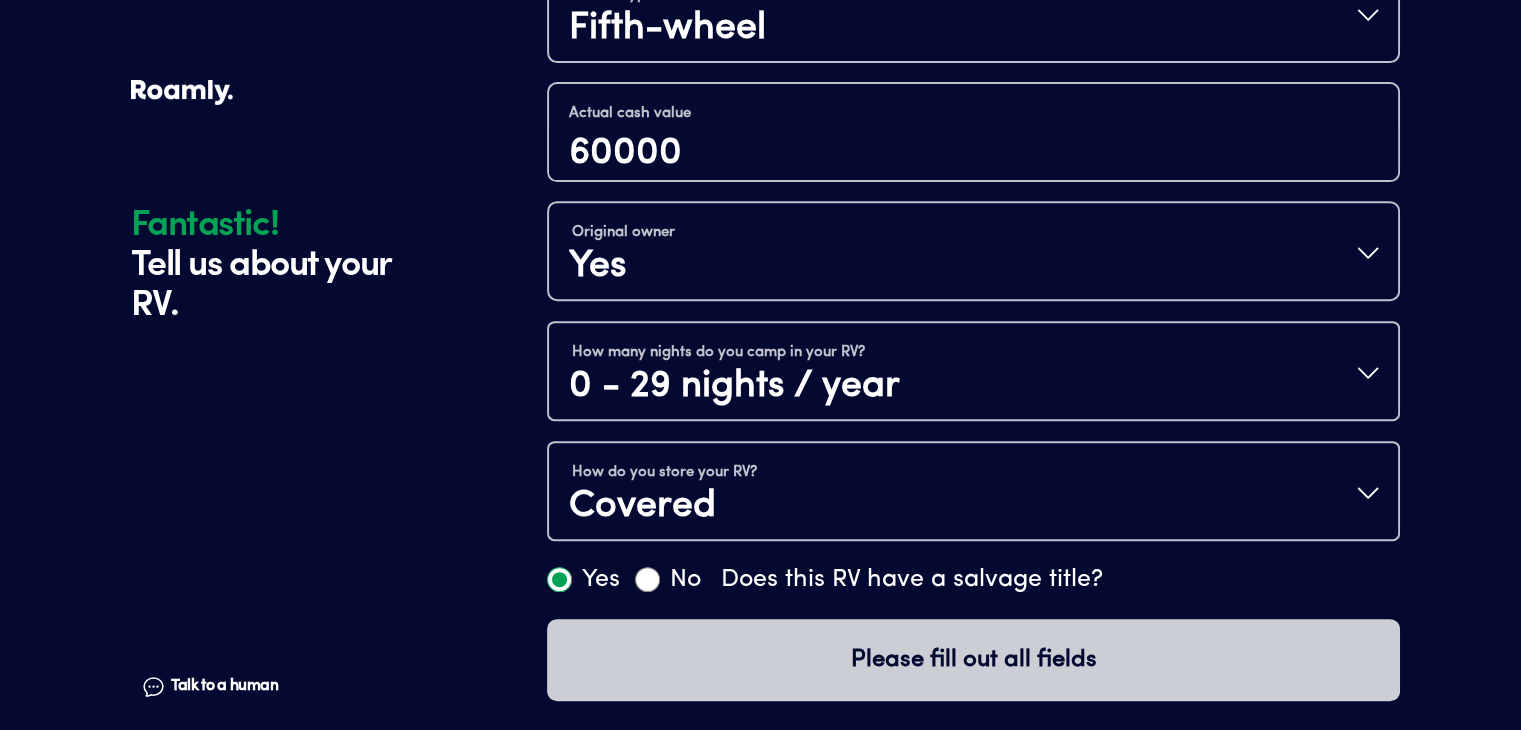click on "No" at bounding box center [647, 579] 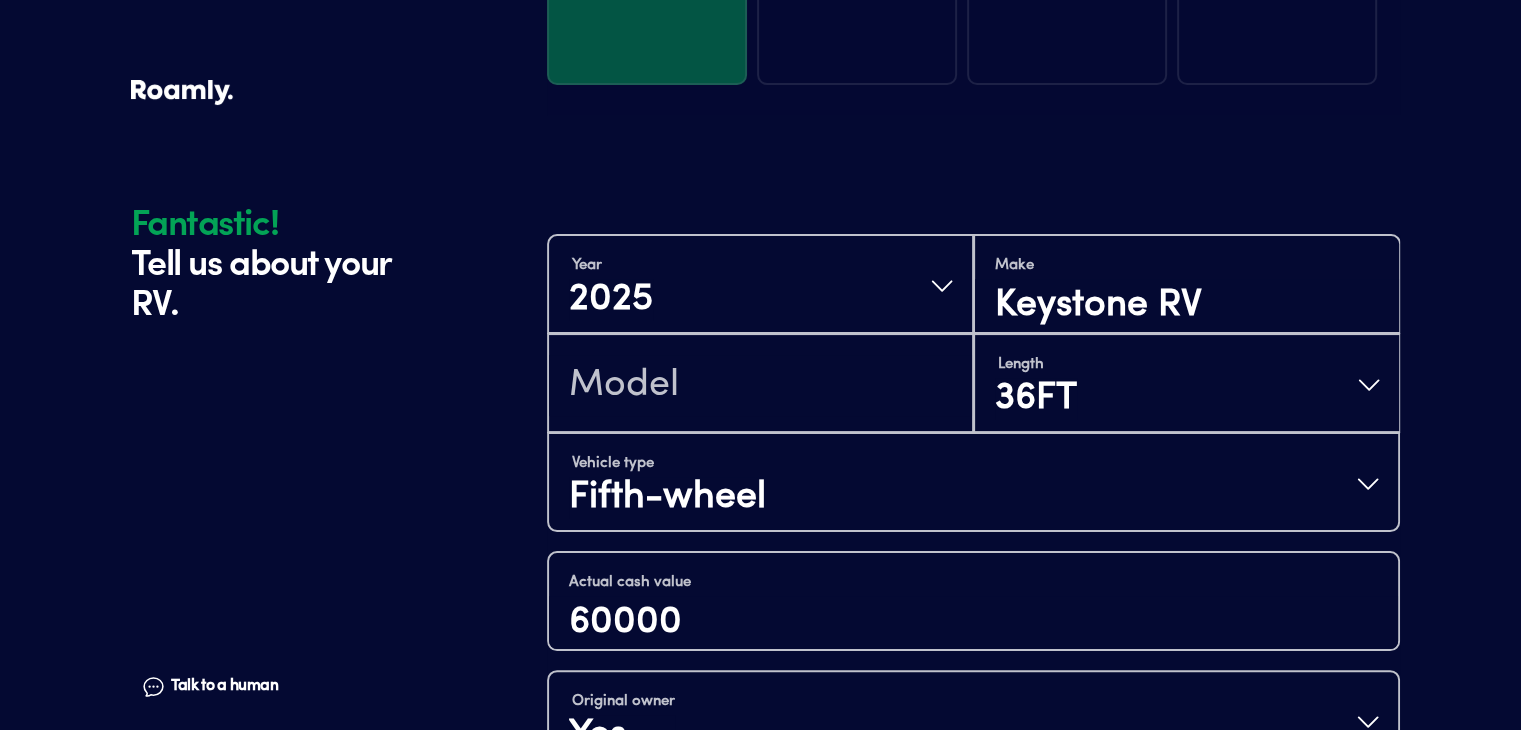 scroll, scrollTop: 264, scrollLeft: 0, axis: vertical 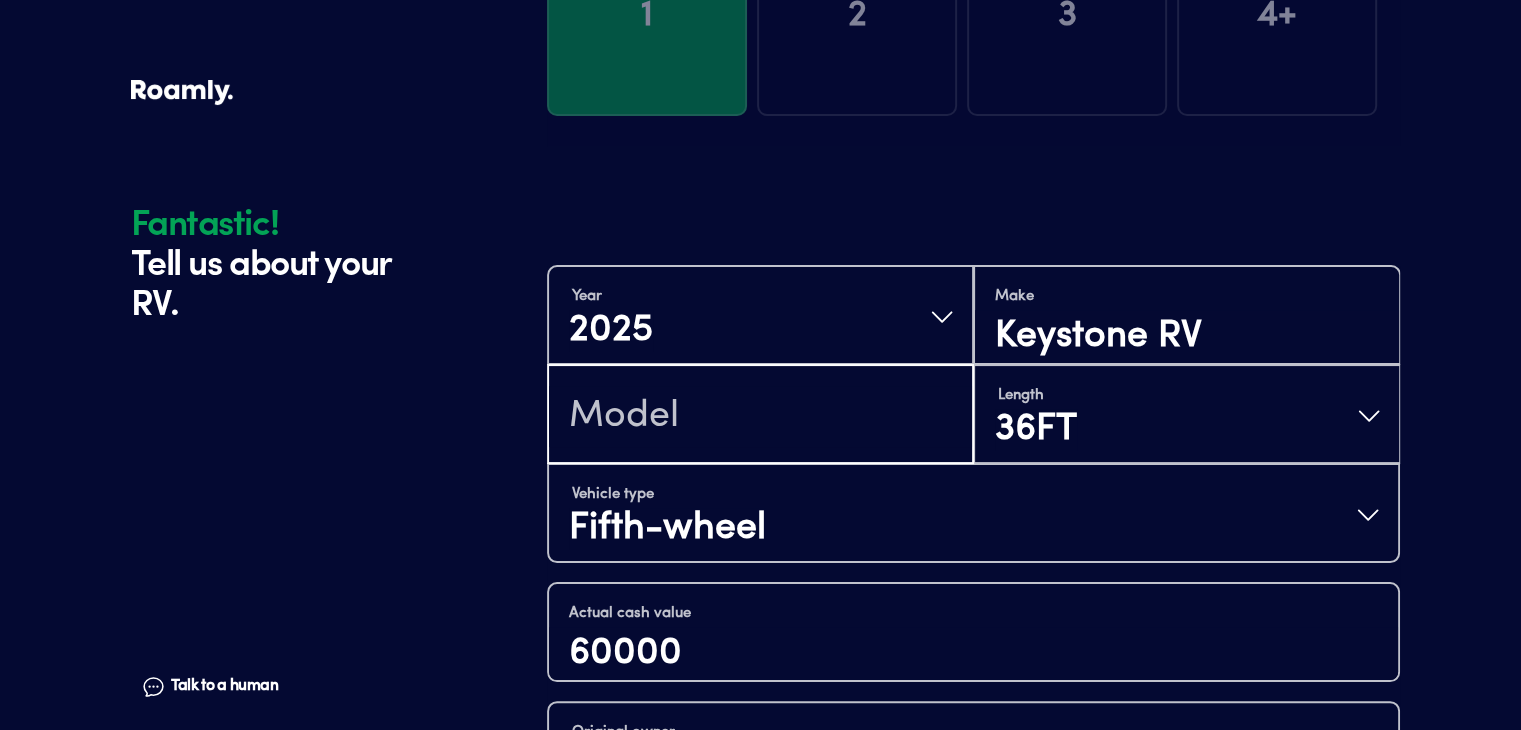 click at bounding box center (760, 416) 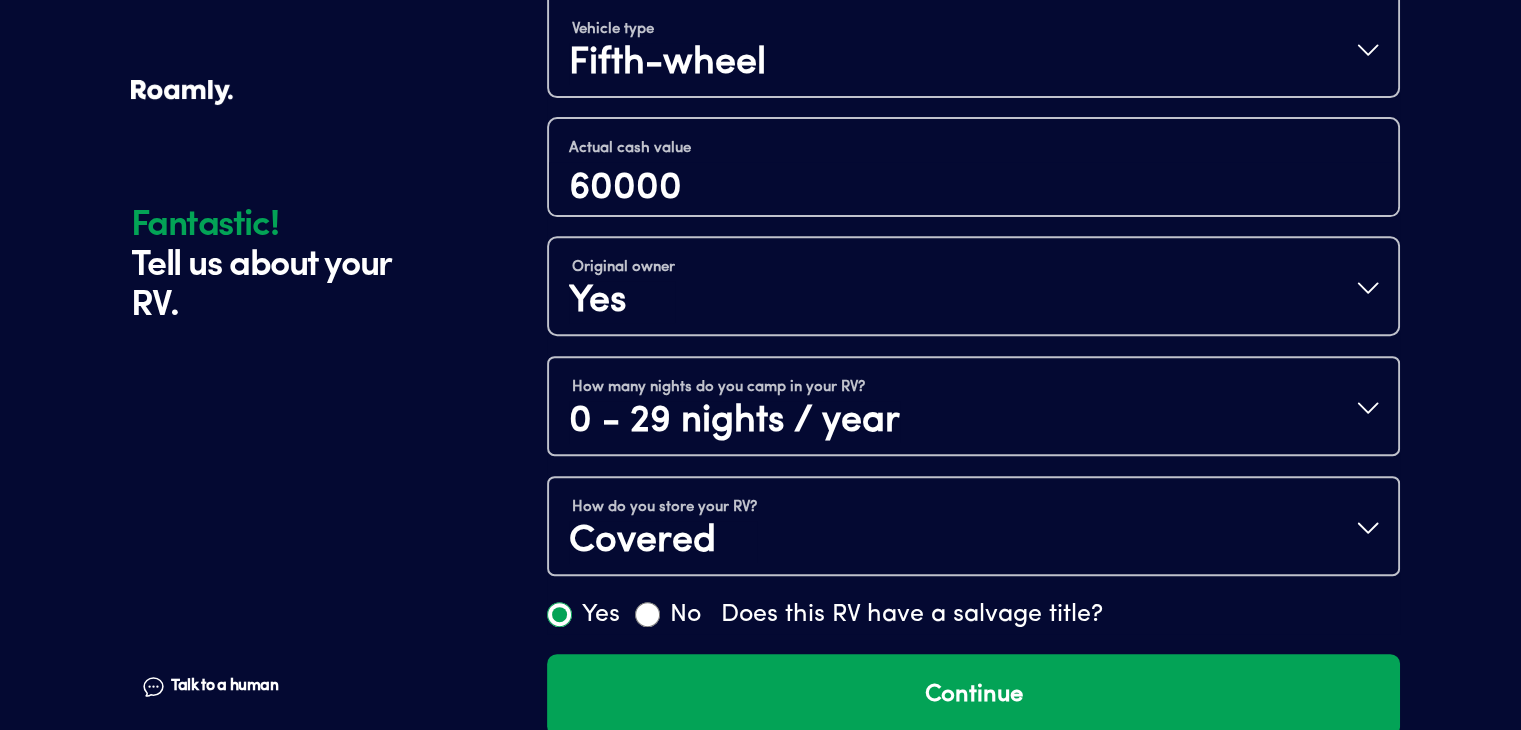scroll, scrollTop: 764, scrollLeft: 0, axis: vertical 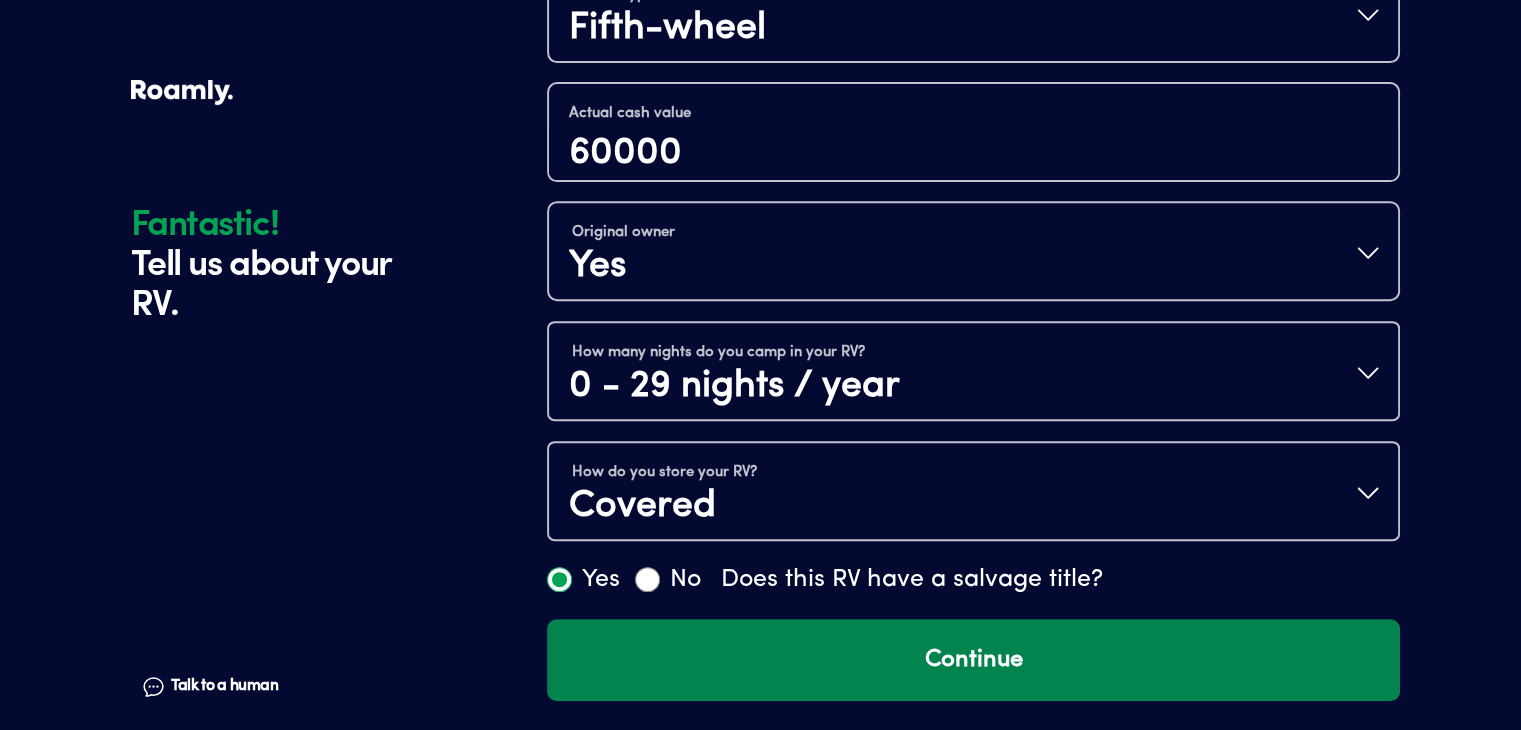 type on "316 RLS" 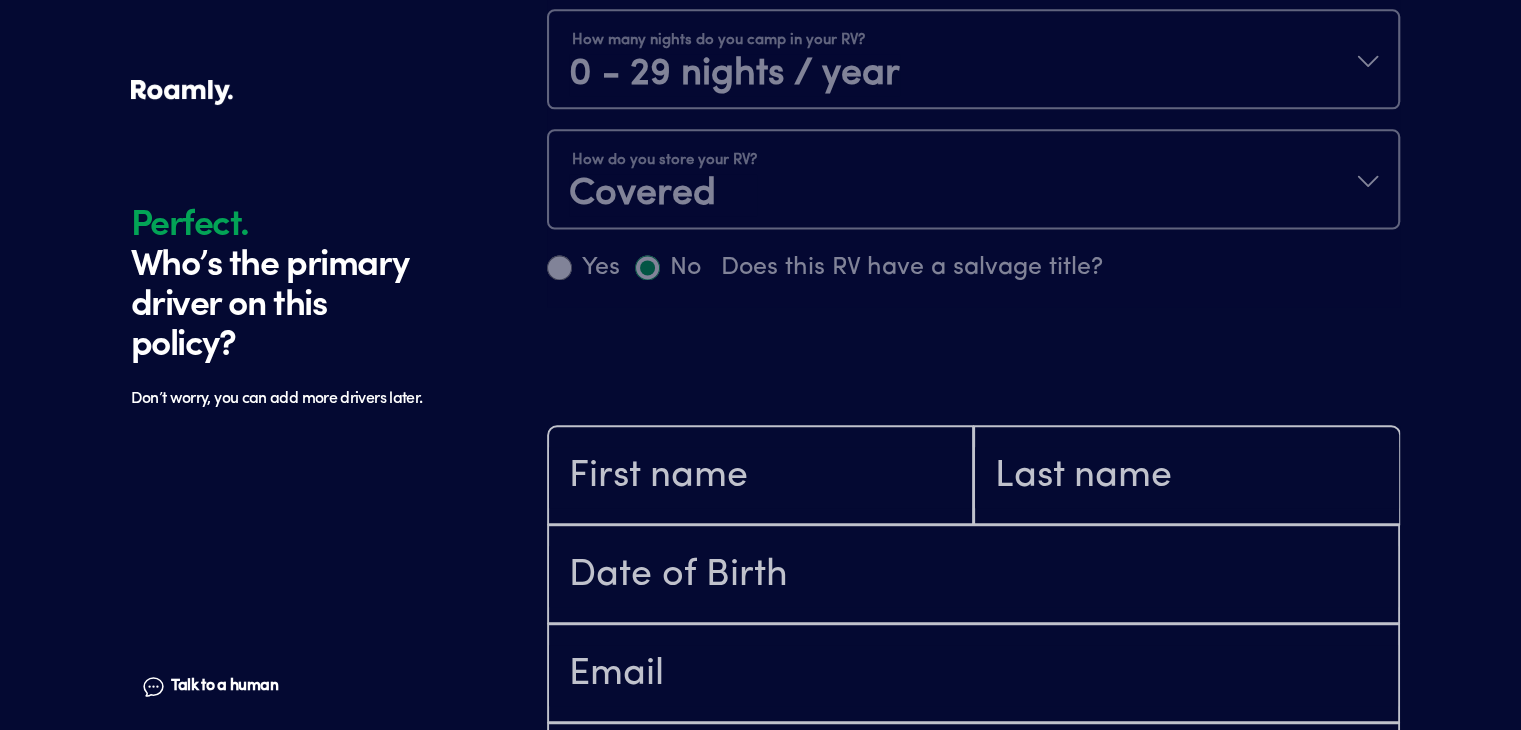 scroll, scrollTop: 1402, scrollLeft: 0, axis: vertical 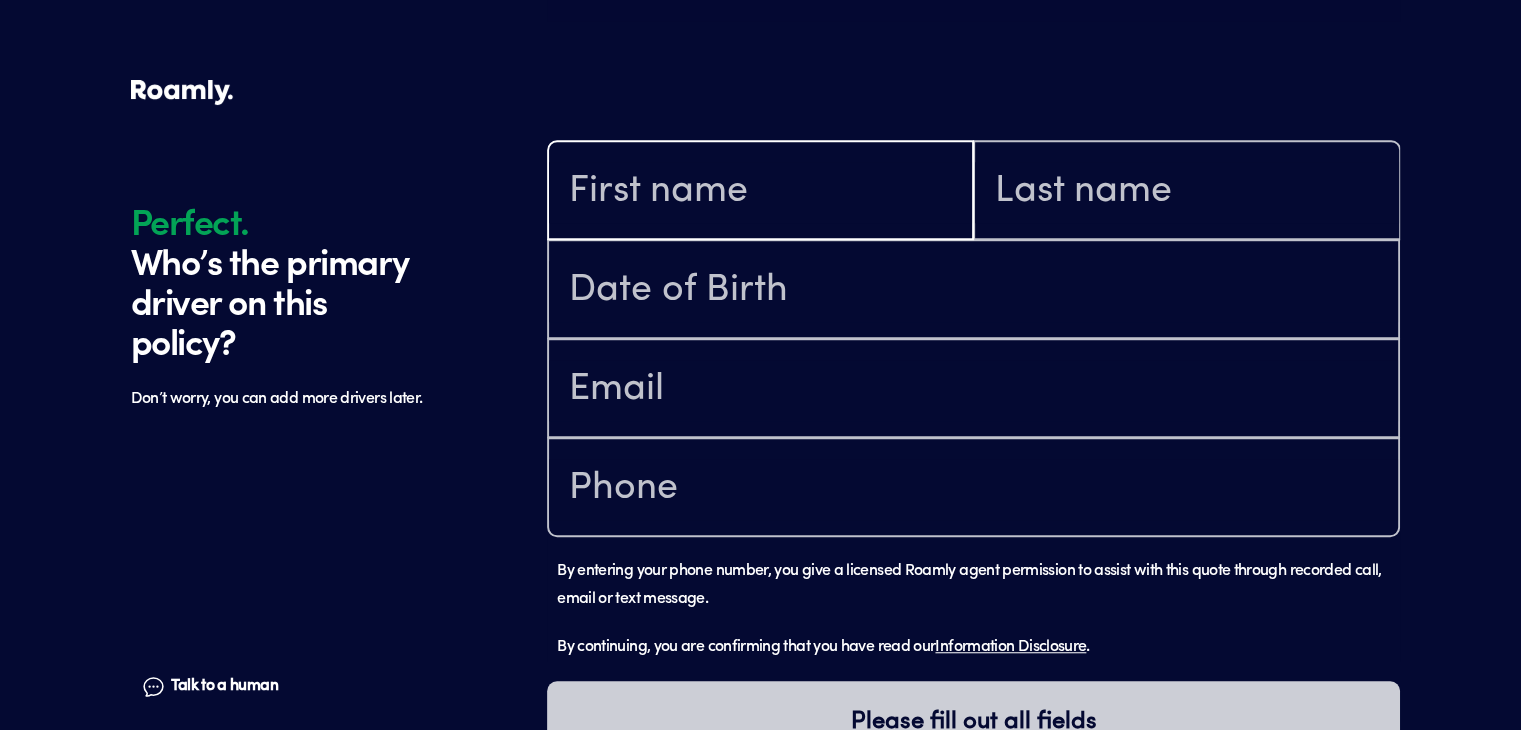 click at bounding box center (760, 192) 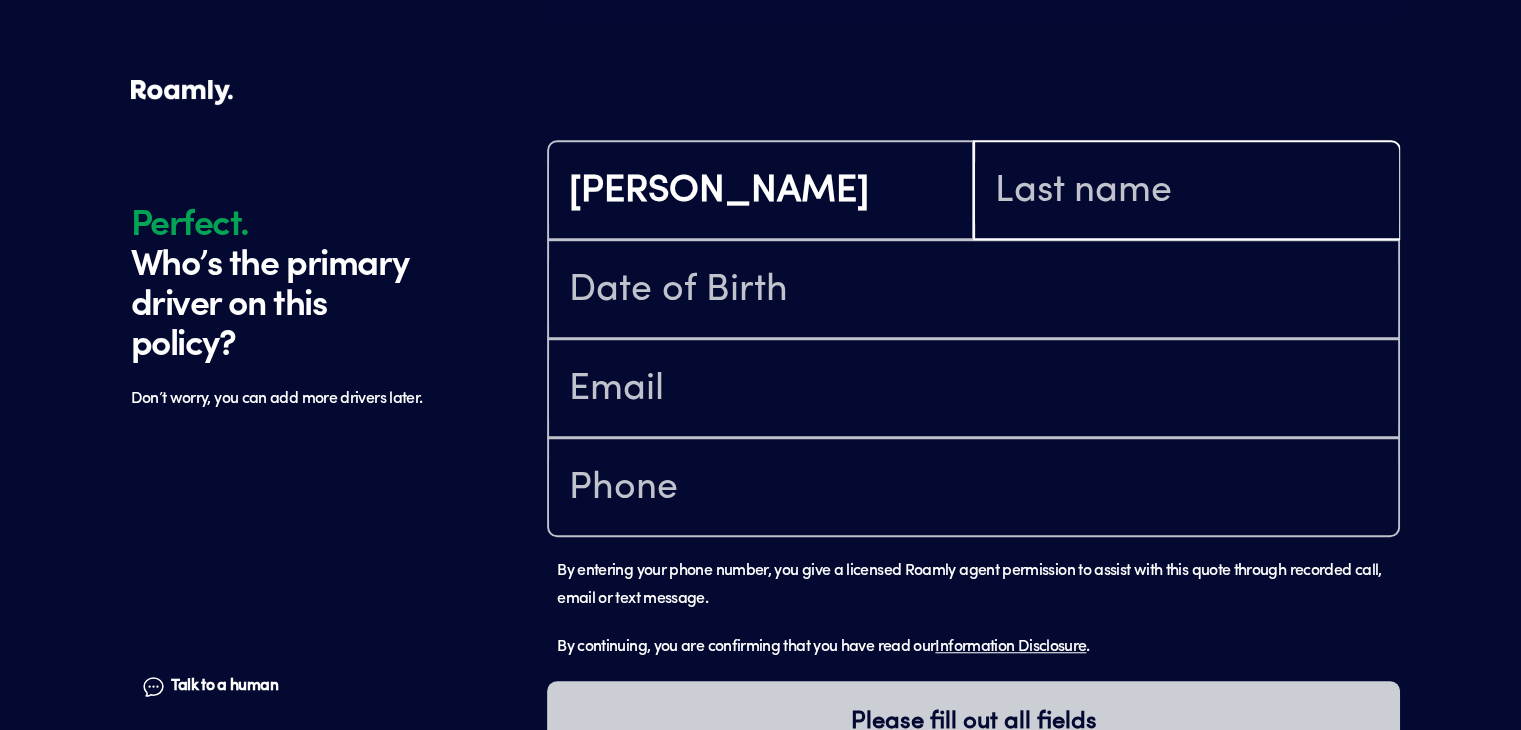 type on "Litchfield" 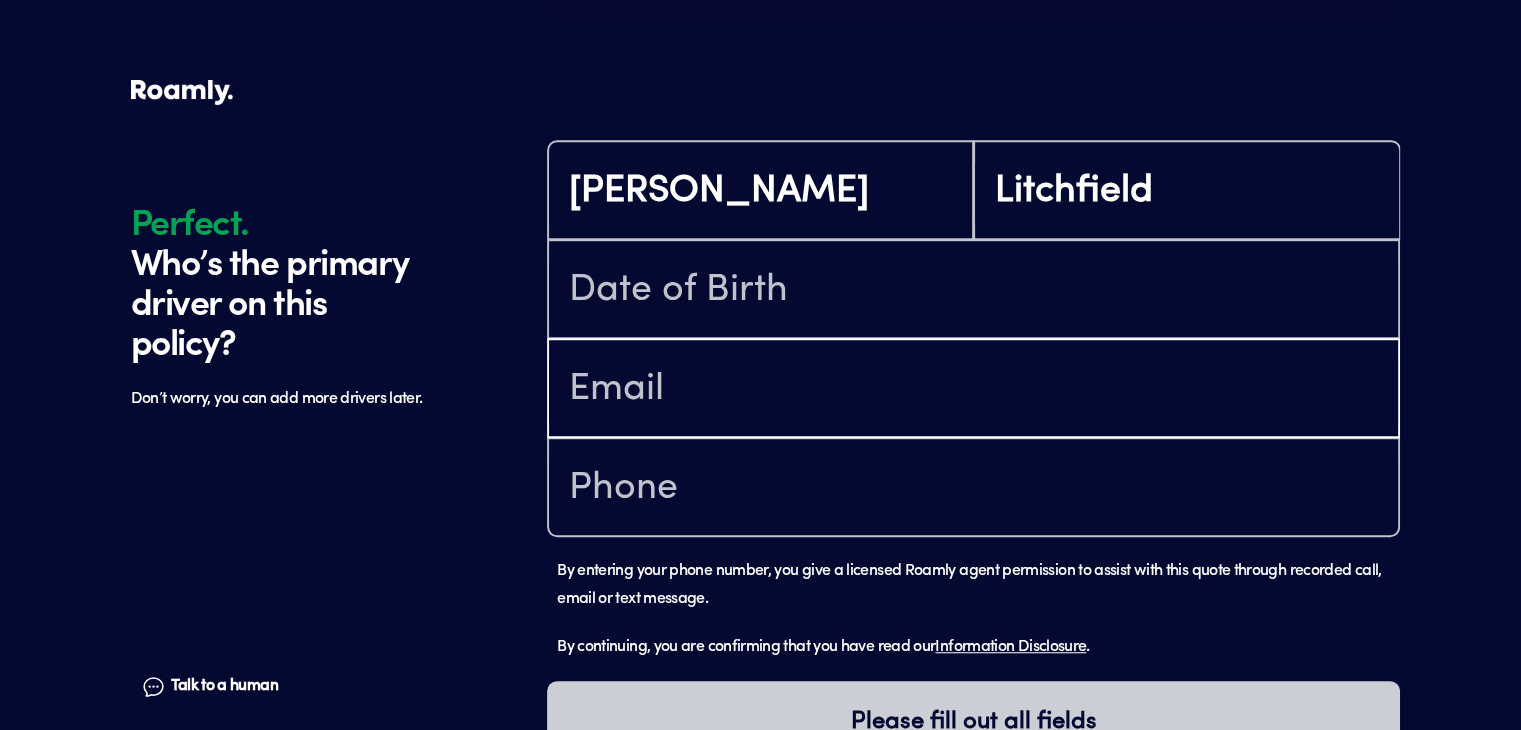 type on "[EMAIL_ADDRESS][DOMAIN_NAME]" 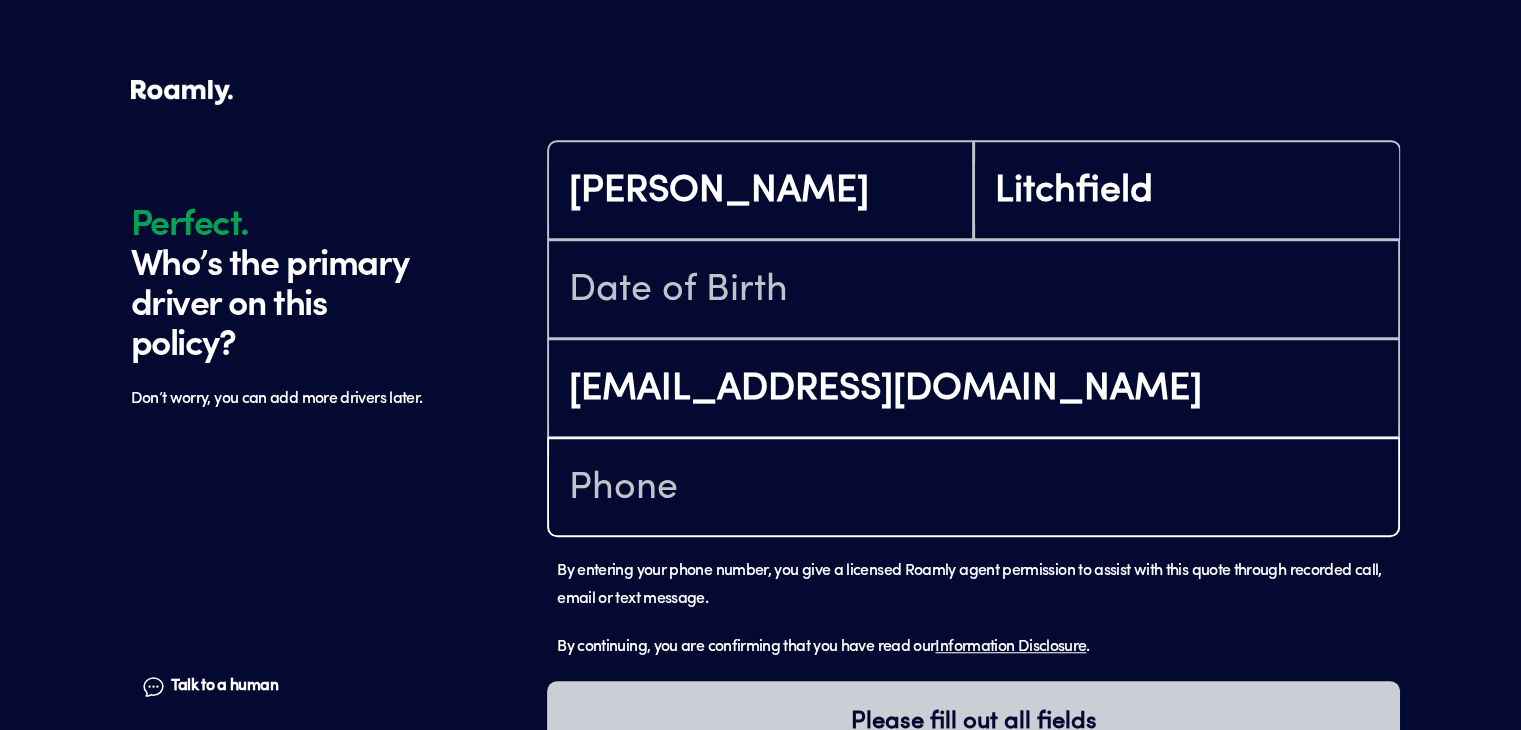 type on "[PHONE_NUMBER]" 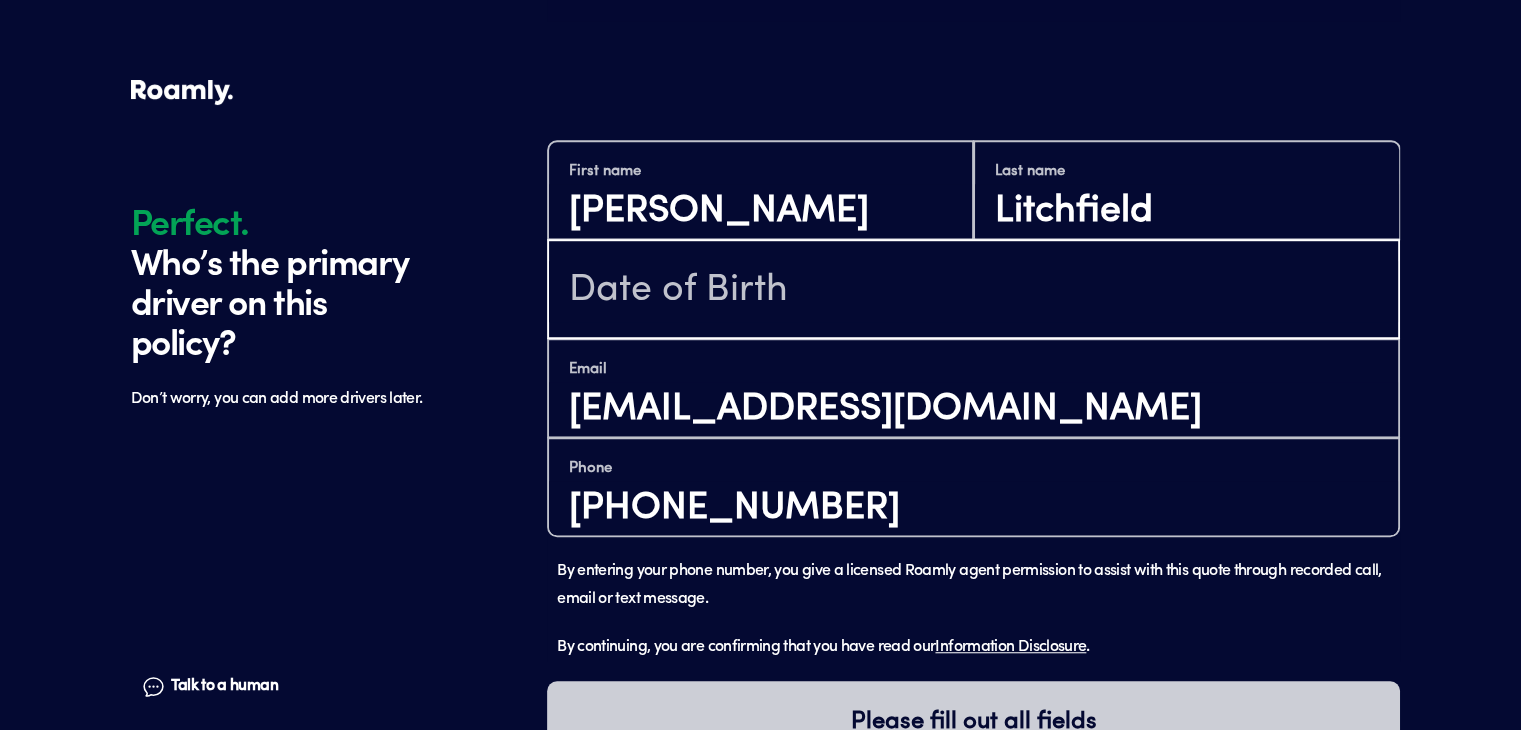 click at bounding box center [973, 291] 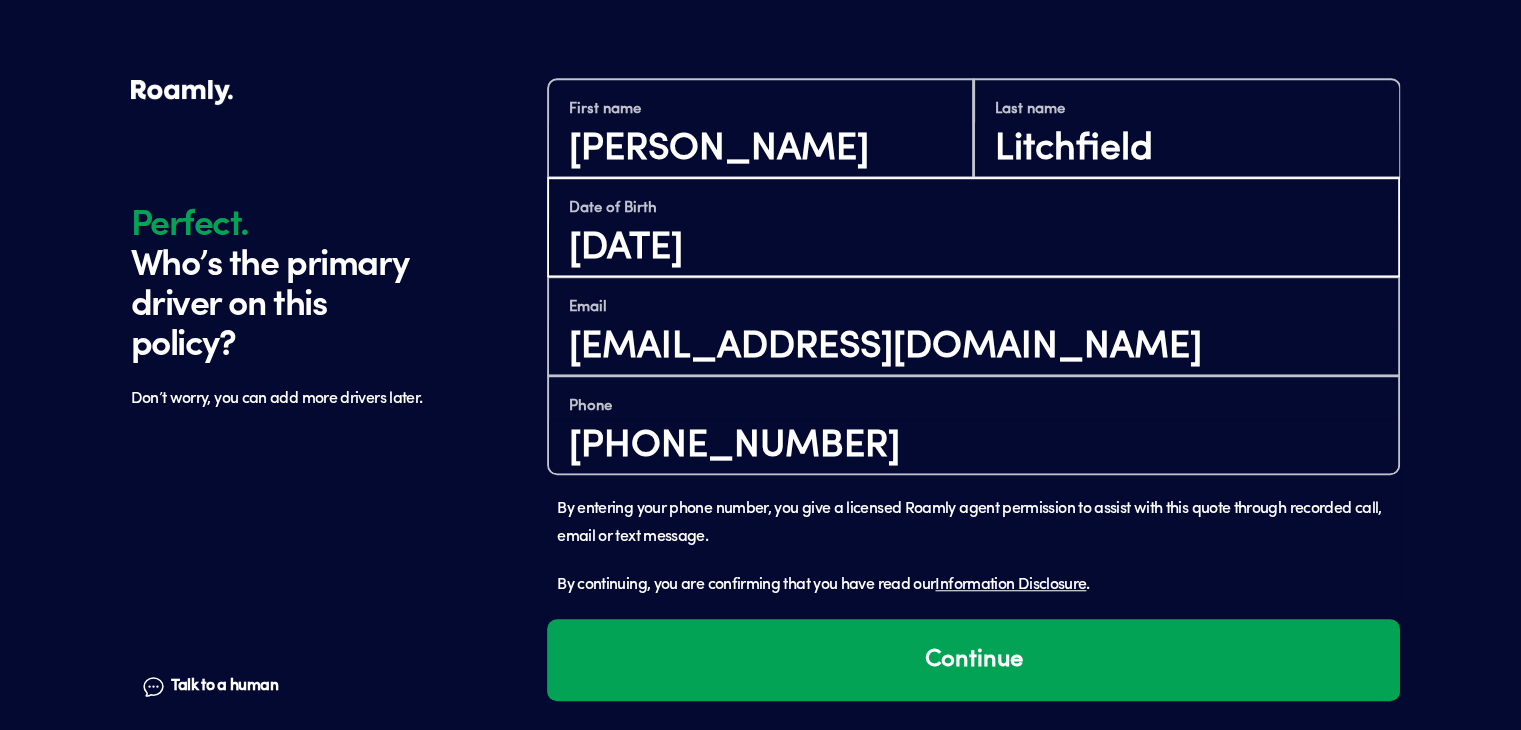 scroll, scrollTop: 1464, scrollLeft: 0, axis: vertical 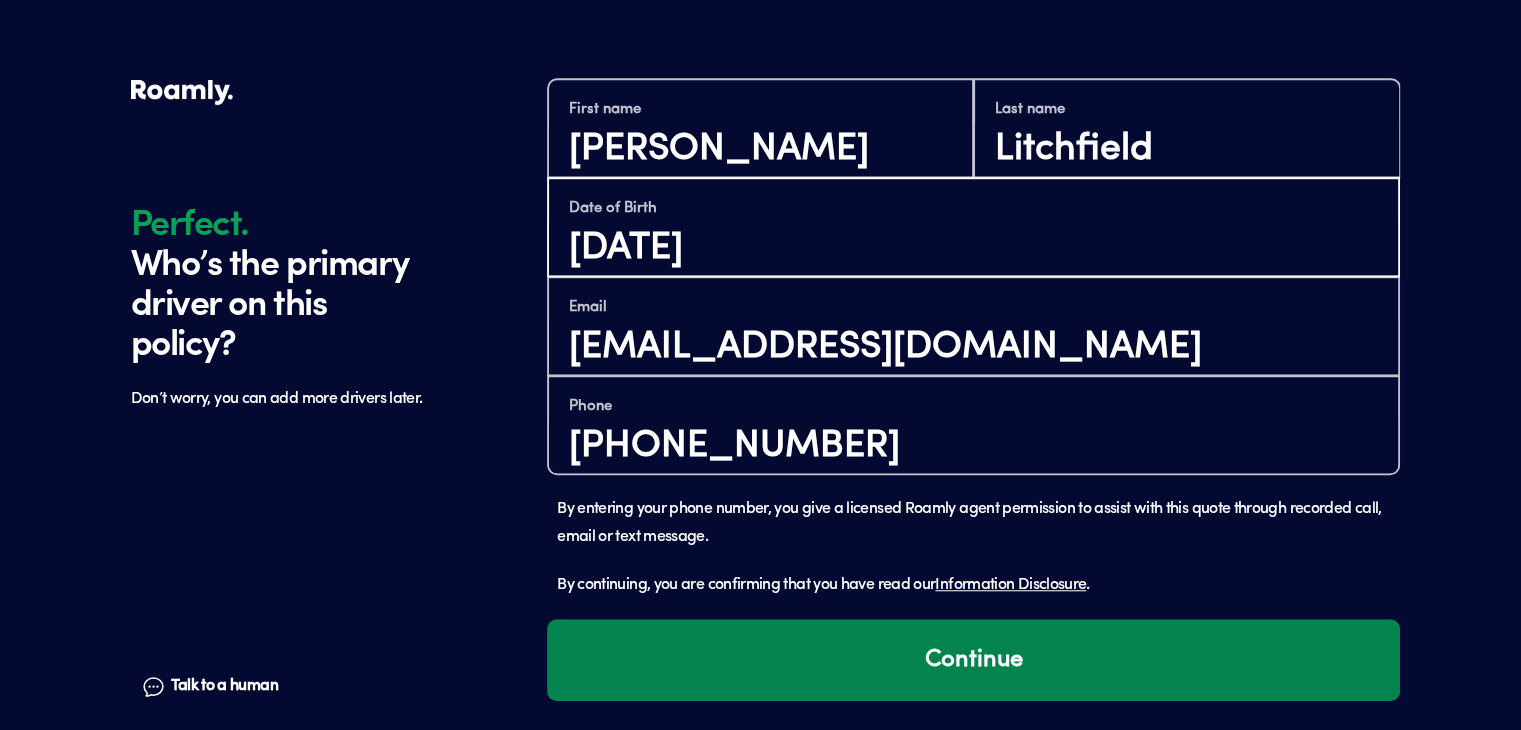 type on "[DATE]" 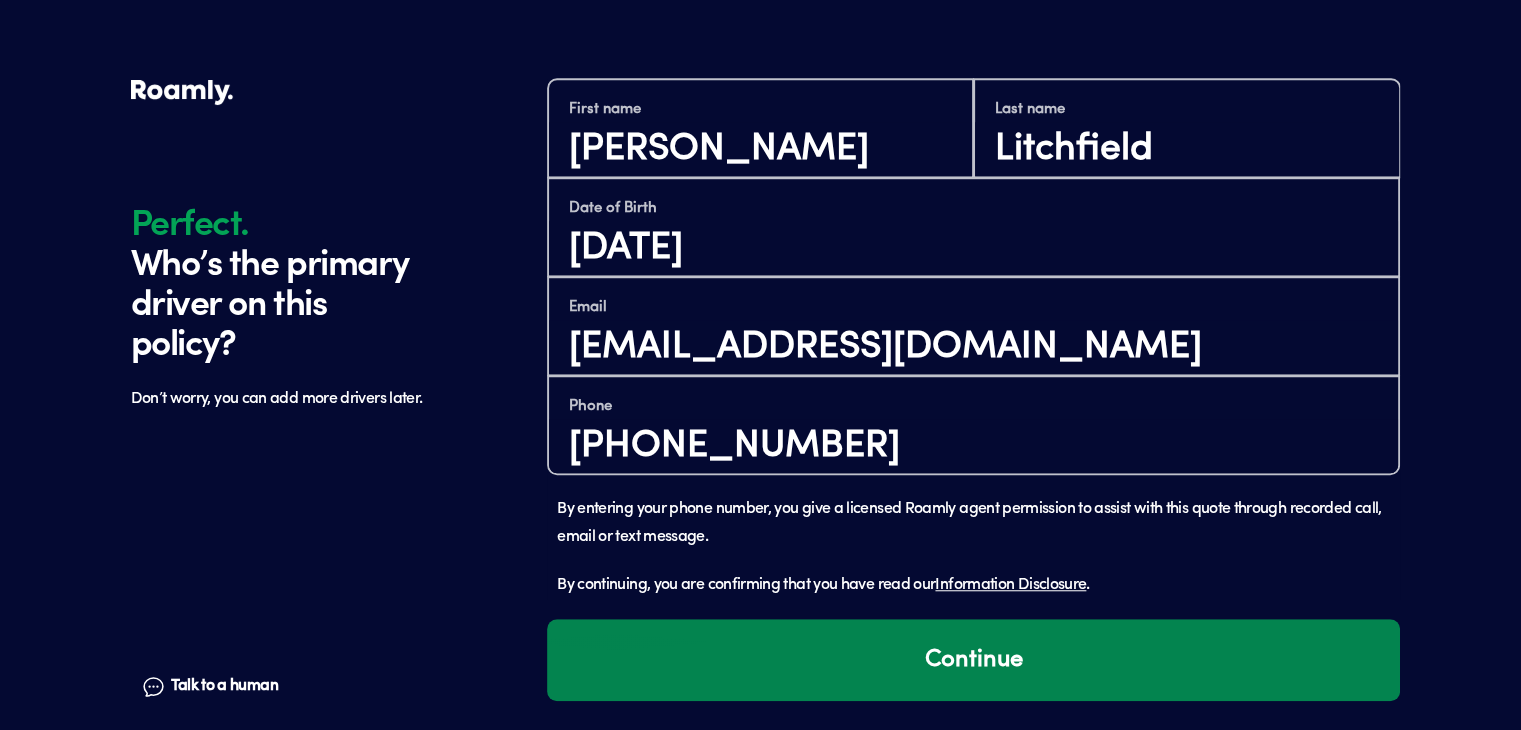 click on "Continue" at bounding box center (973, 660) 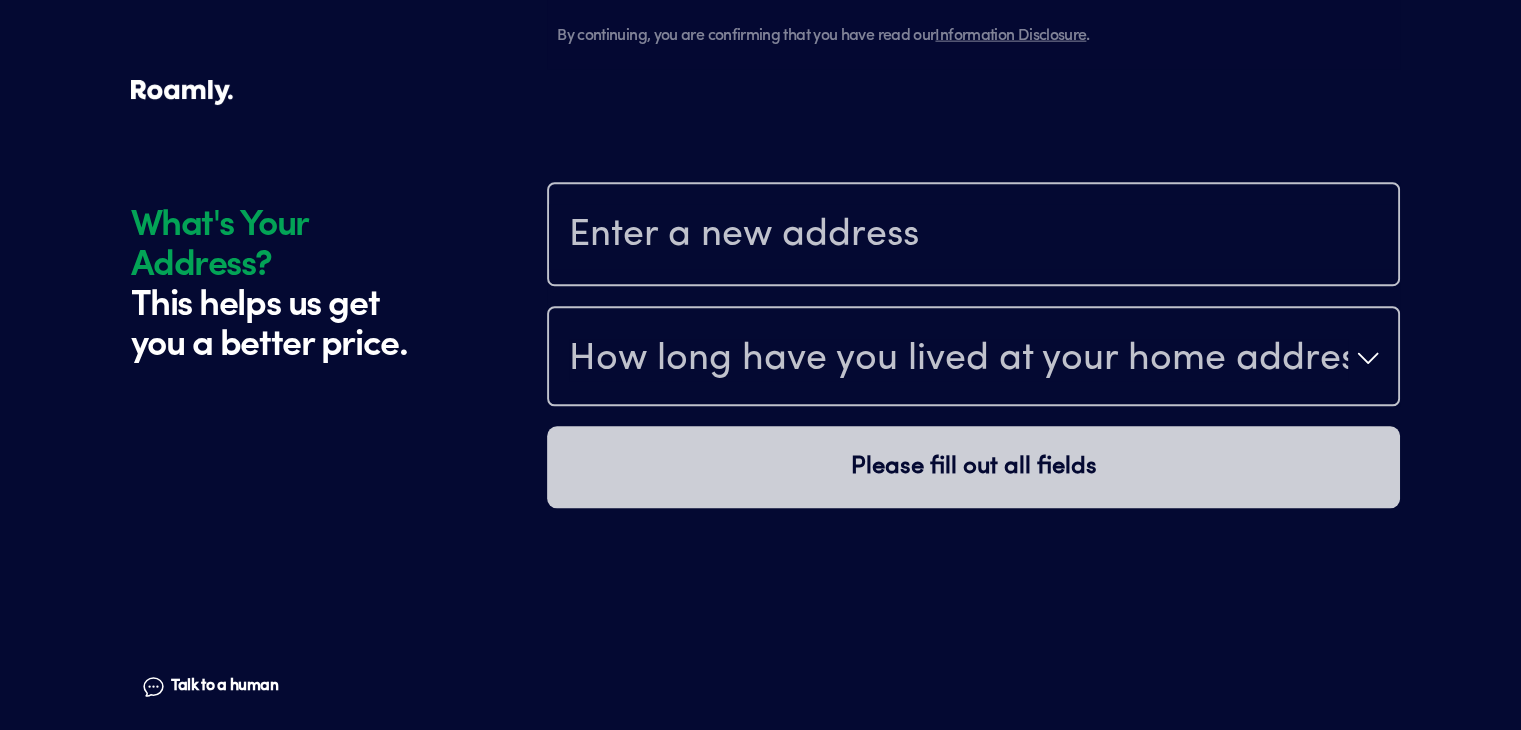 scroll, scrollTop: 2087, scrollLeft: 0, axis: vertical 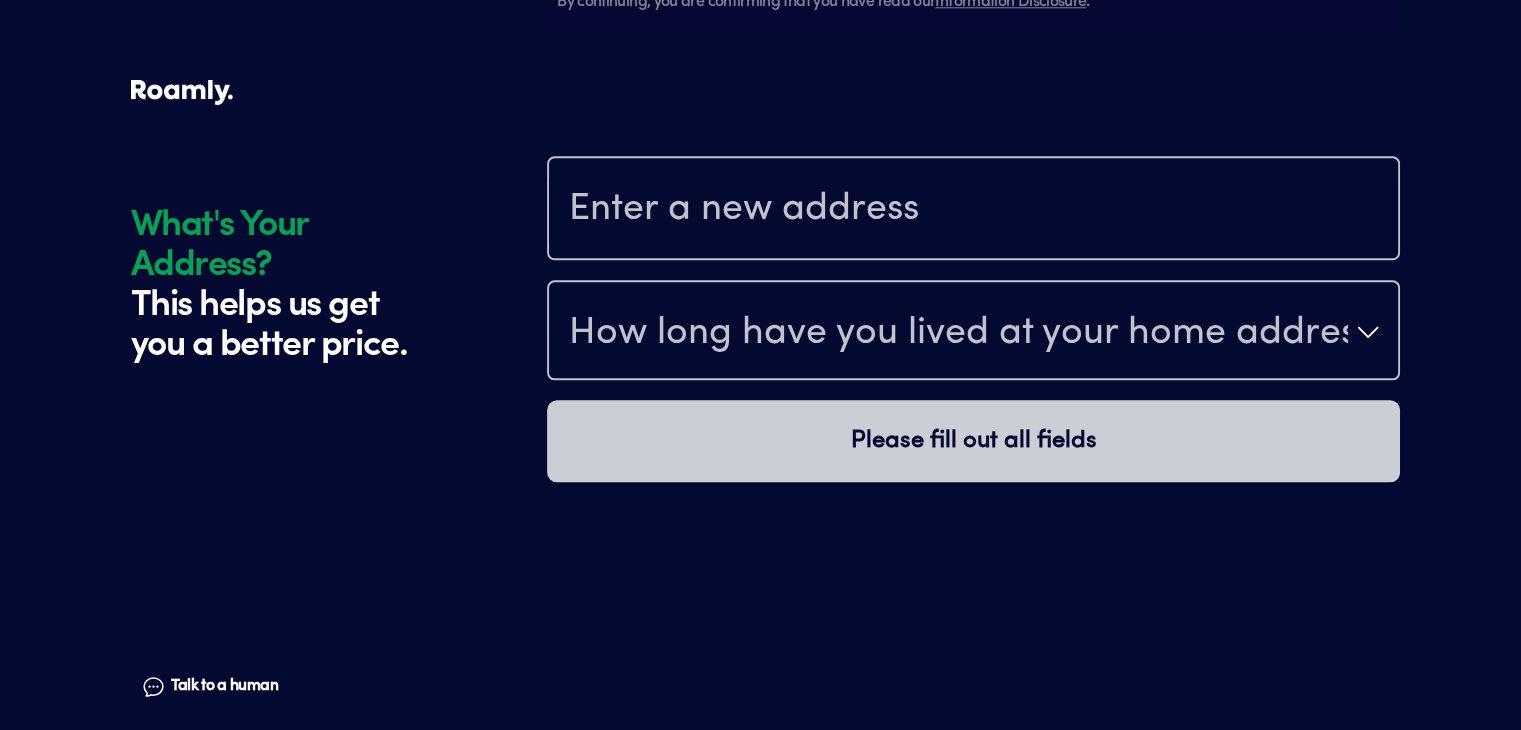 click at bounding box center [973, 210] 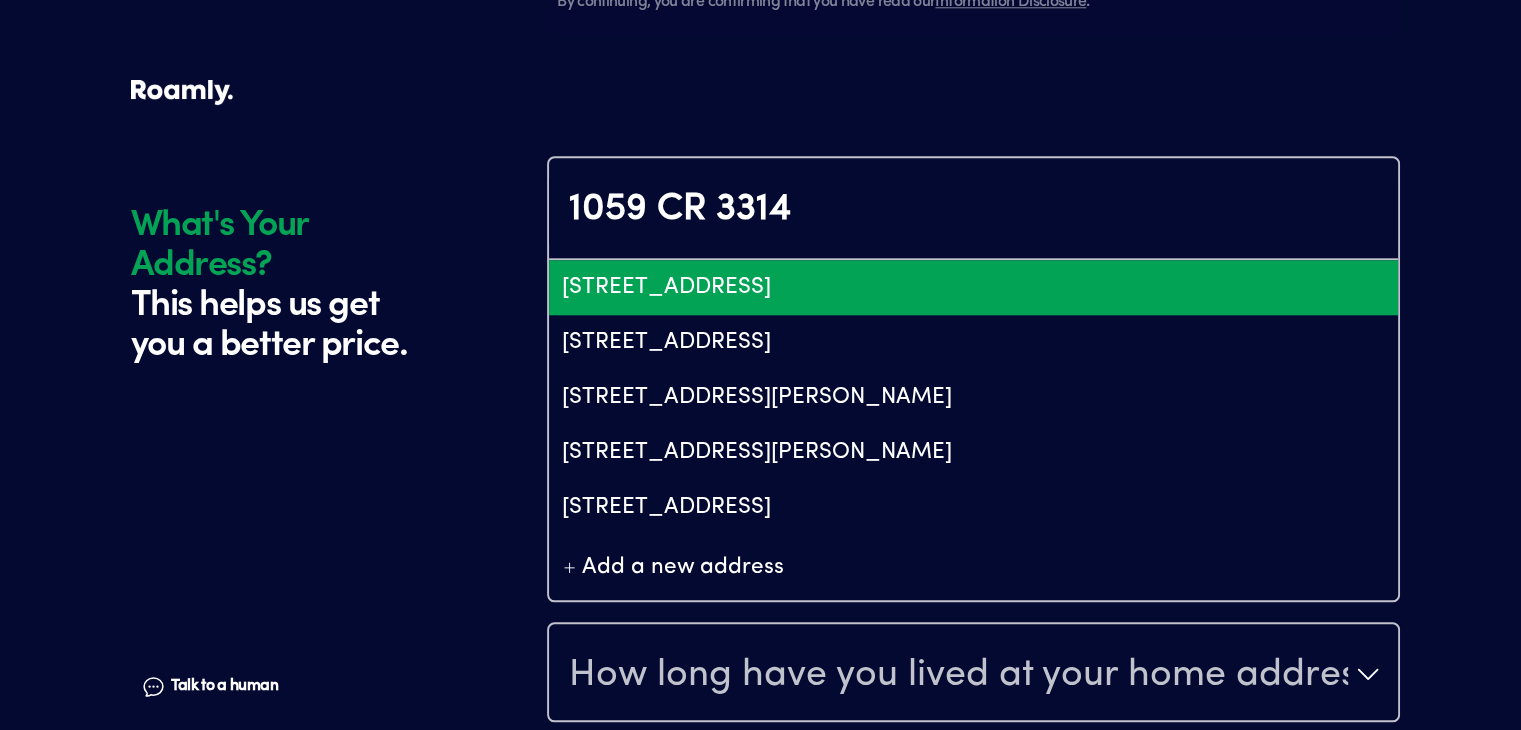 click on "[STREET_ADDRESS]" at bounding box center [973, 287] 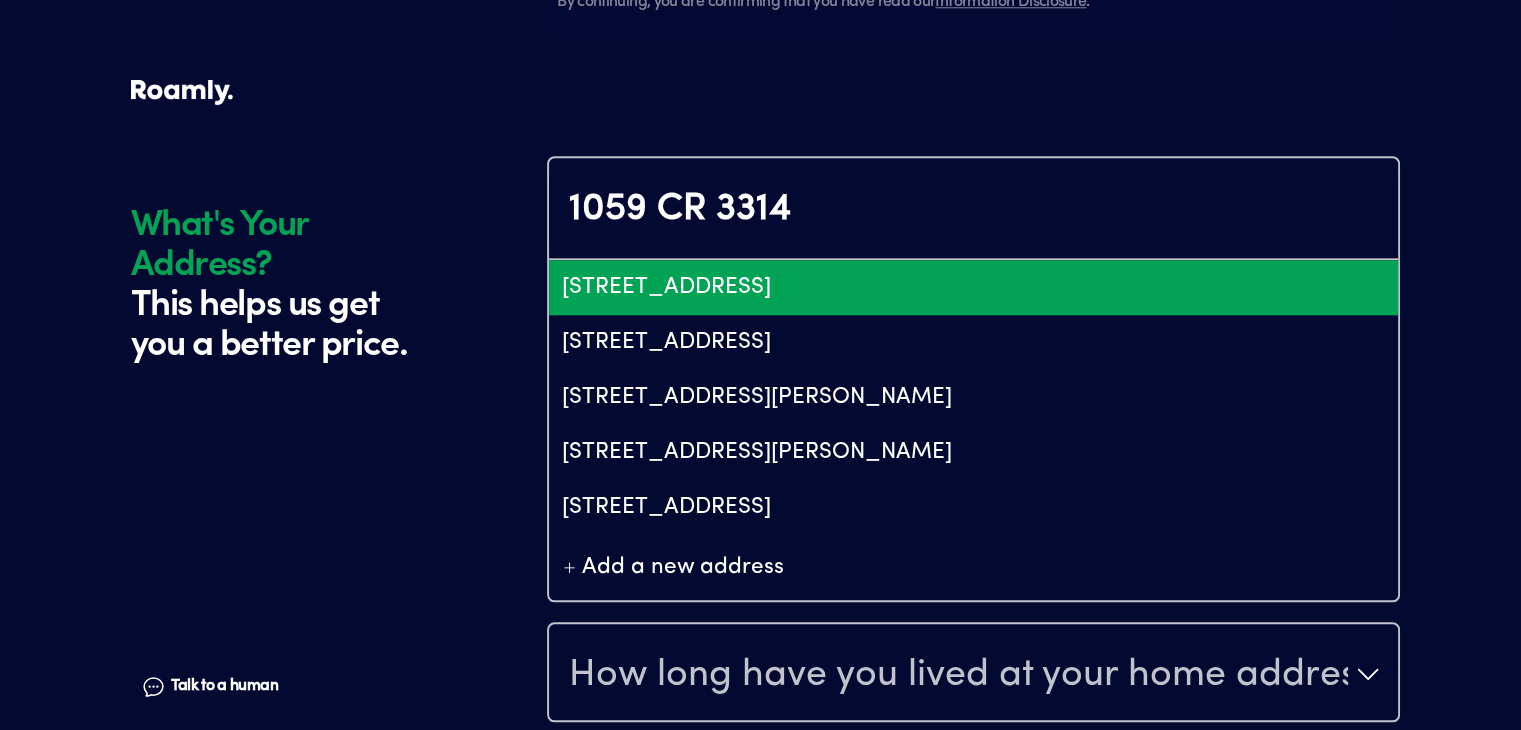 type on "ChIJY8ggwXrnS4YREyzTVi0q59I" 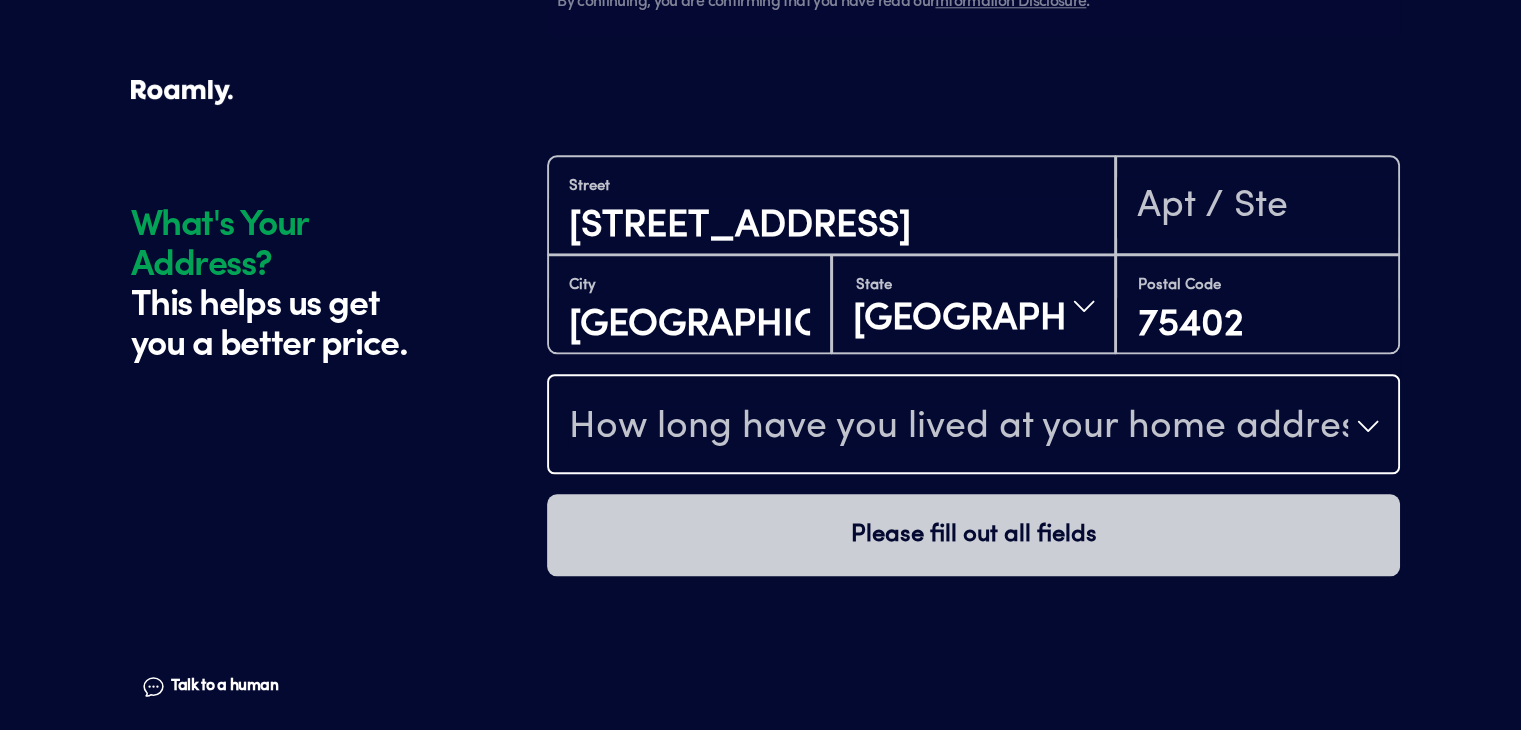 click on "How long have you lived at your home address?" at bounding box center (958, 428) 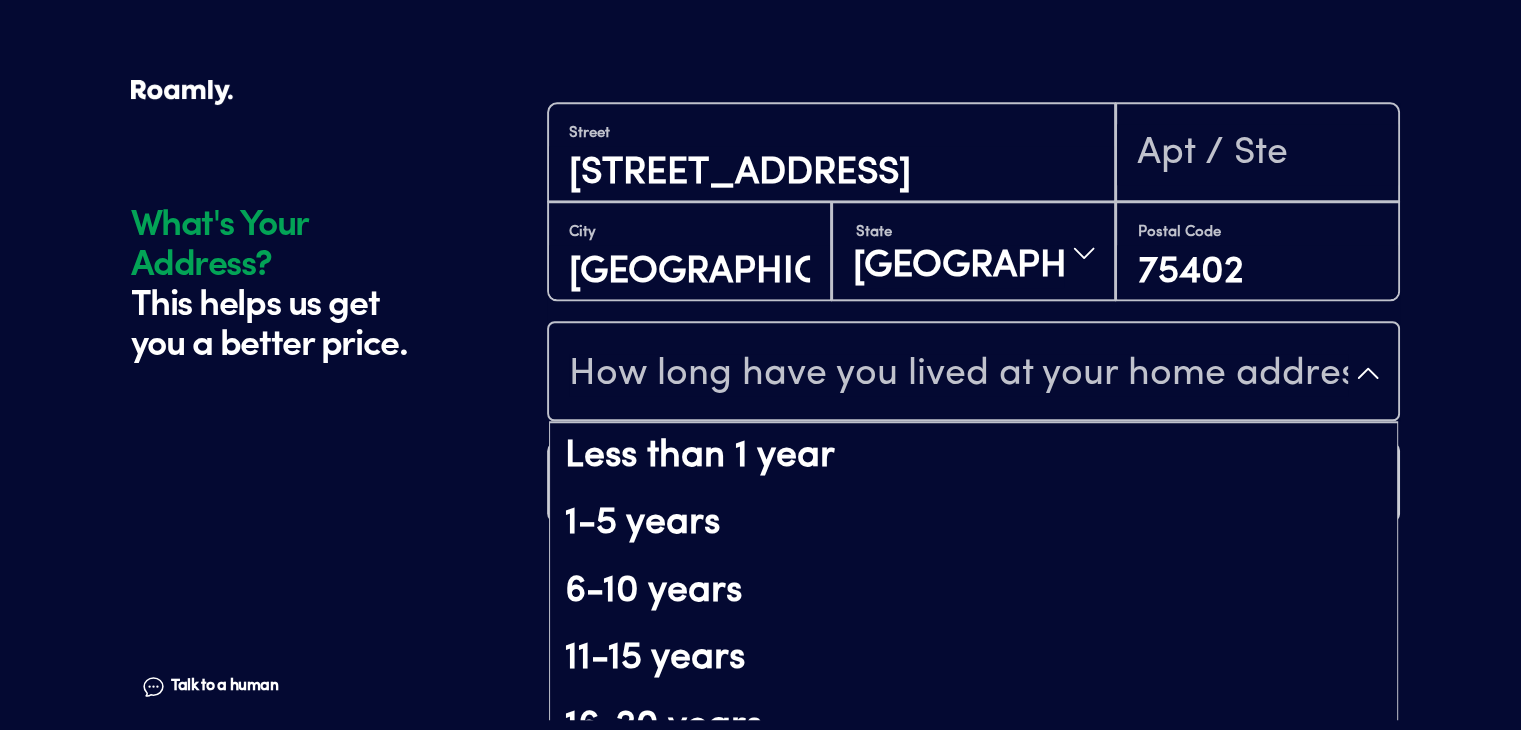 scroll, scrollTop: 100, scrollLeft: 0, axis: vertical 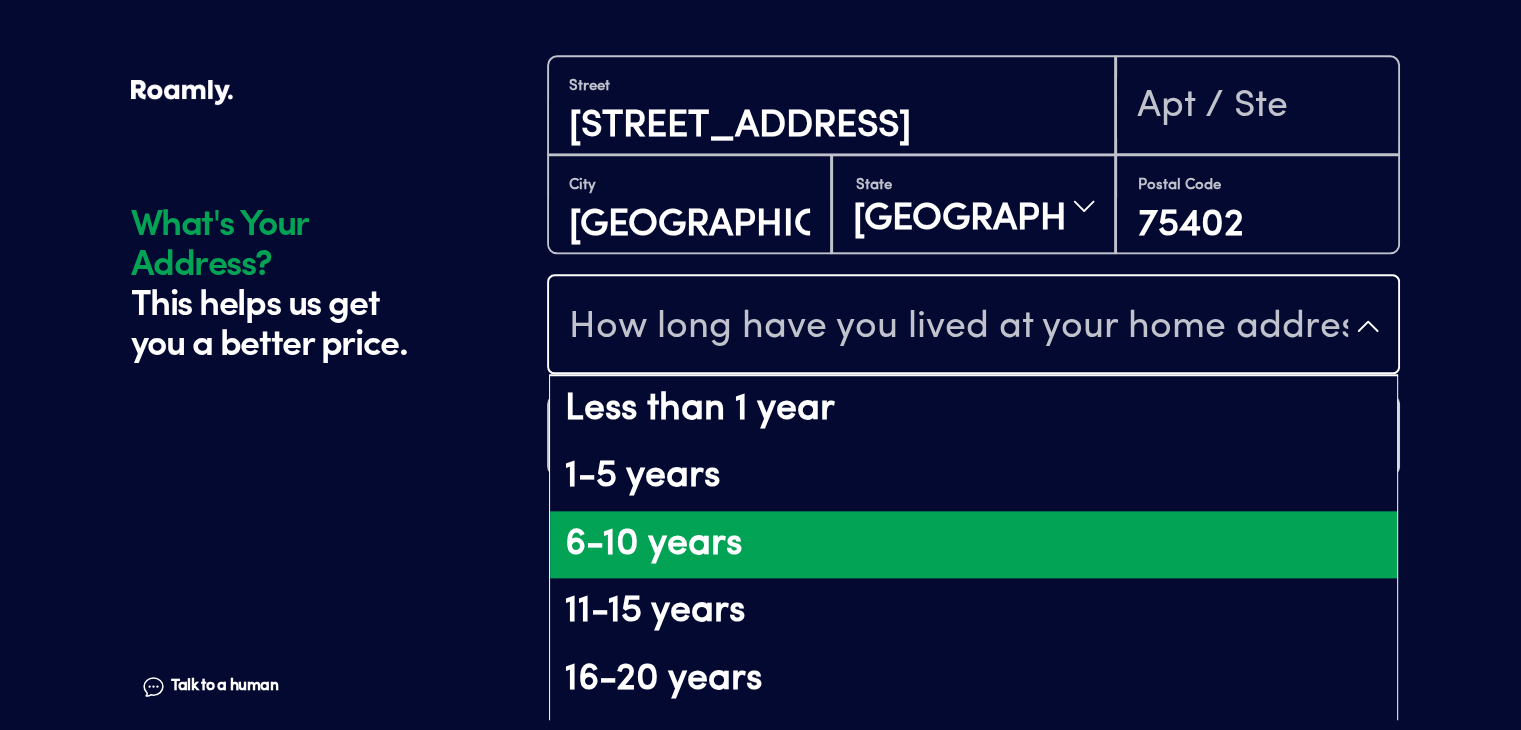 click on "6-10 years" at bounding box center (973, 545) 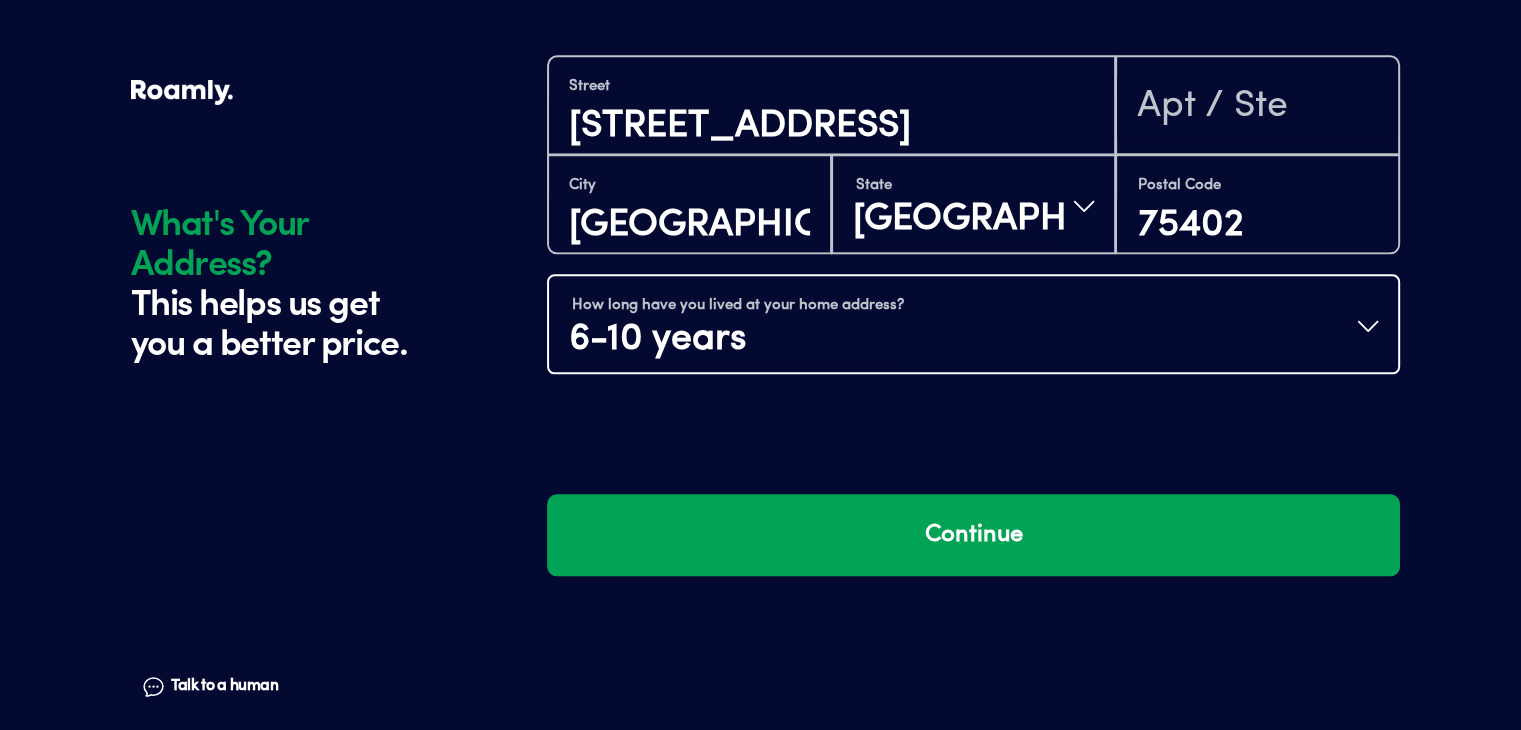 scroll, scrollTop: 0, scrollLeft: 0, axis: both 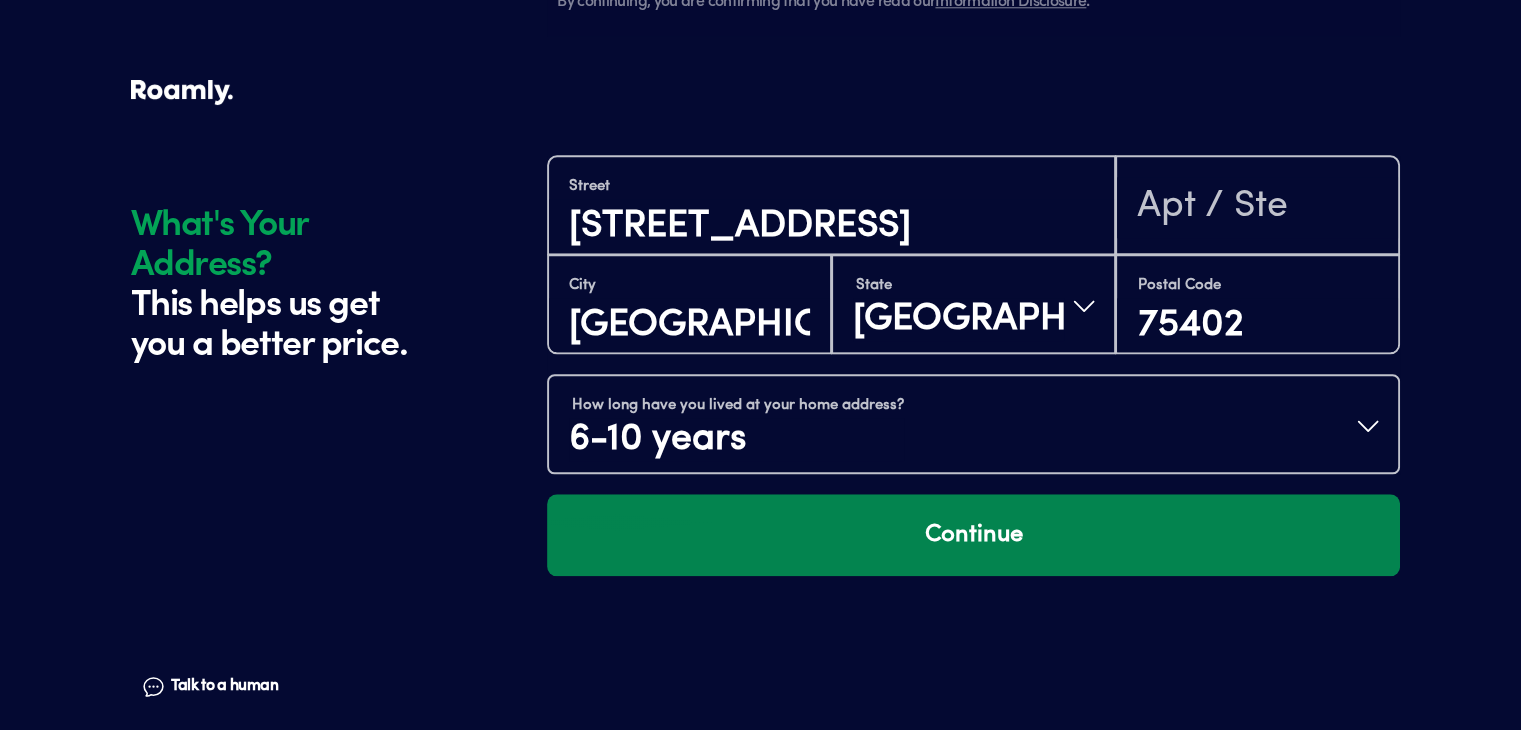 click on "Continue" at bounding box center [973, 535] 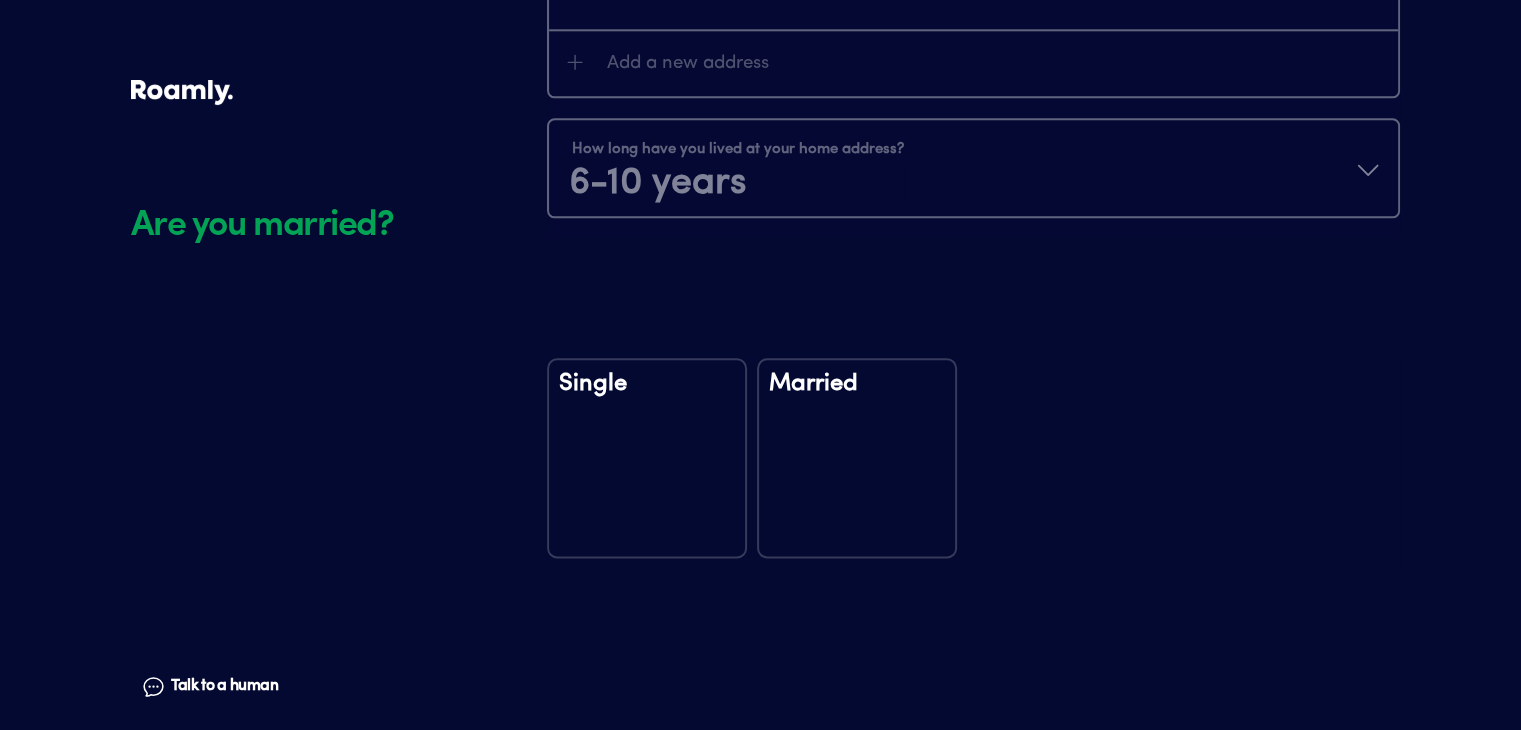 click on "Married" at bounding box center [857, 458] 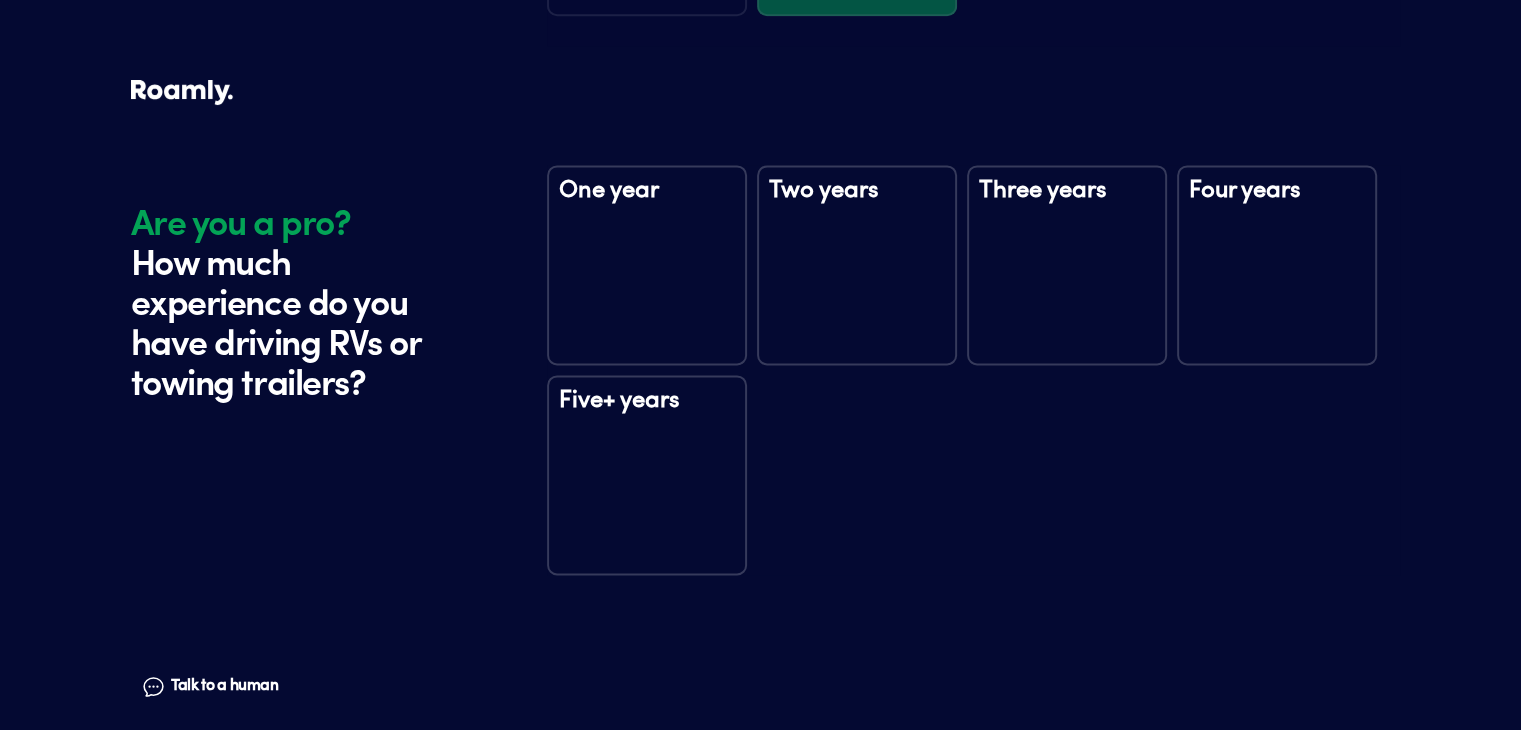 scroll, scrollTop: 2792, scrollLeft: 0, axis: vertical 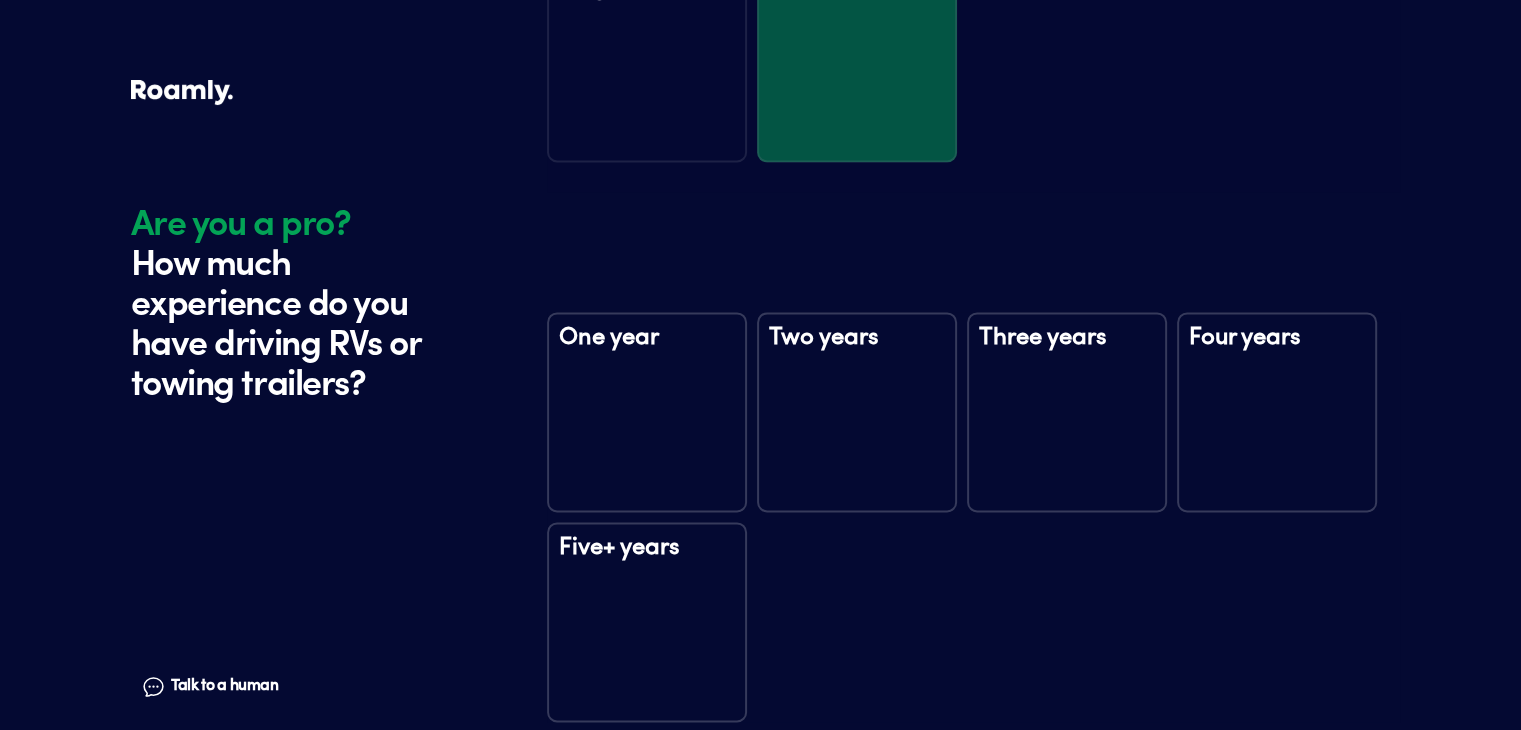 click on "Five+ years" at bounding box center [647, 566] 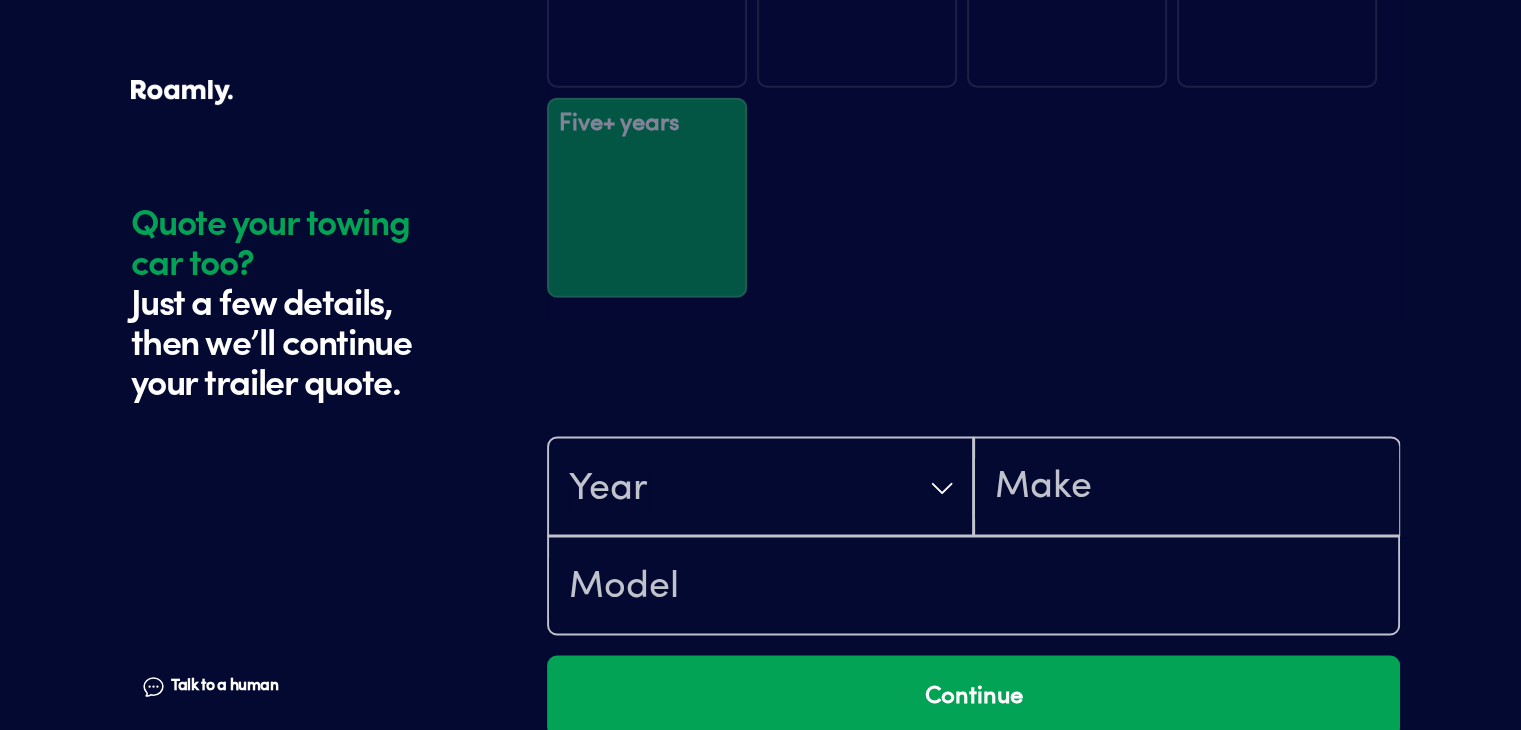 scroll, scrollTop: 3536, scrollLeft: 0, axis: vertical 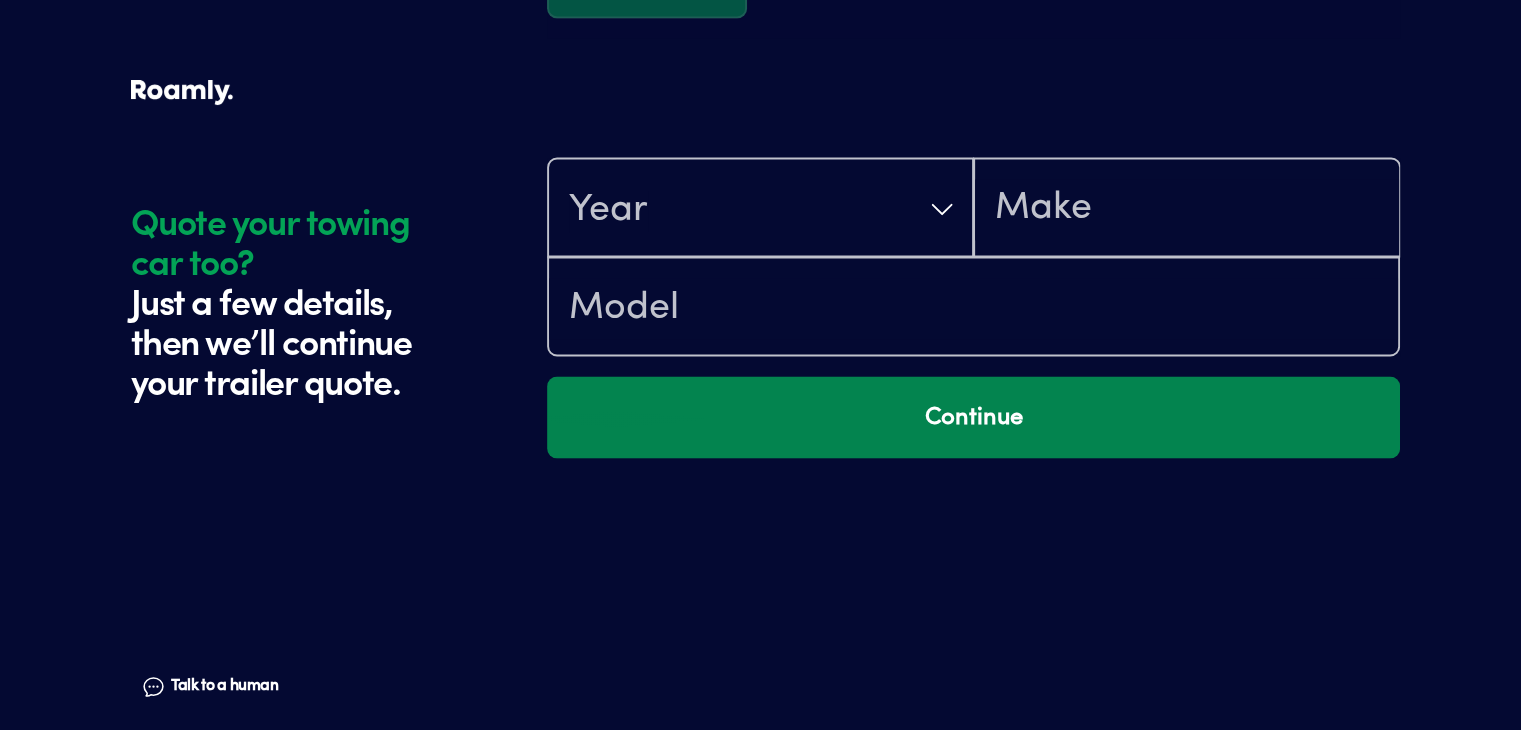 click on "Continue" at bounding box center (973, 417) 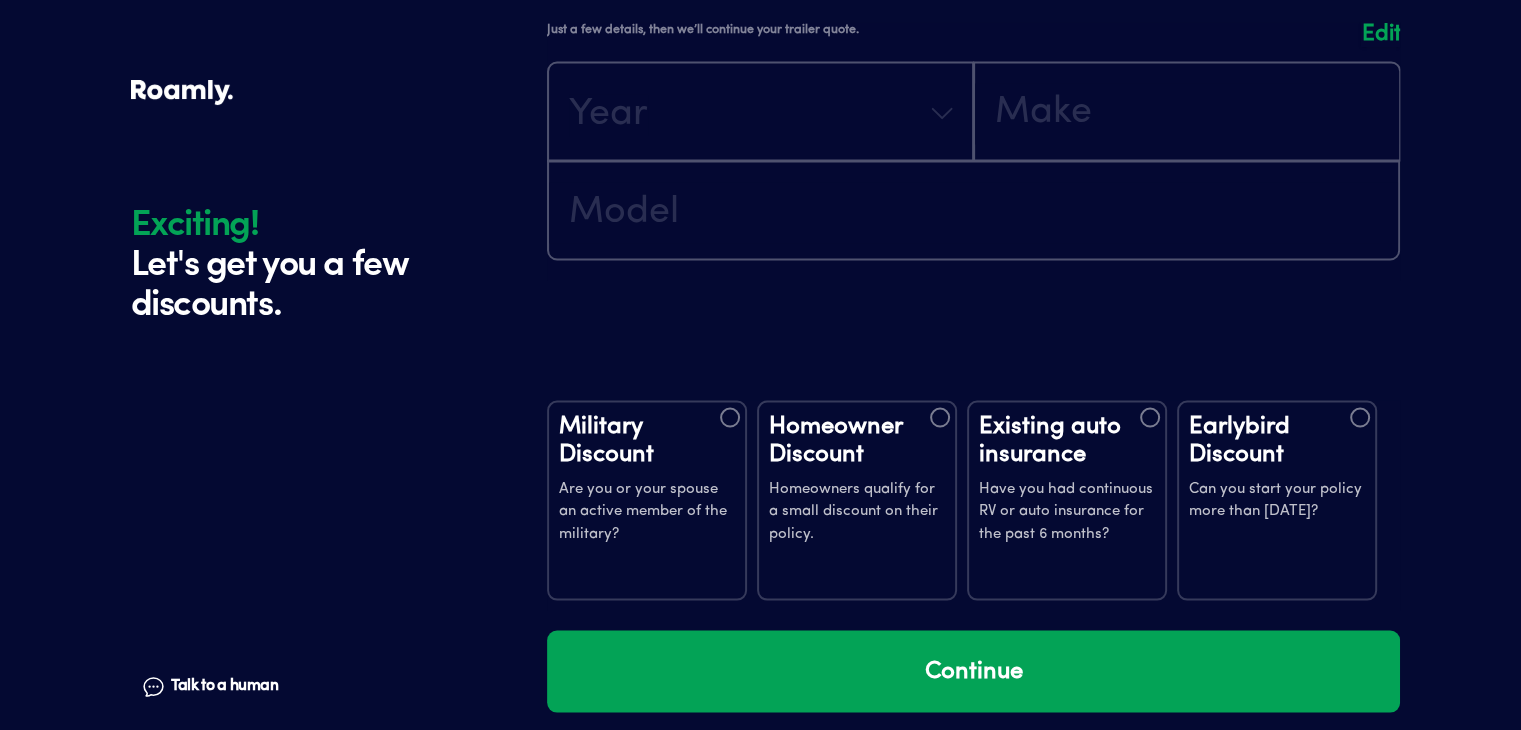 scroll, scrollTop: 3714, scrollLeft: 0, axis: vertical 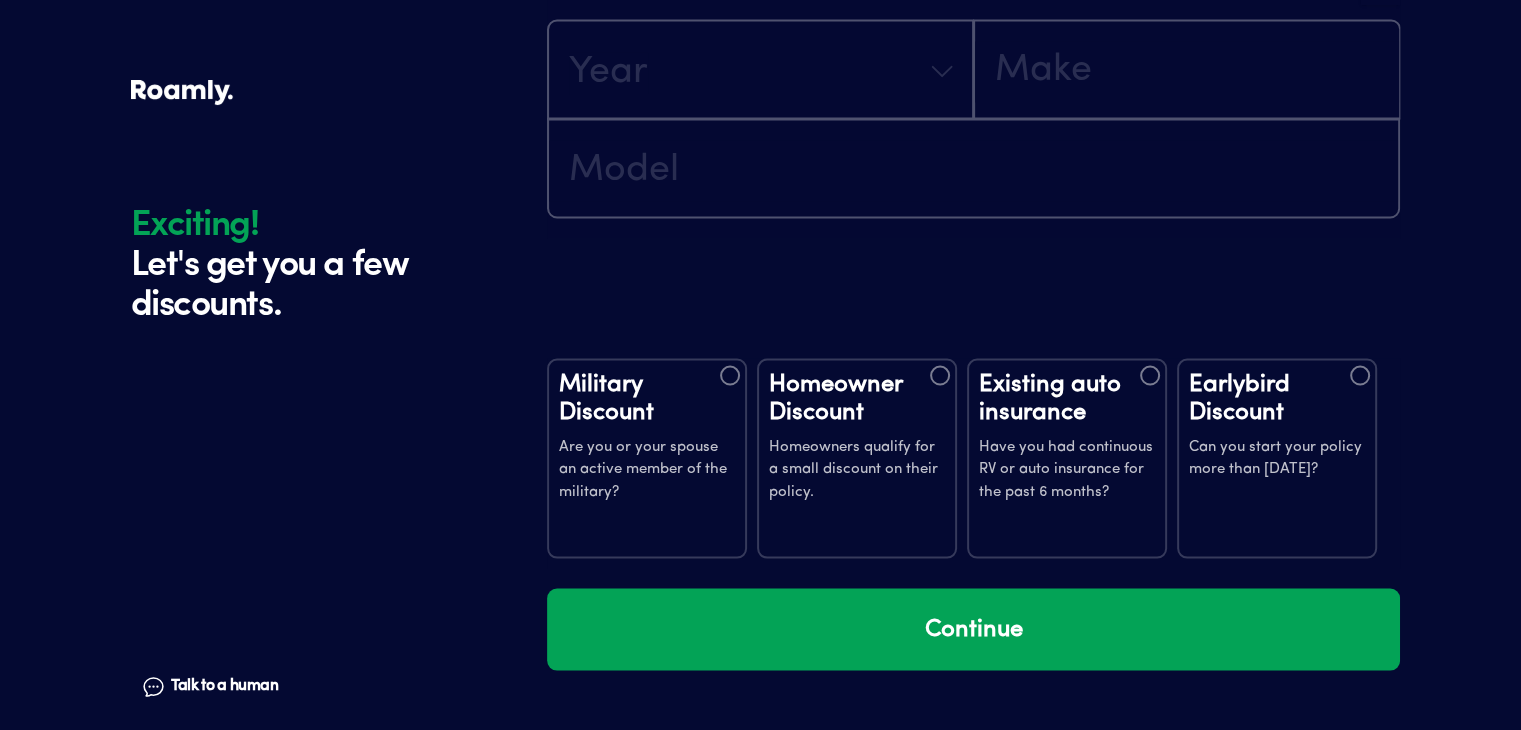 click on "Earlybird Discount" at bounding box center [1277, 398] 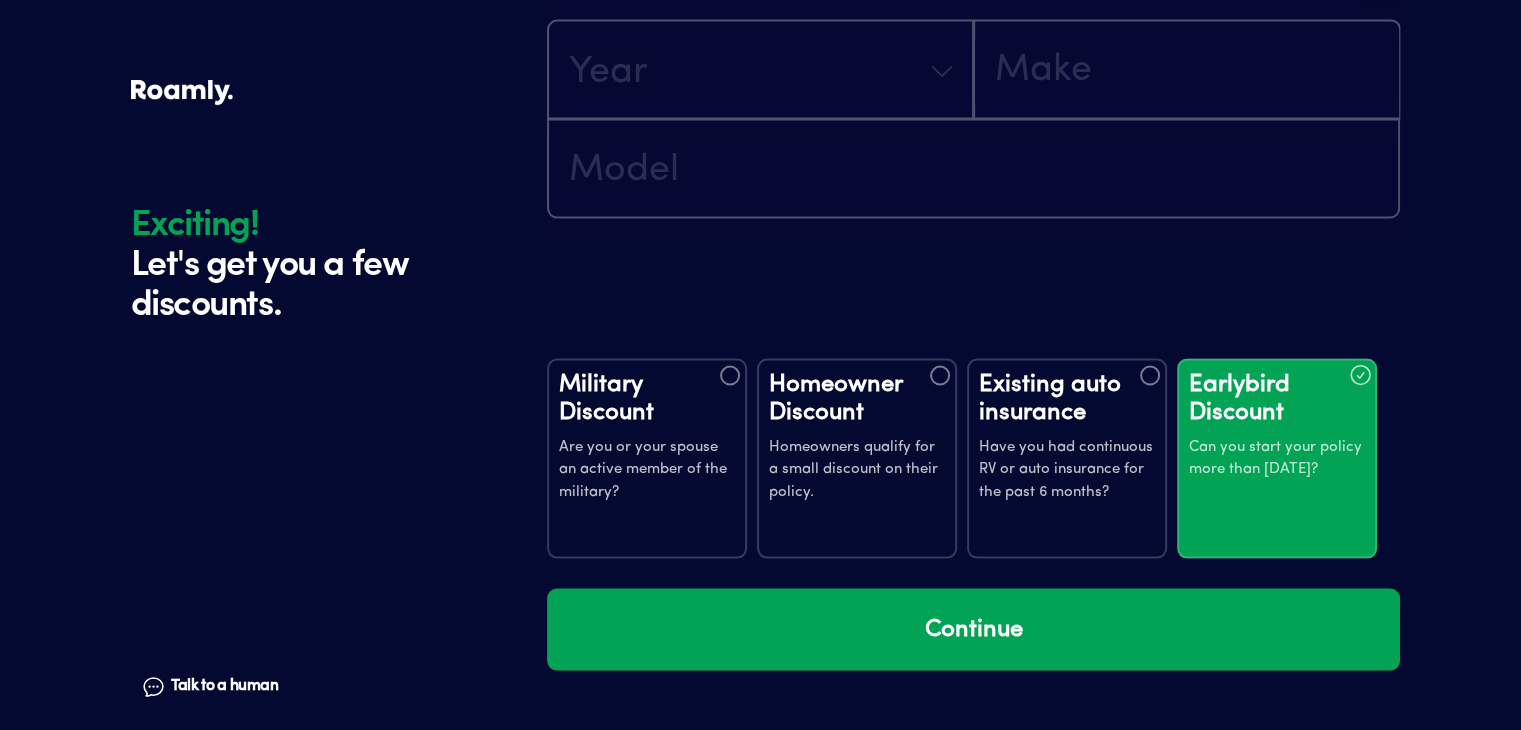 click on "Homeowner Discount" at bounding box center (857, 398) 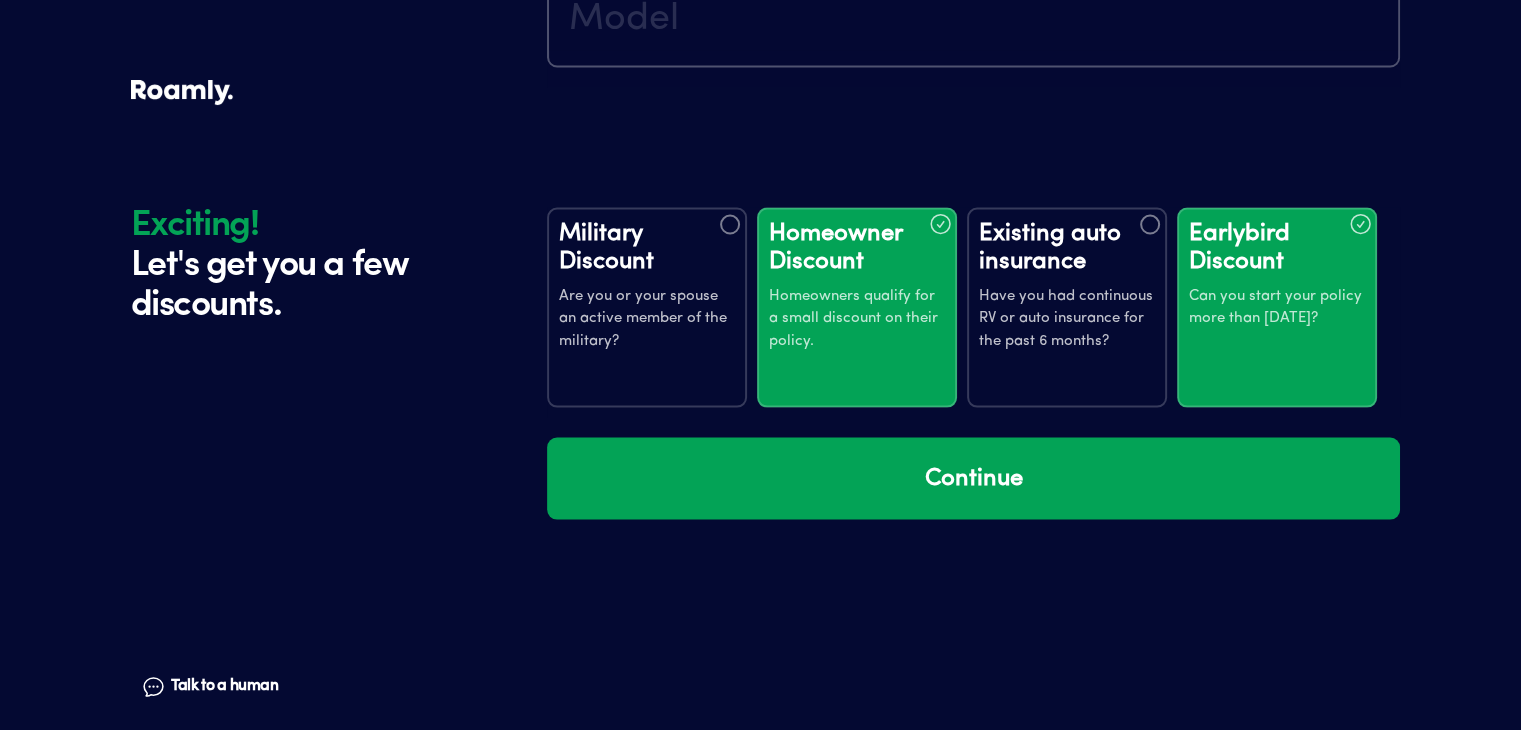 scroll, scrollTop: 3914, scrollLeft: 0, axis: vertical 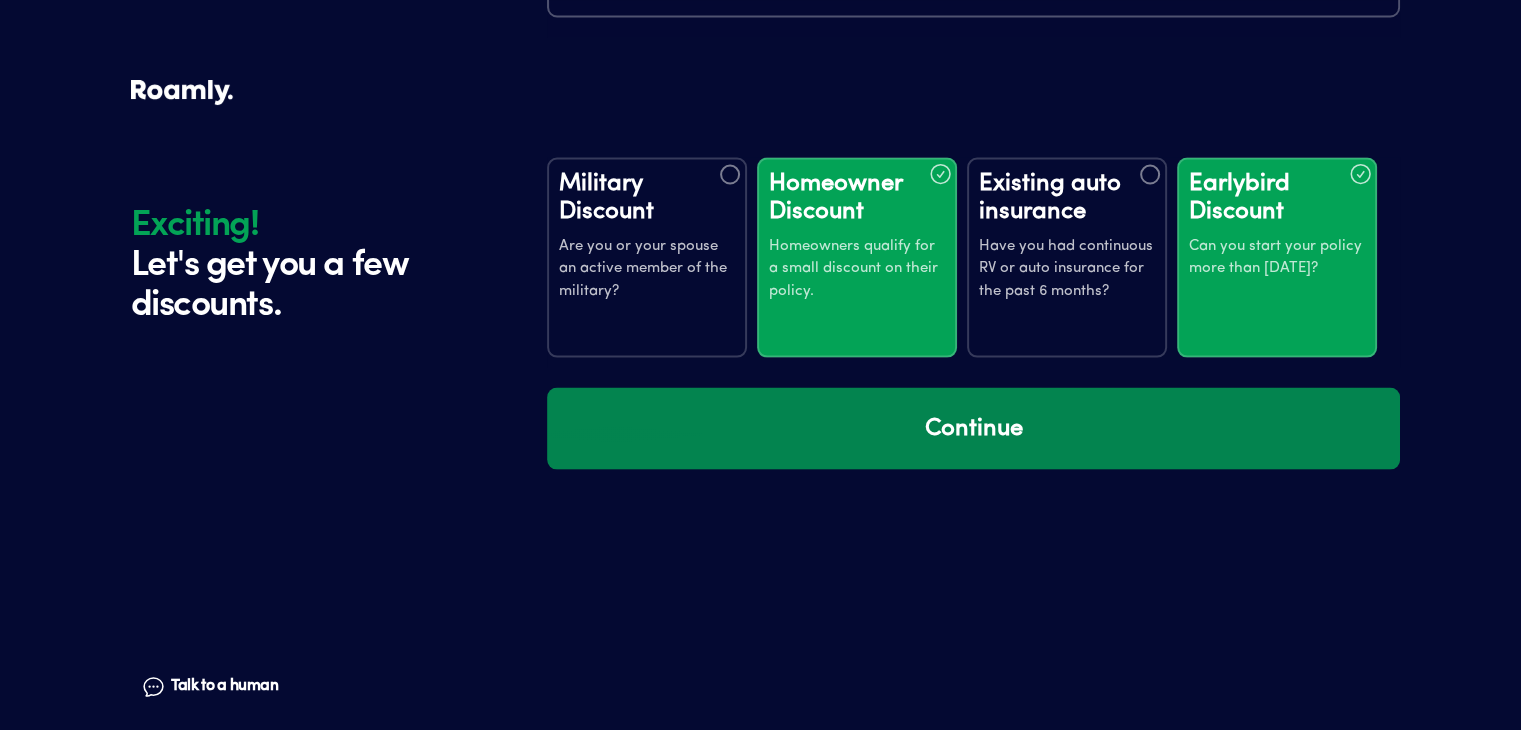 click on "Continue" at bounding box center [973, 429] 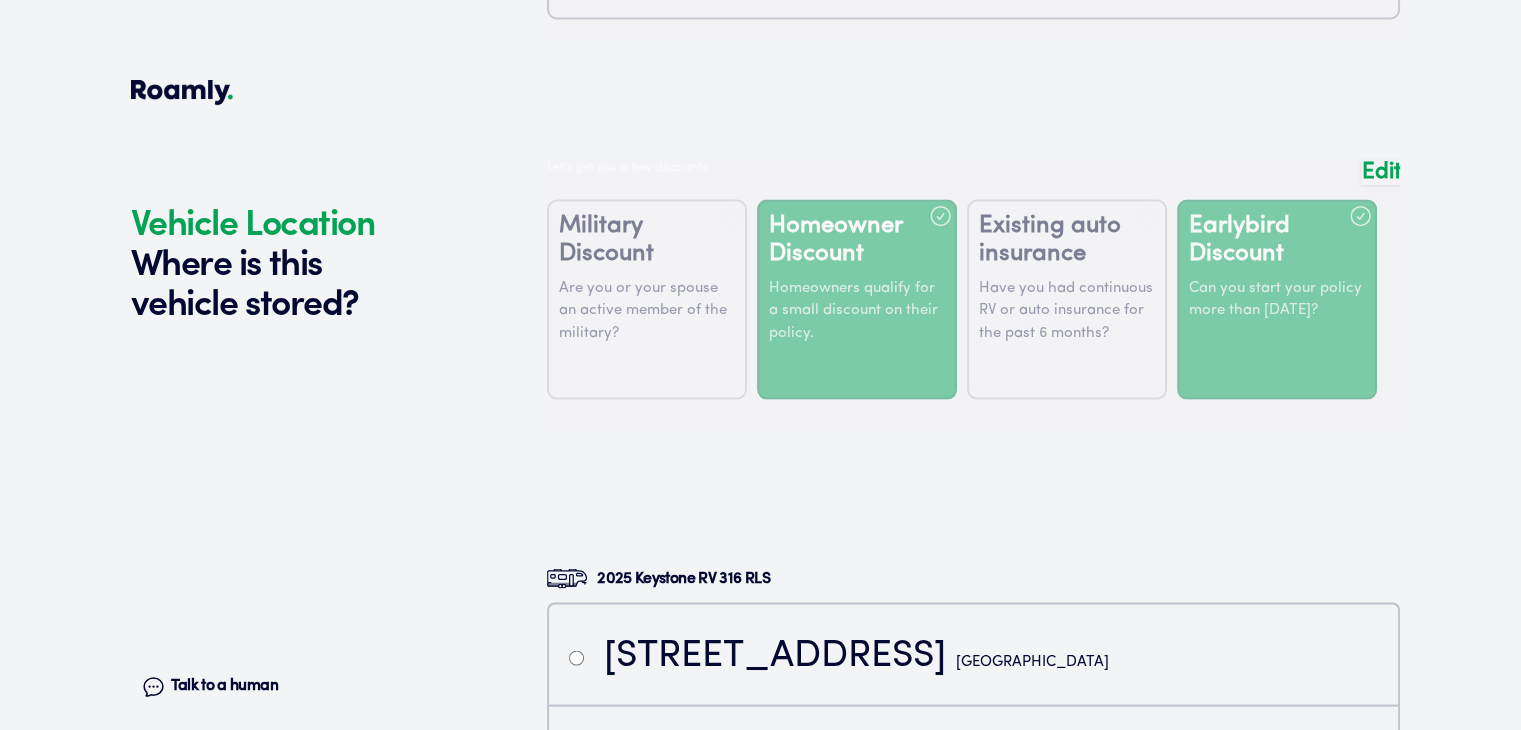 scroll, scrollTop: 3904, scrollLeft: 0, axis: vertical 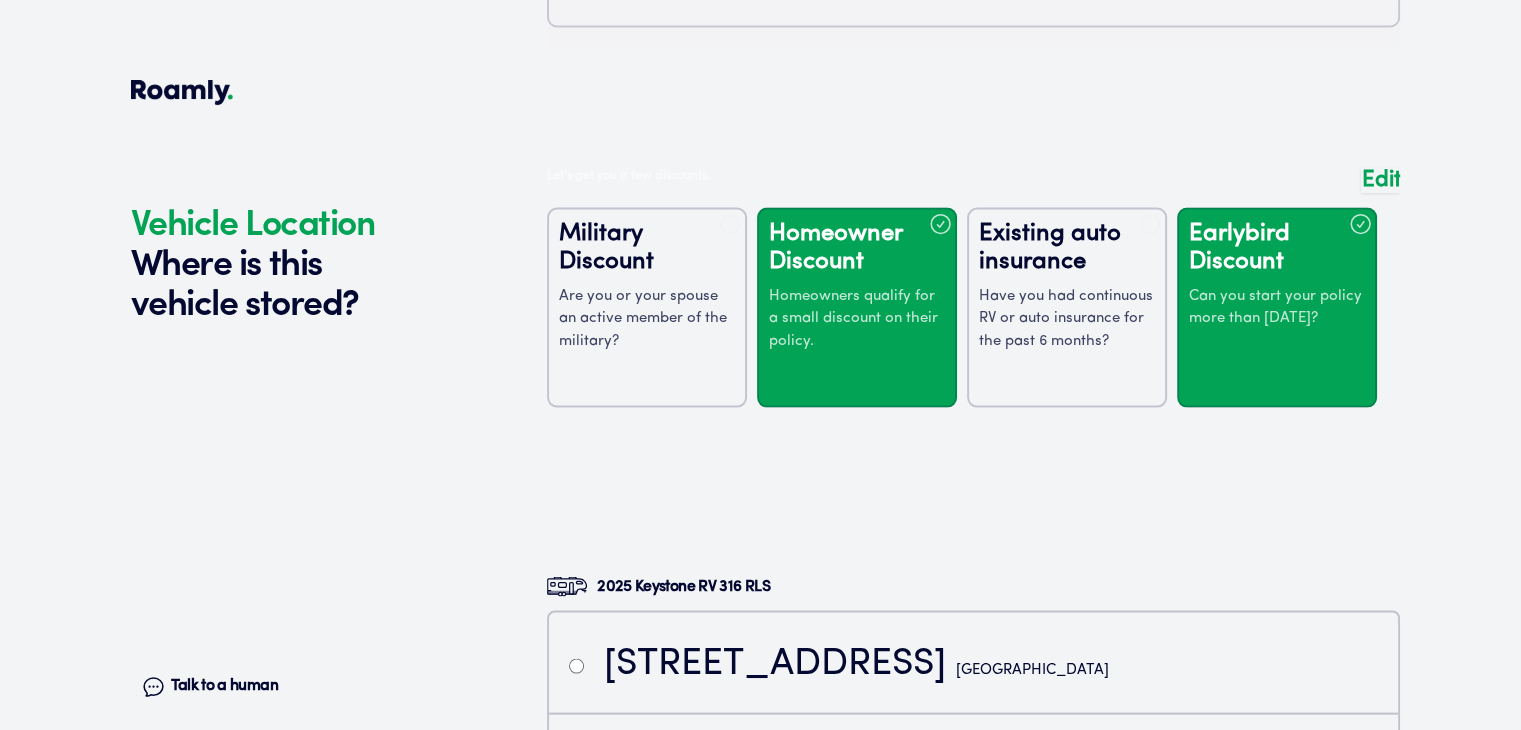 click at bounding box center (973, 303) 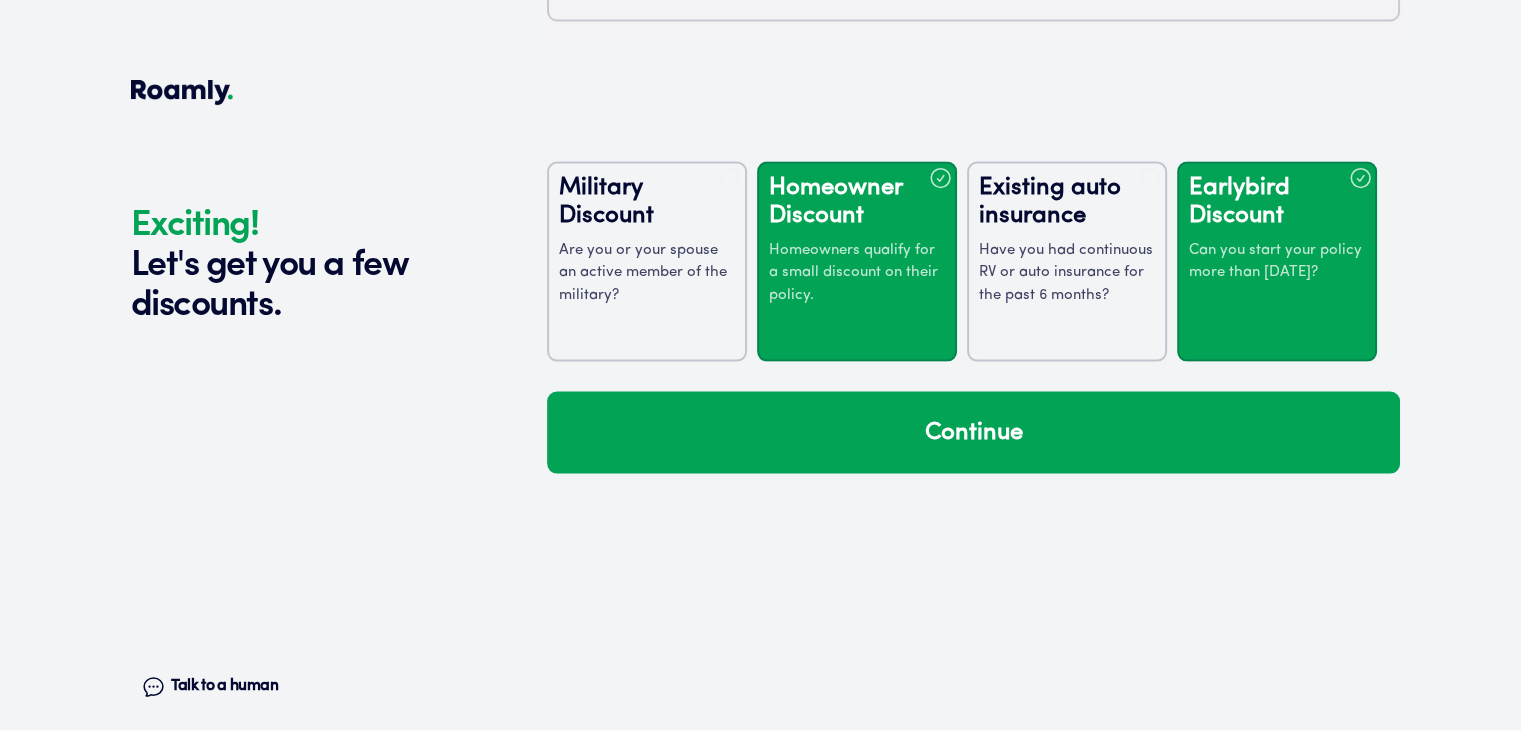 scroll, scrollTop: 3914, scrollLeft: 0, axis: vertical 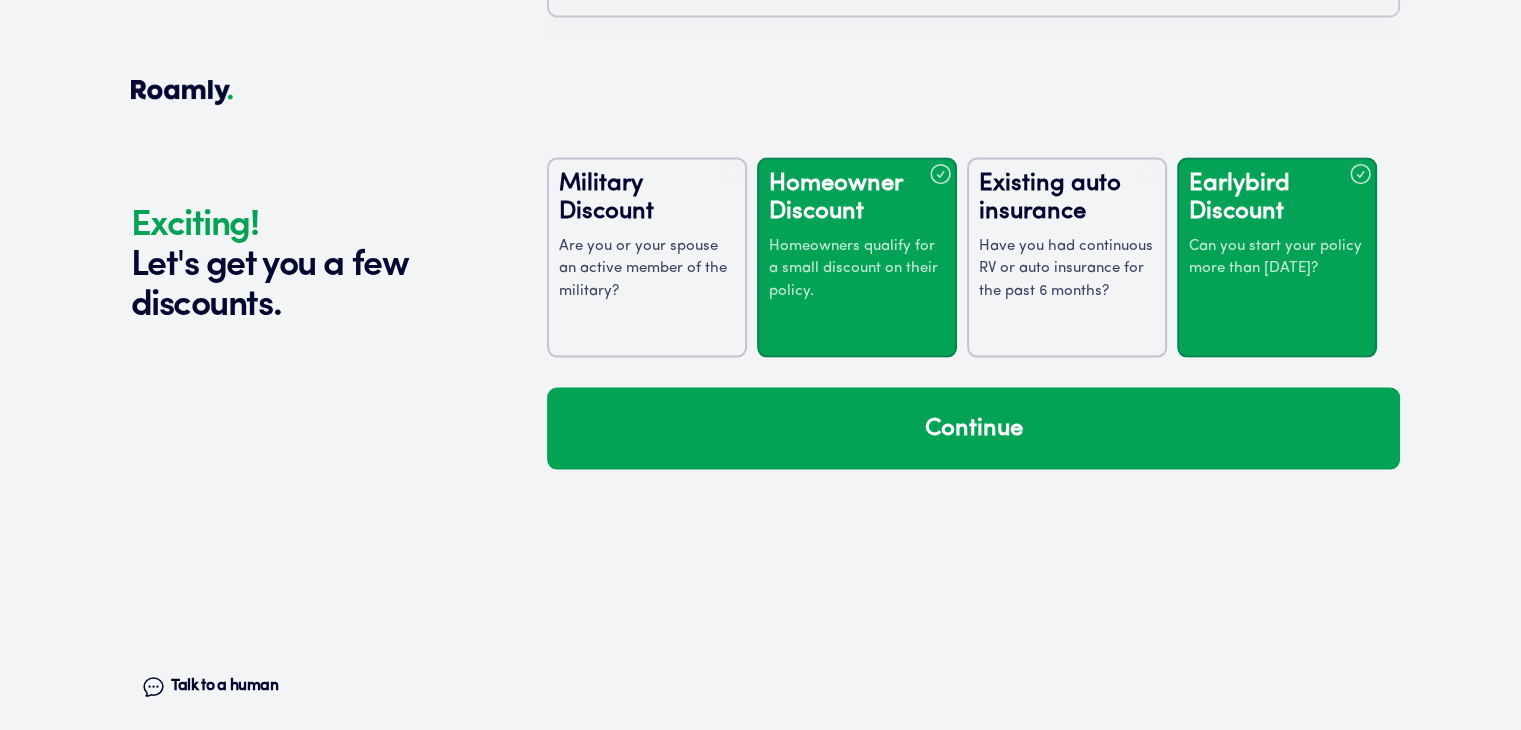 click on "Have you had continuous RV or auto insurance for the past 6 months?" at bounding box center [1067, 270] 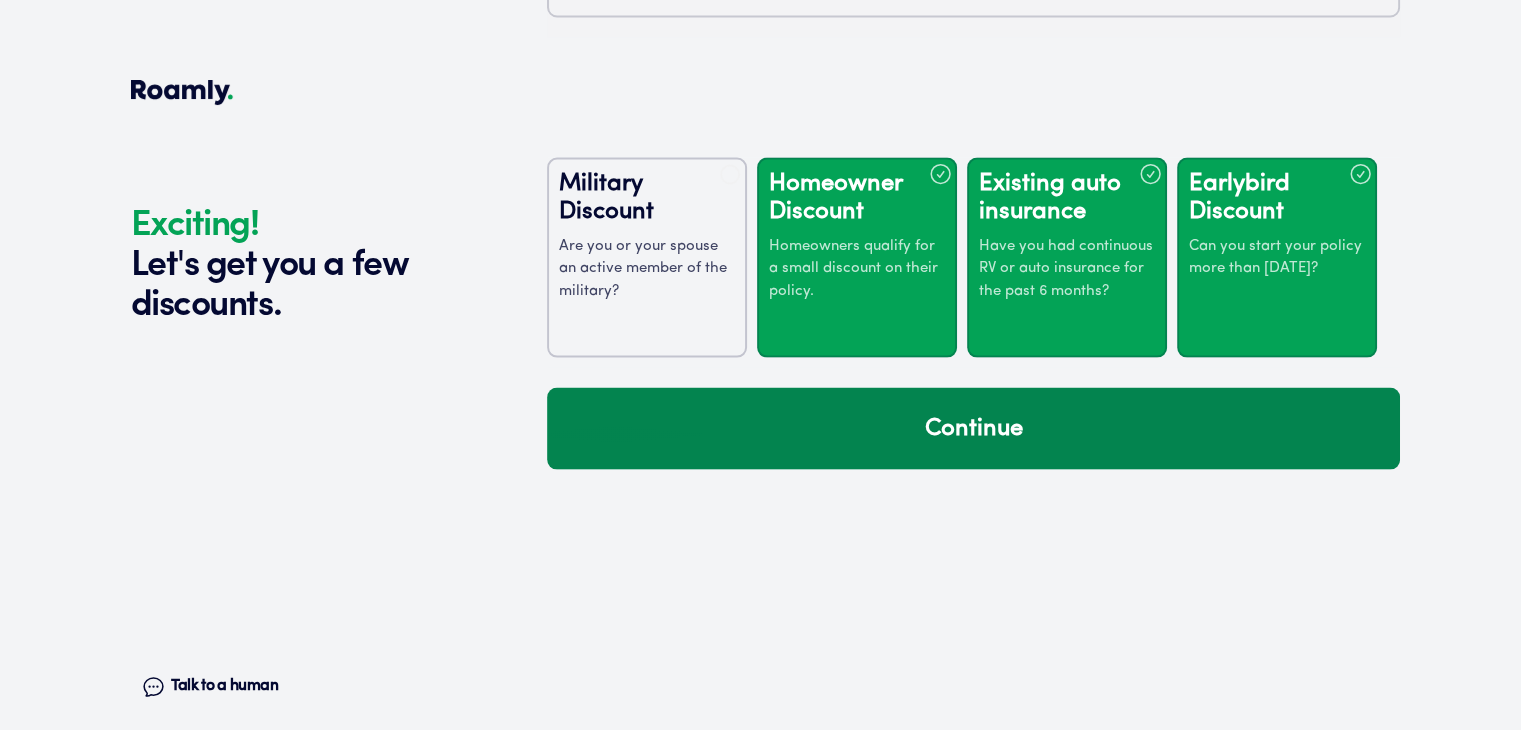 click on "Continue" at bounding box center (973, 429) 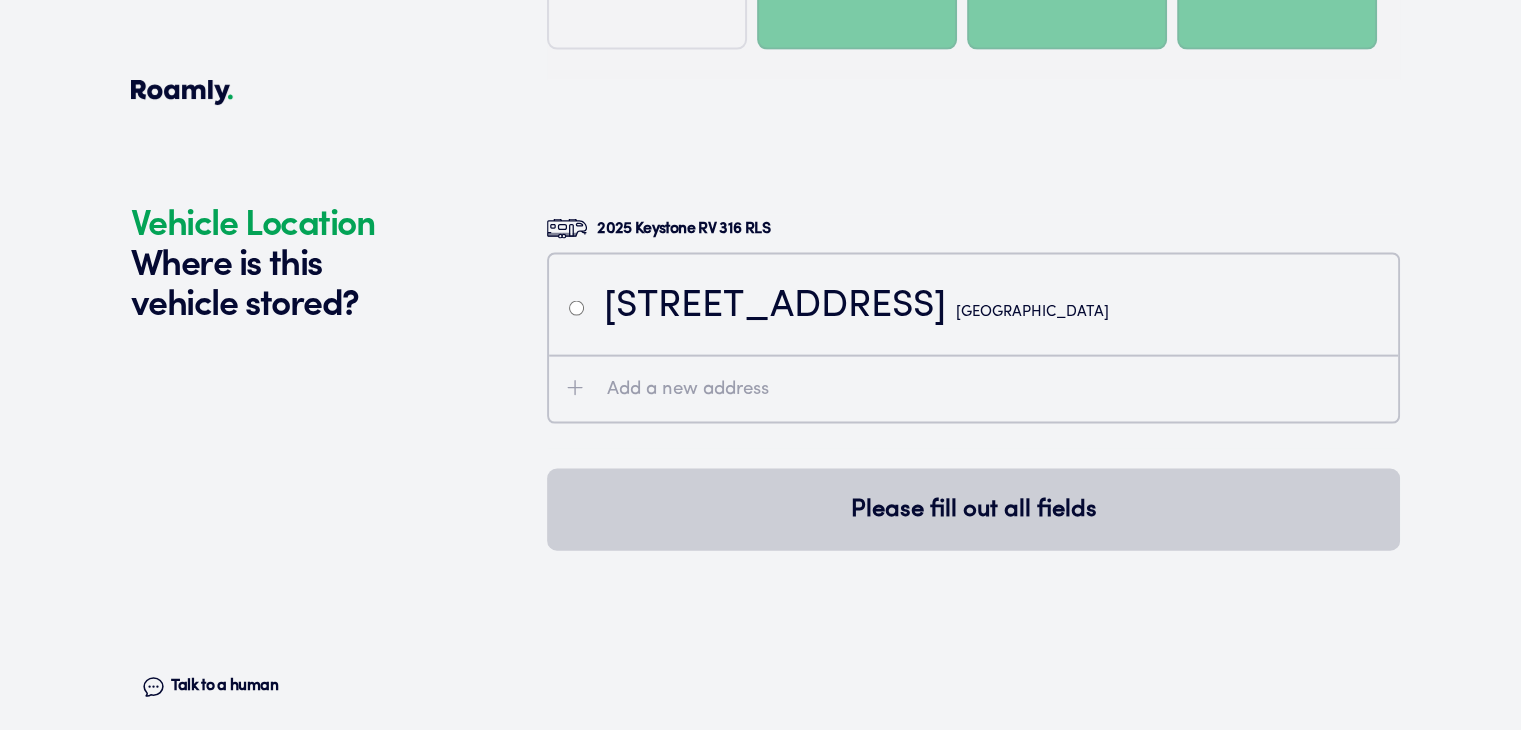 scroll, scrollTop: 4304, scrollLeft: 0, axis: vertical 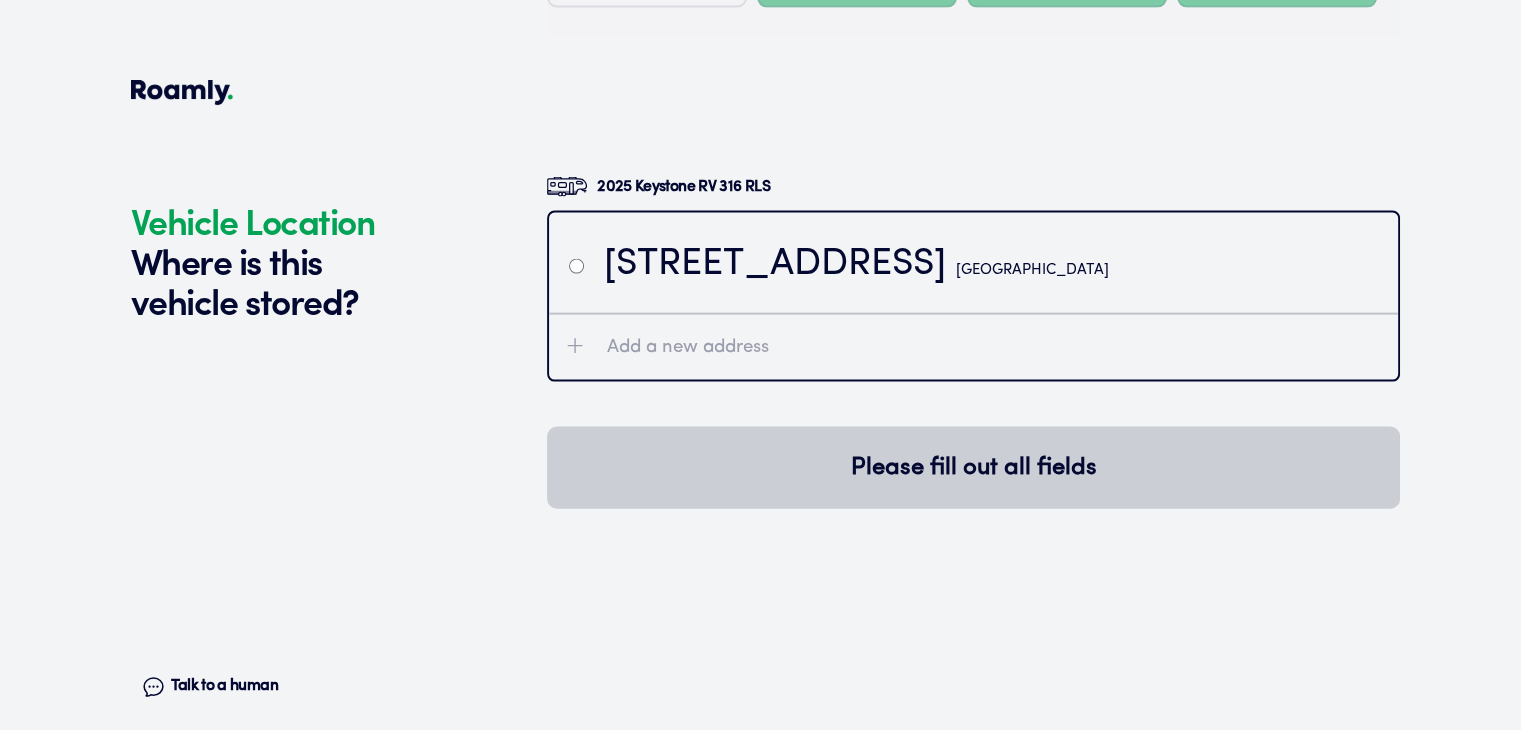 click at bounding box center (576, 266) 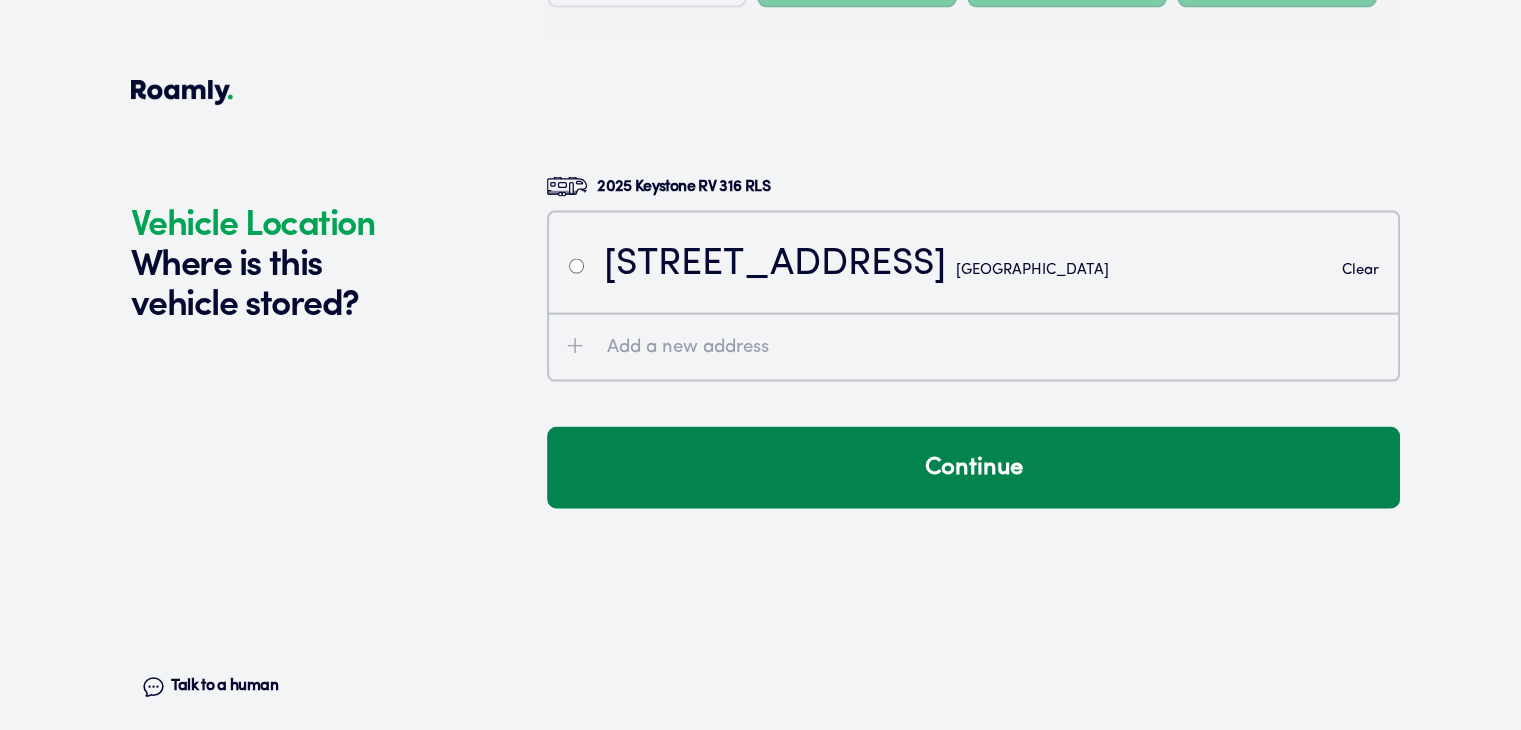 click on "Continue" at bounding box center (973, 468) 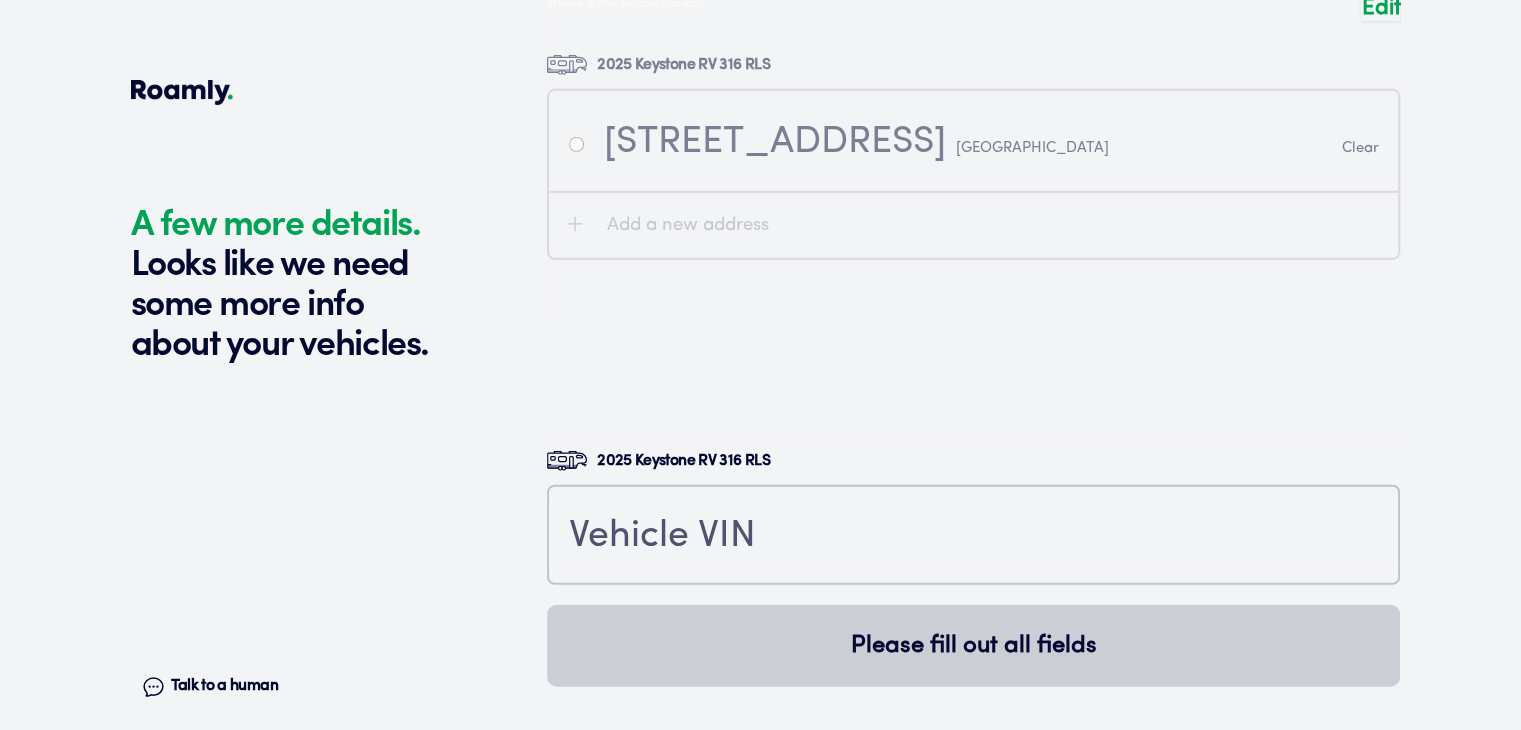 scroll, scrollTop: 4742, scrollLeft: 0, axis: vertical 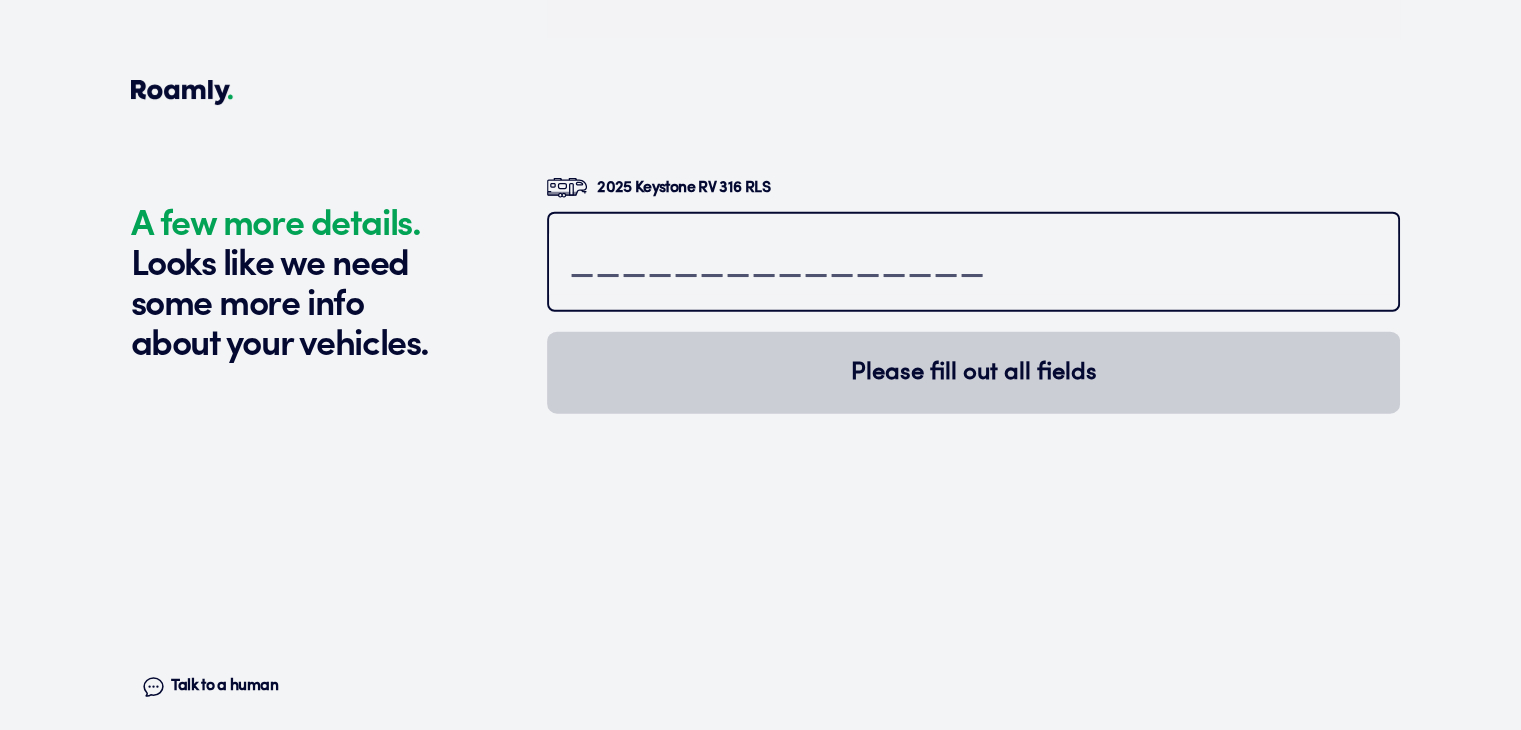 click at bounding box center [973, 264] 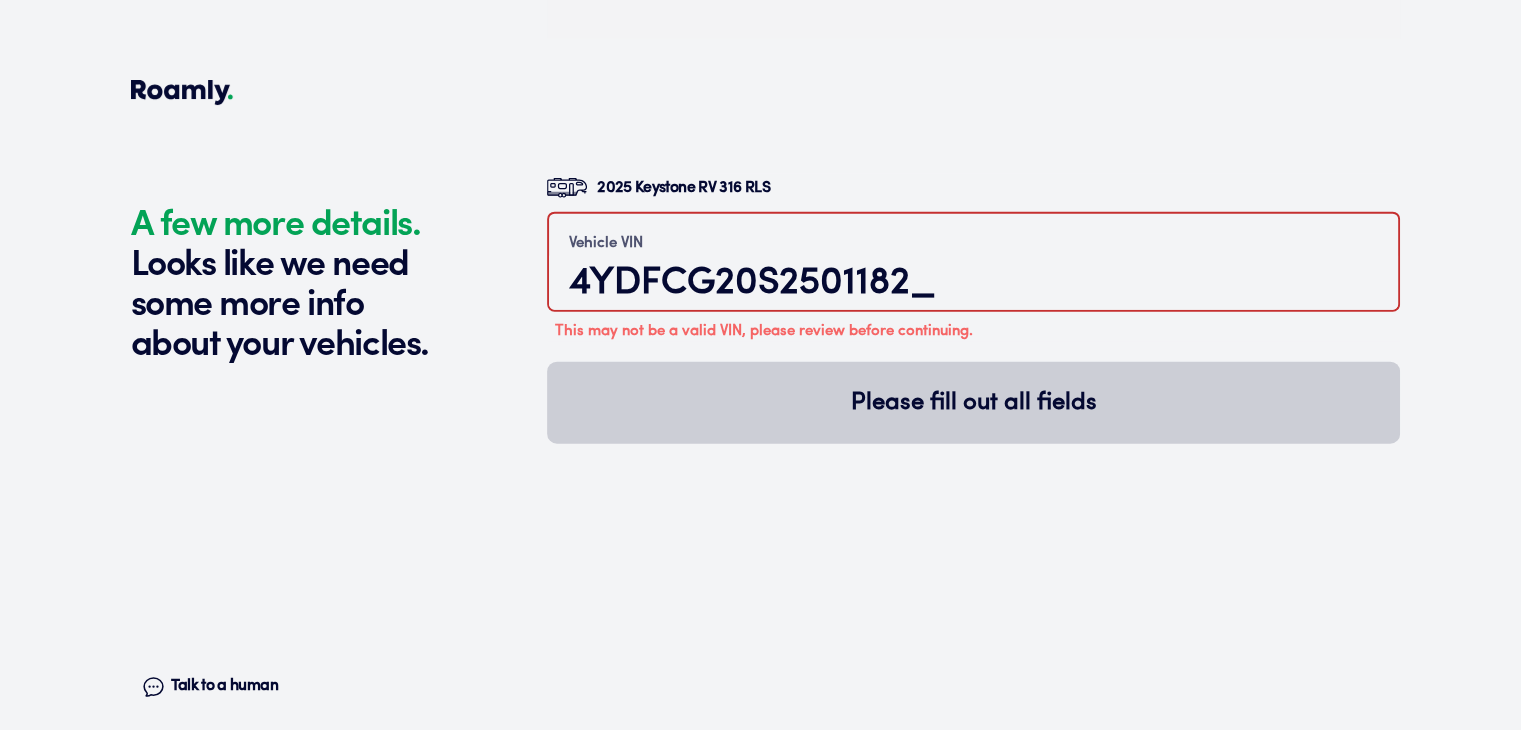 click on "4YDFCG20S2501182_" at bounding box center (973, 283) 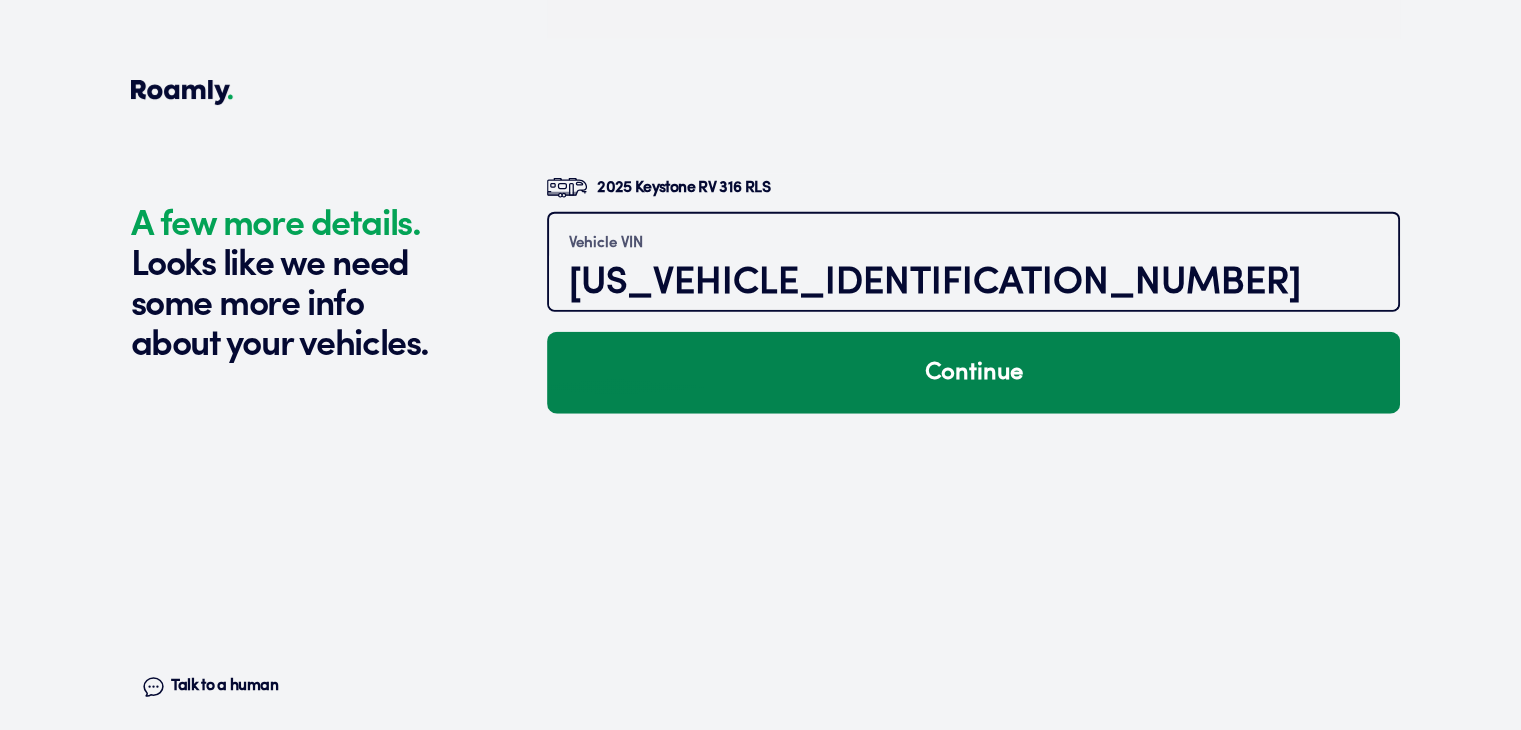 type on "[US_VEHICLE_IDENTIFICATION_NUMBER]" 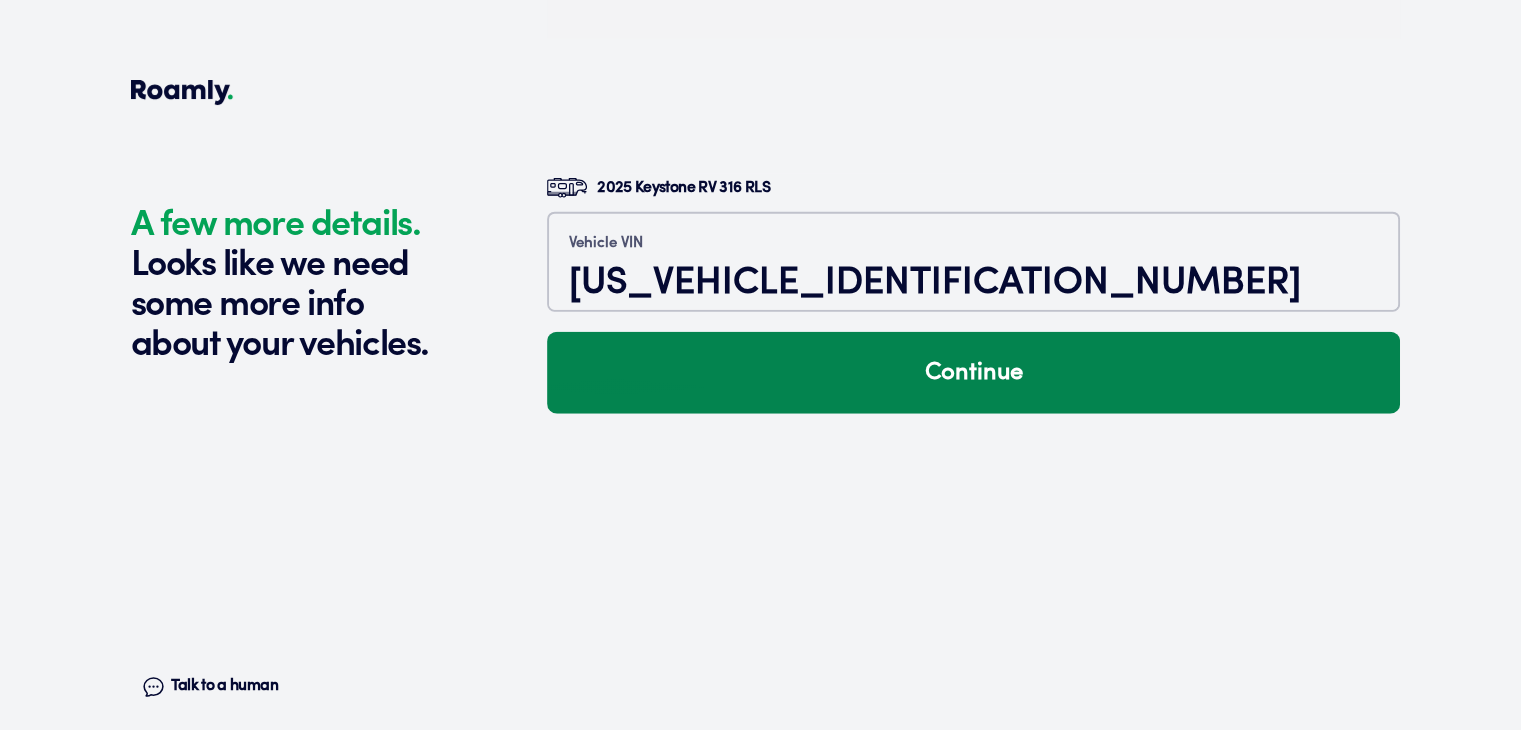 click on "Continue" at bounding box center (973, 373) 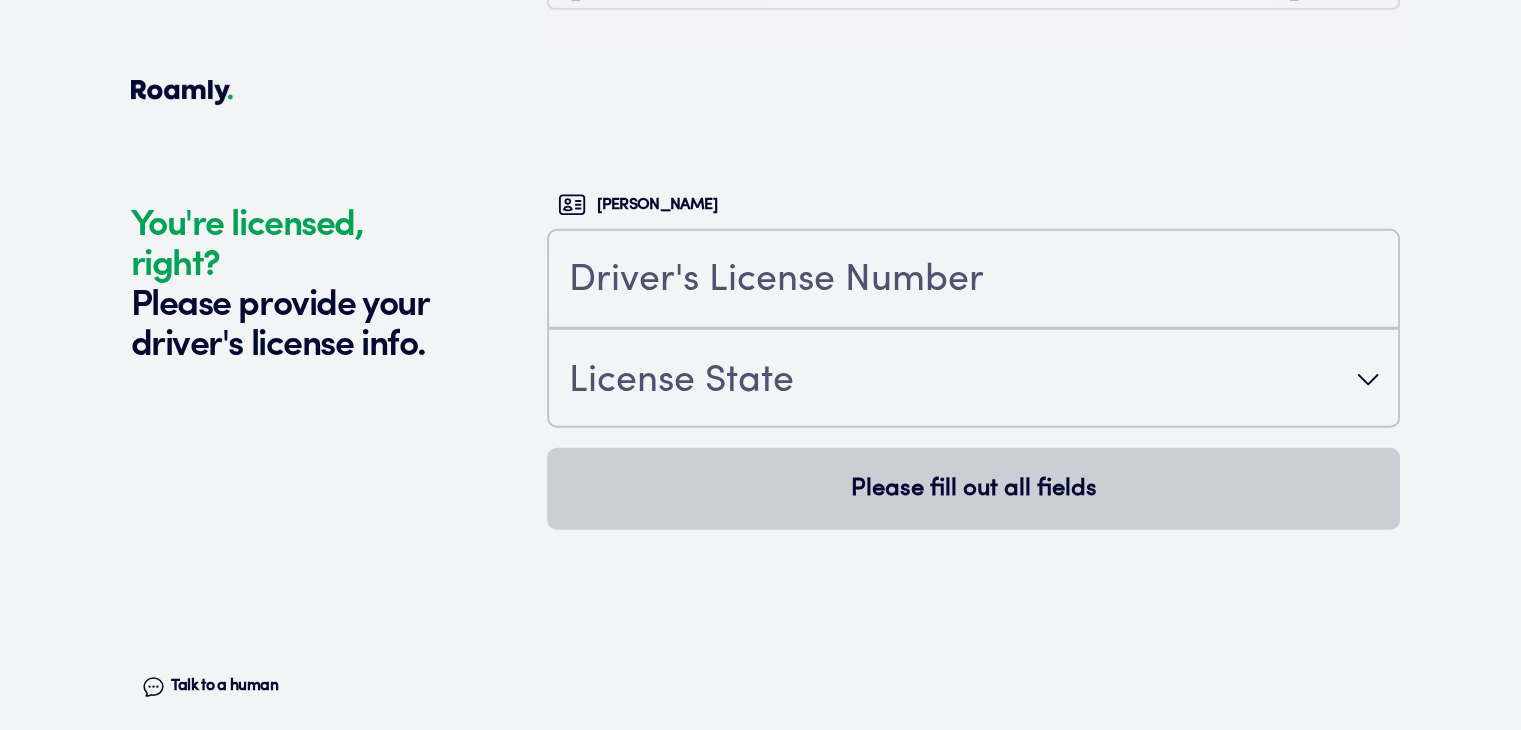scroll, scrollTop: 5085, scrollLeft: 0, axis: vertical 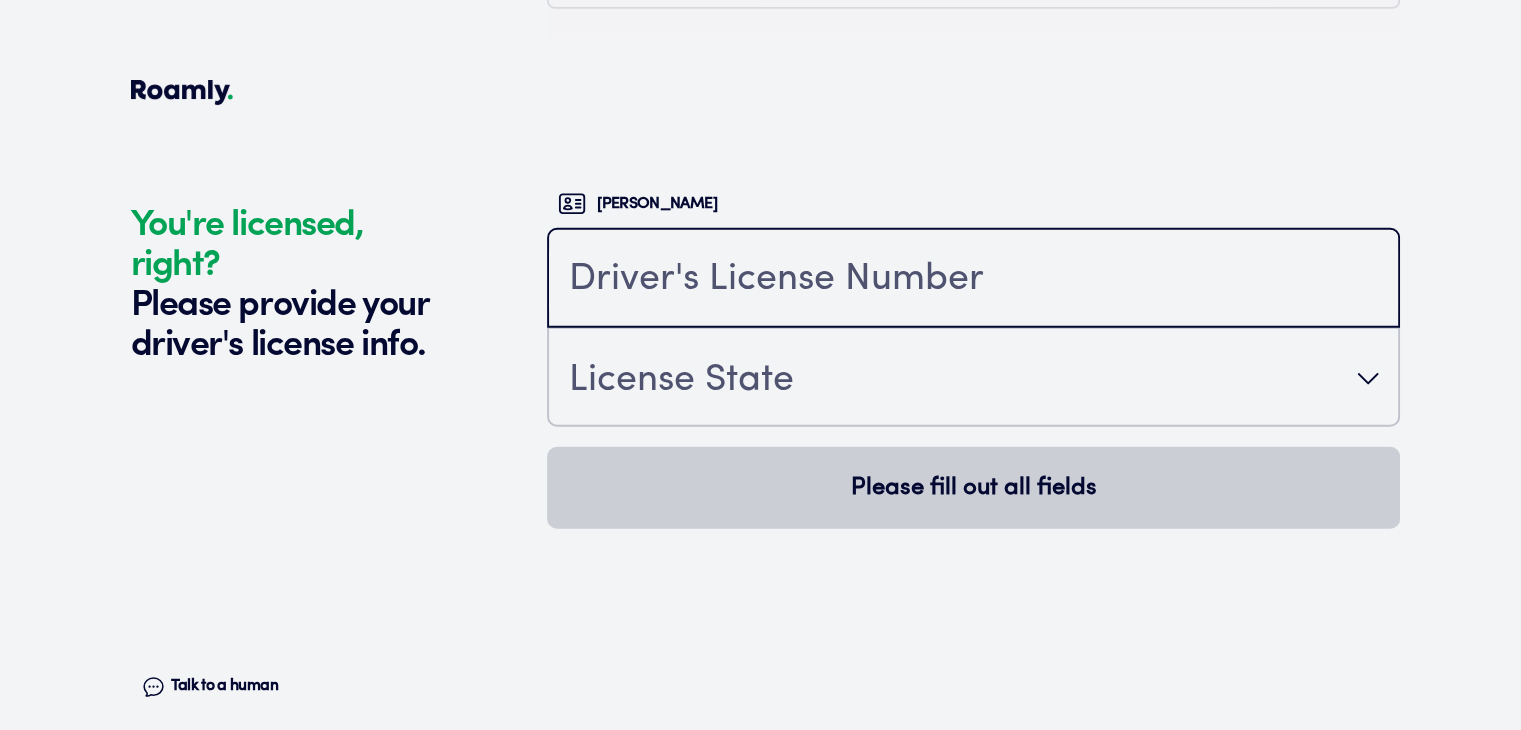 click at bounding box center [973, 280] 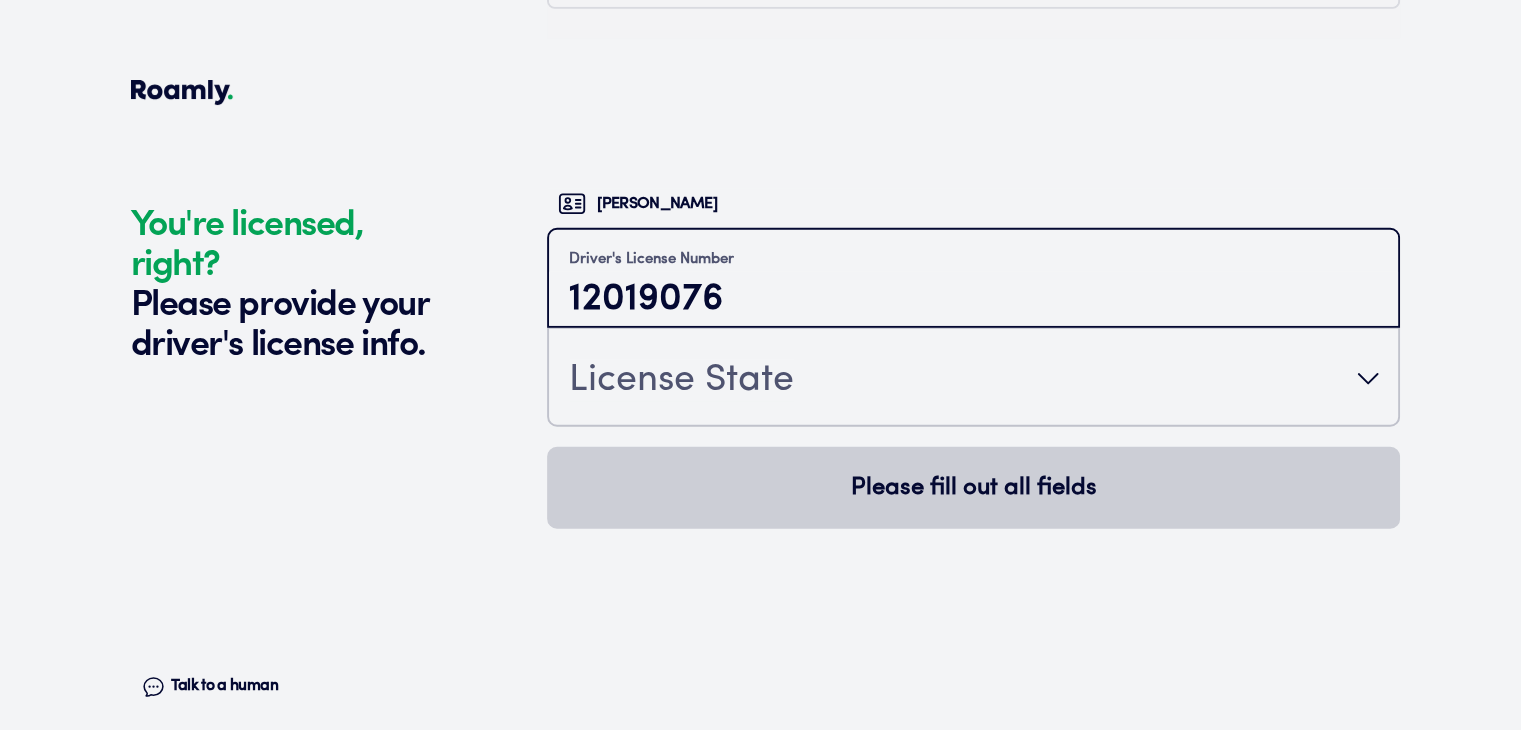 type on "12019076" 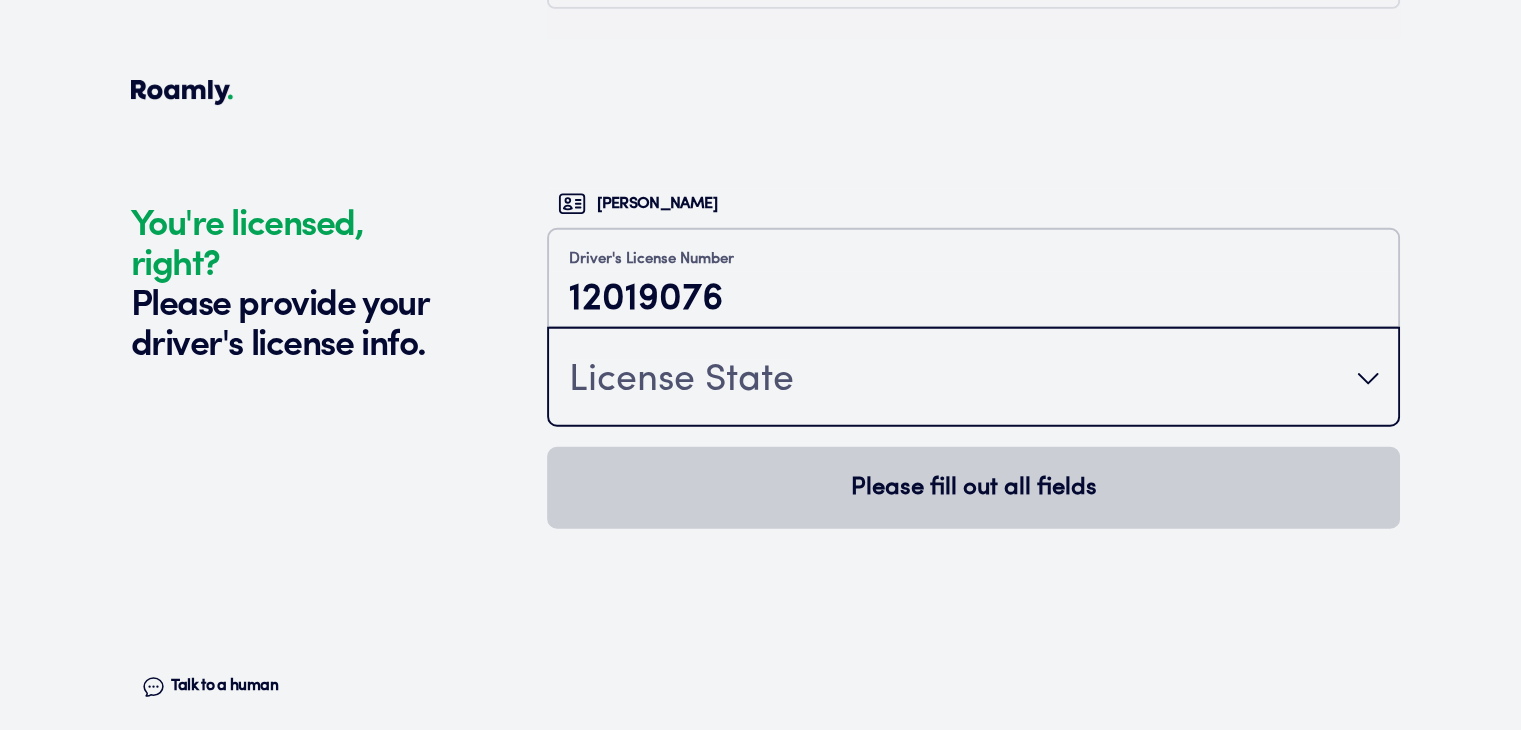 click on "License State" at bounding box center (681, 381) 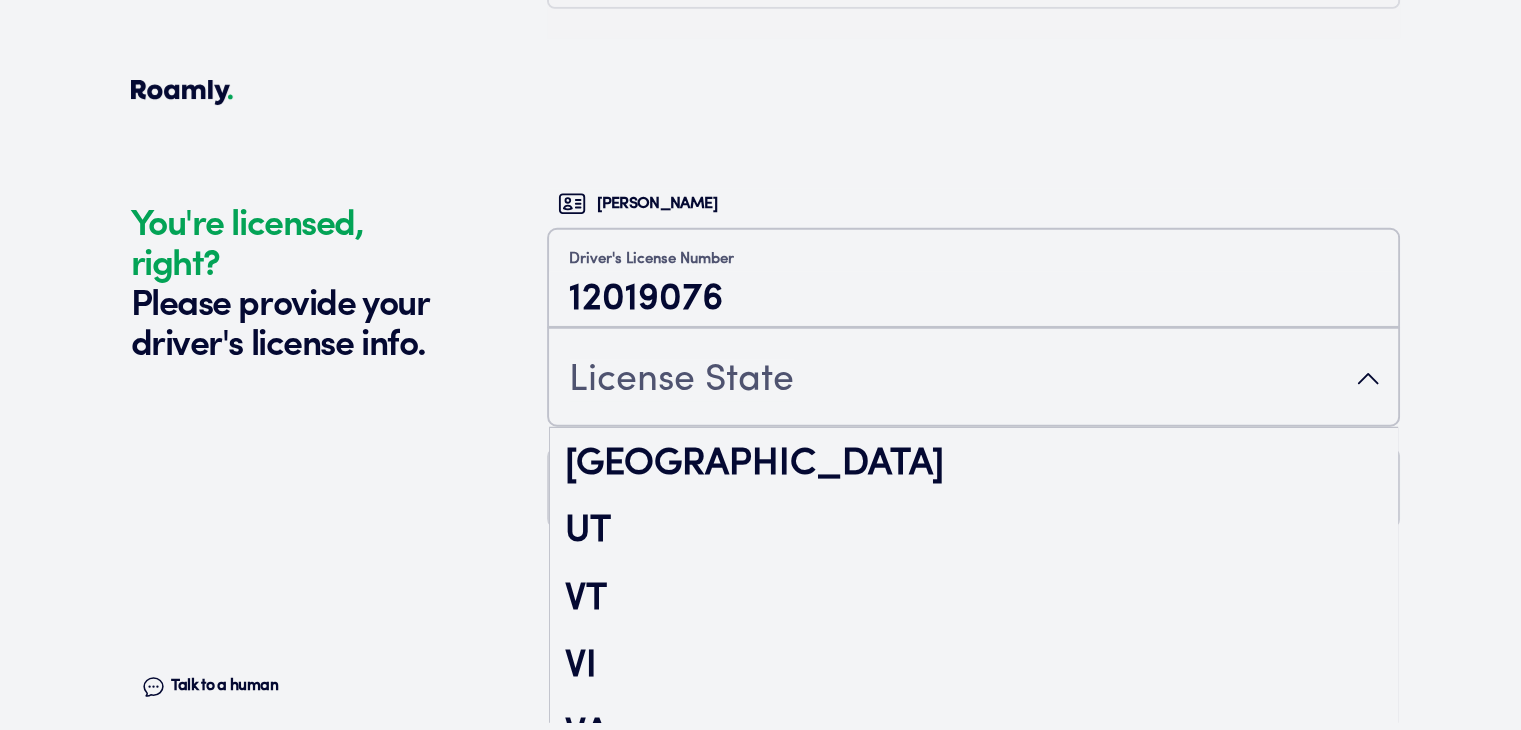 scroll, scrollTop: 3400, scrollLeft: 0, axis: vertical 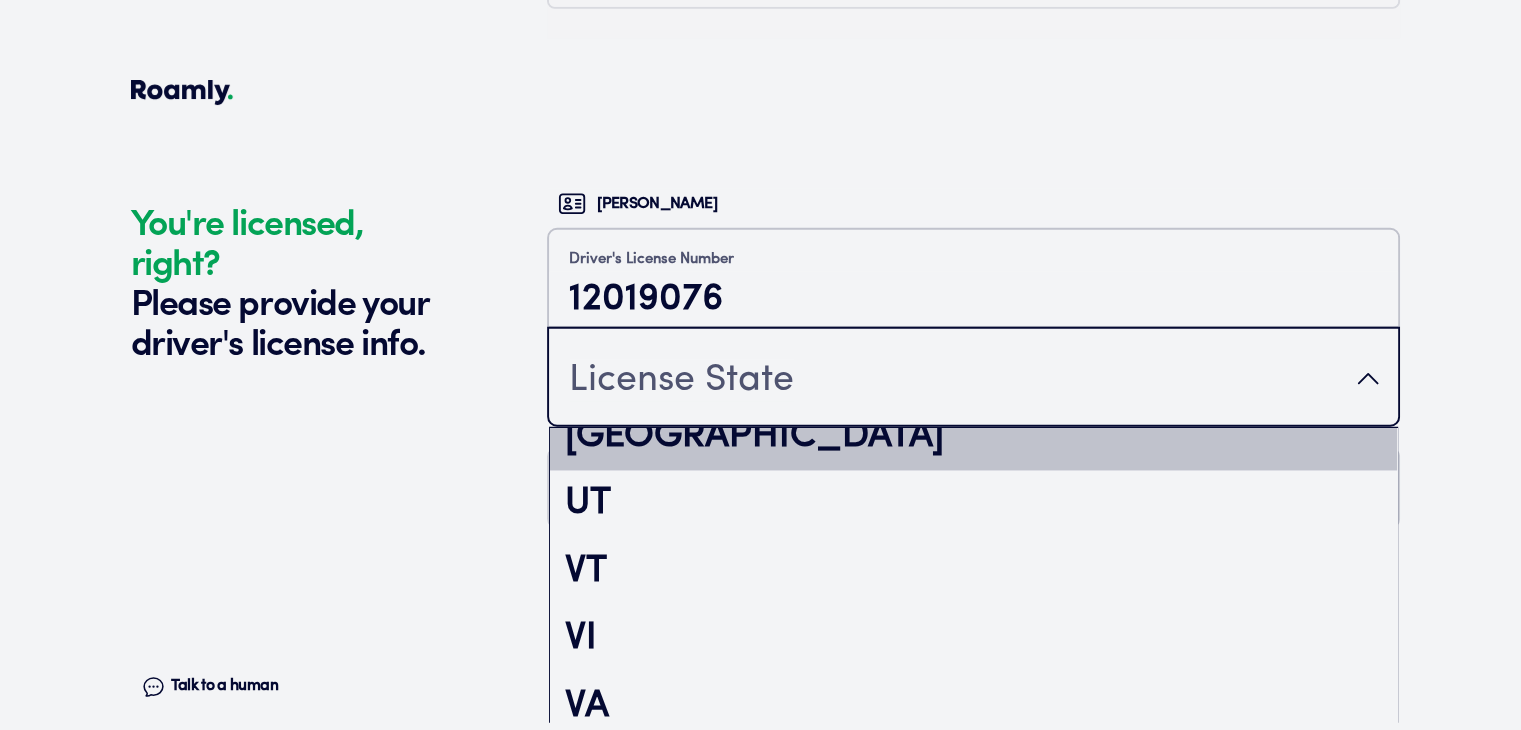click on "[GEOGRAPHIC_DATA]" at bounding box center (973, 438) 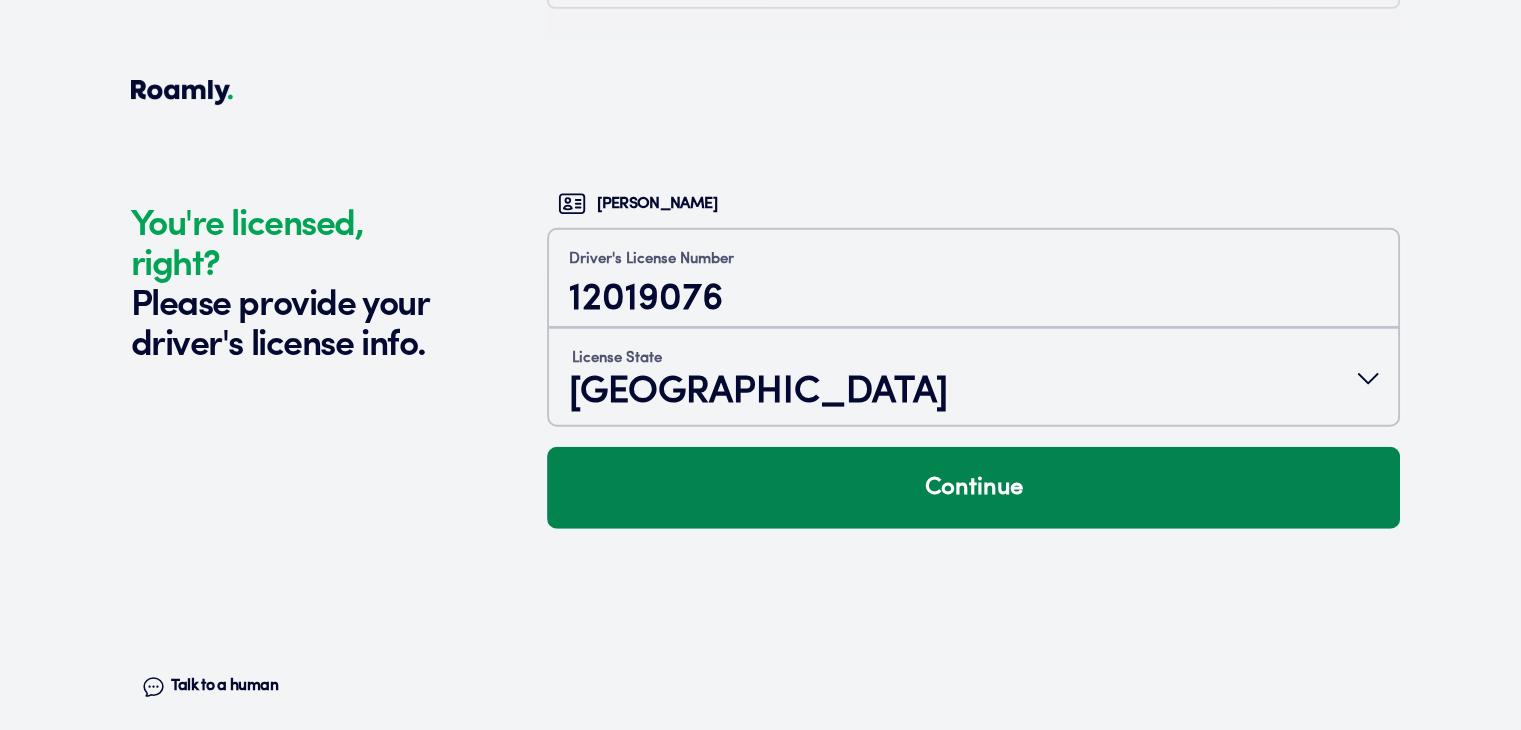 click on "Continue" at bounding box center [973, 488] 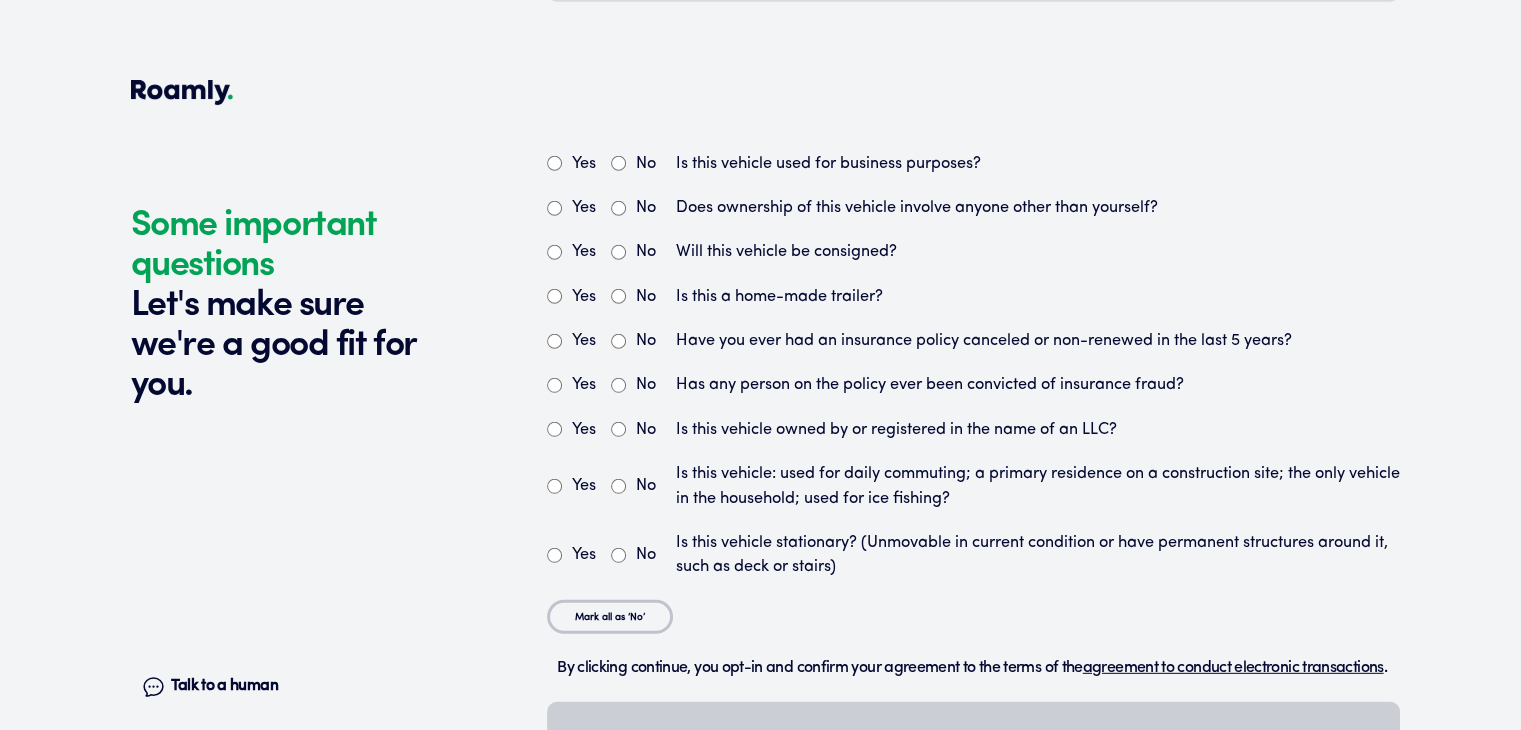 scroll, scrollTop: 5559, scrollLeft: 0, axis: vertical 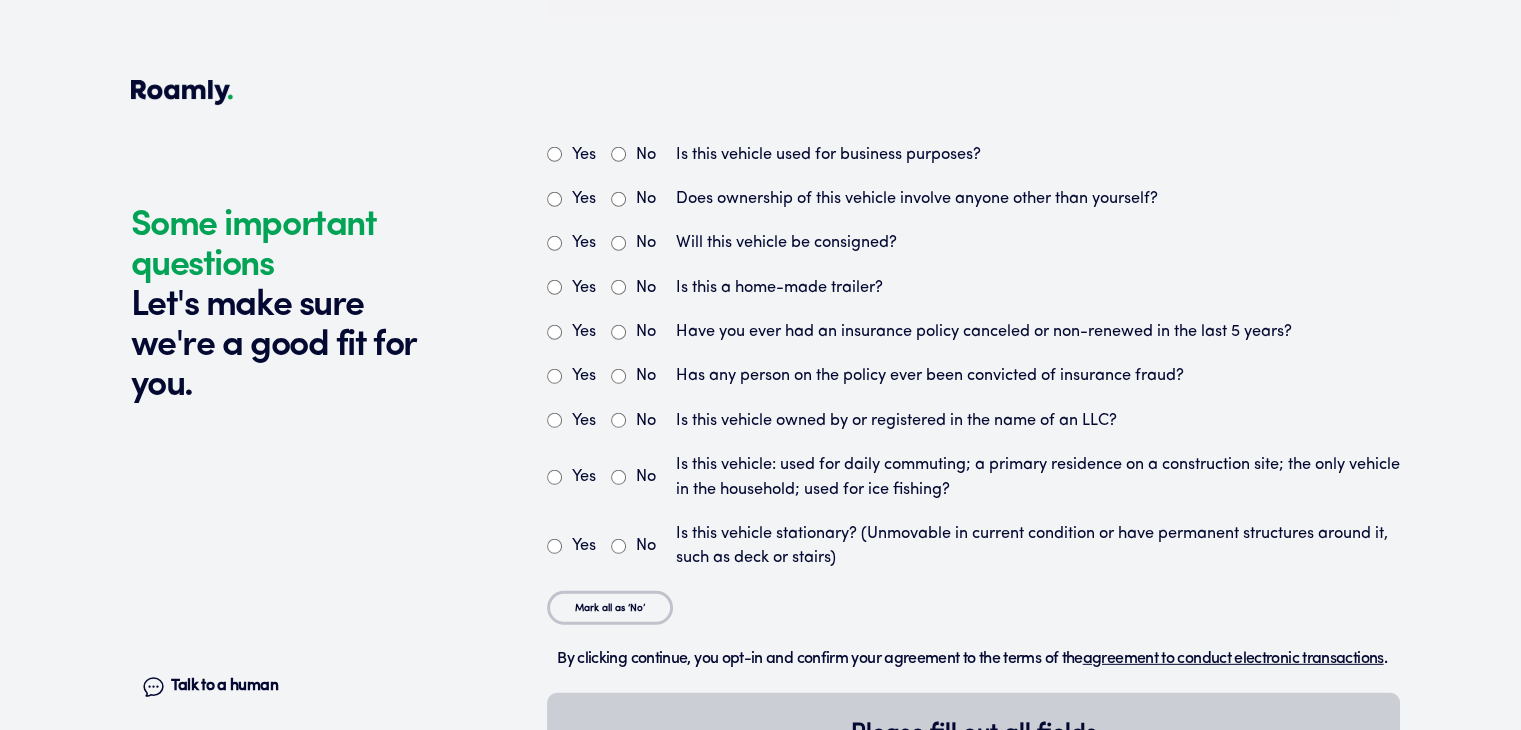 click on "No" at bounding box center (618, 154) 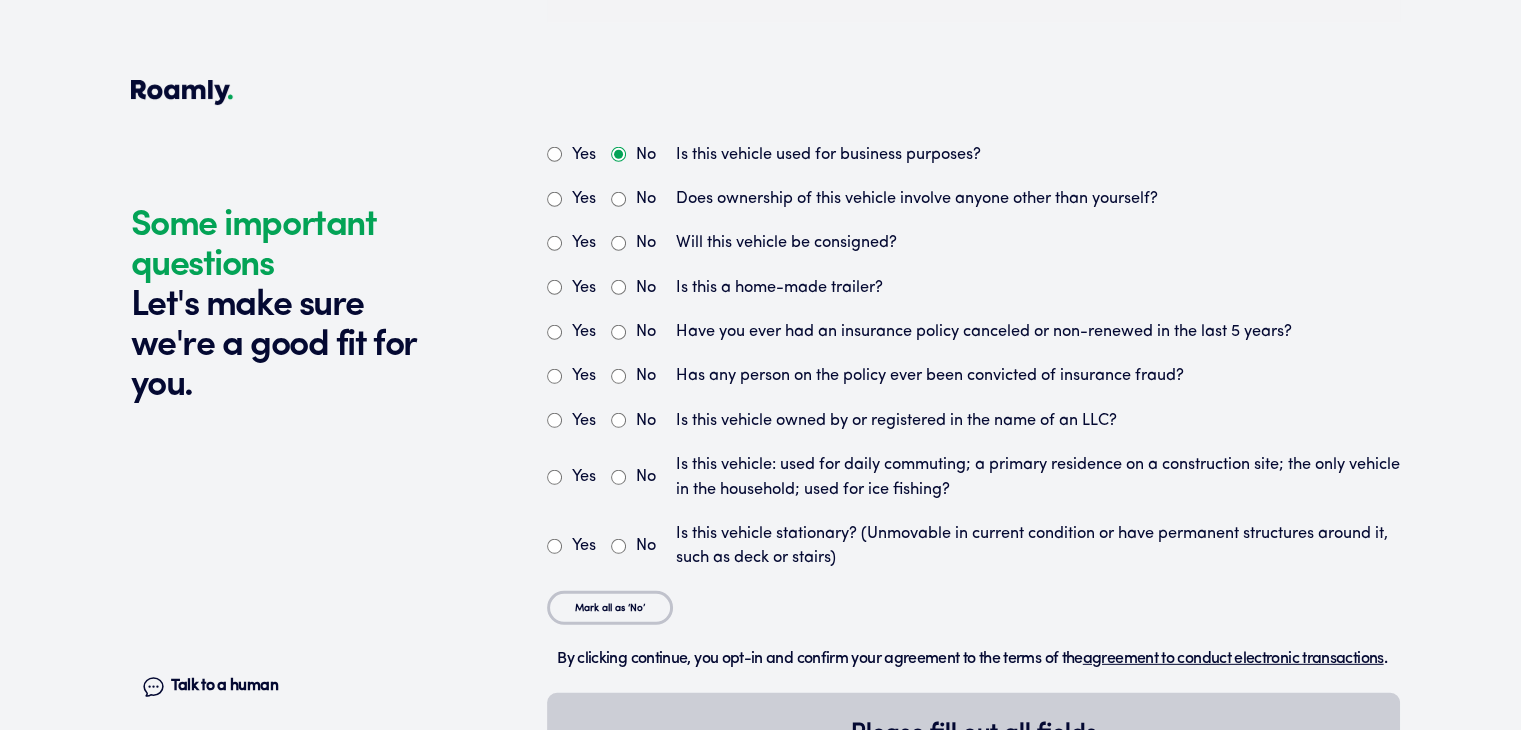 radio on "true" 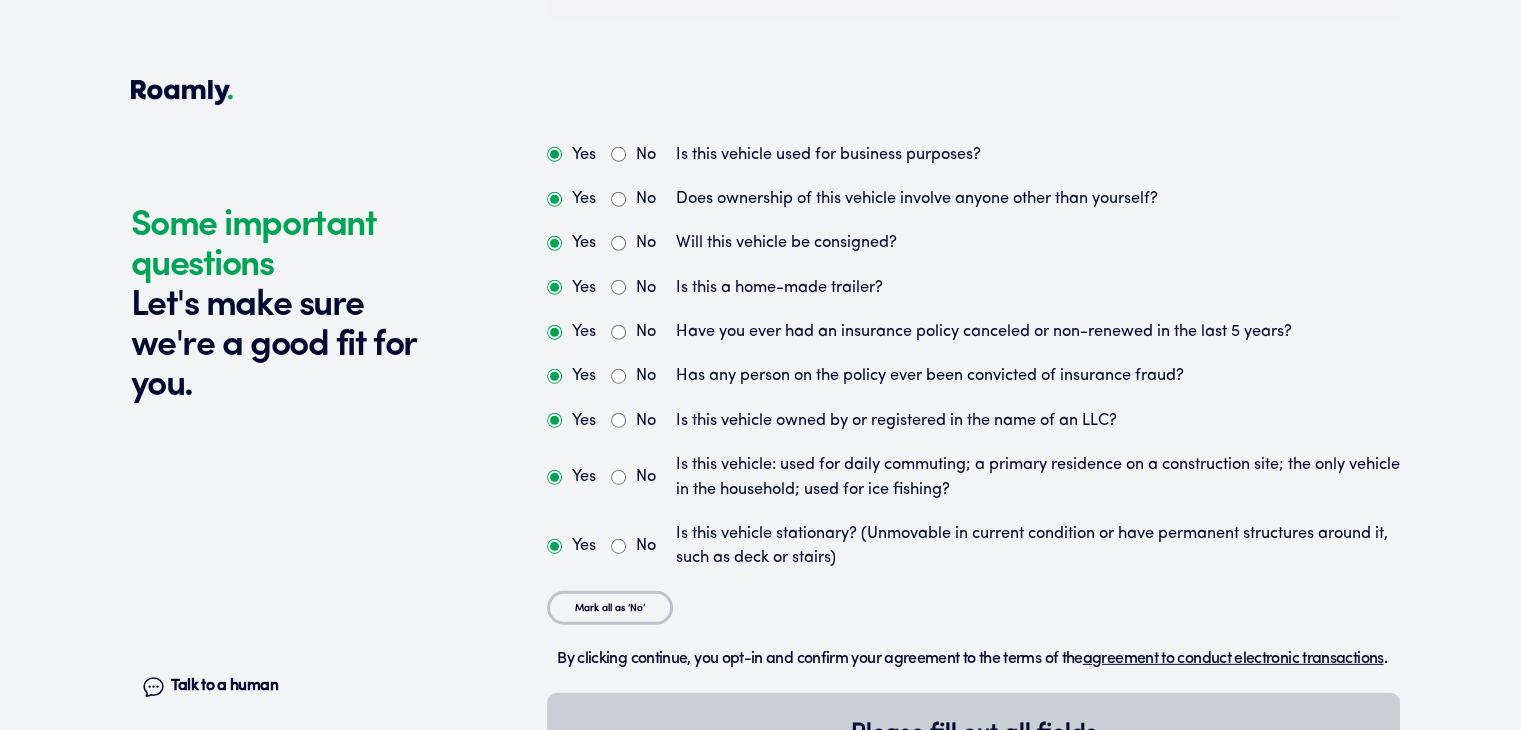 click on "Yes" at bounding box center (554, 199) 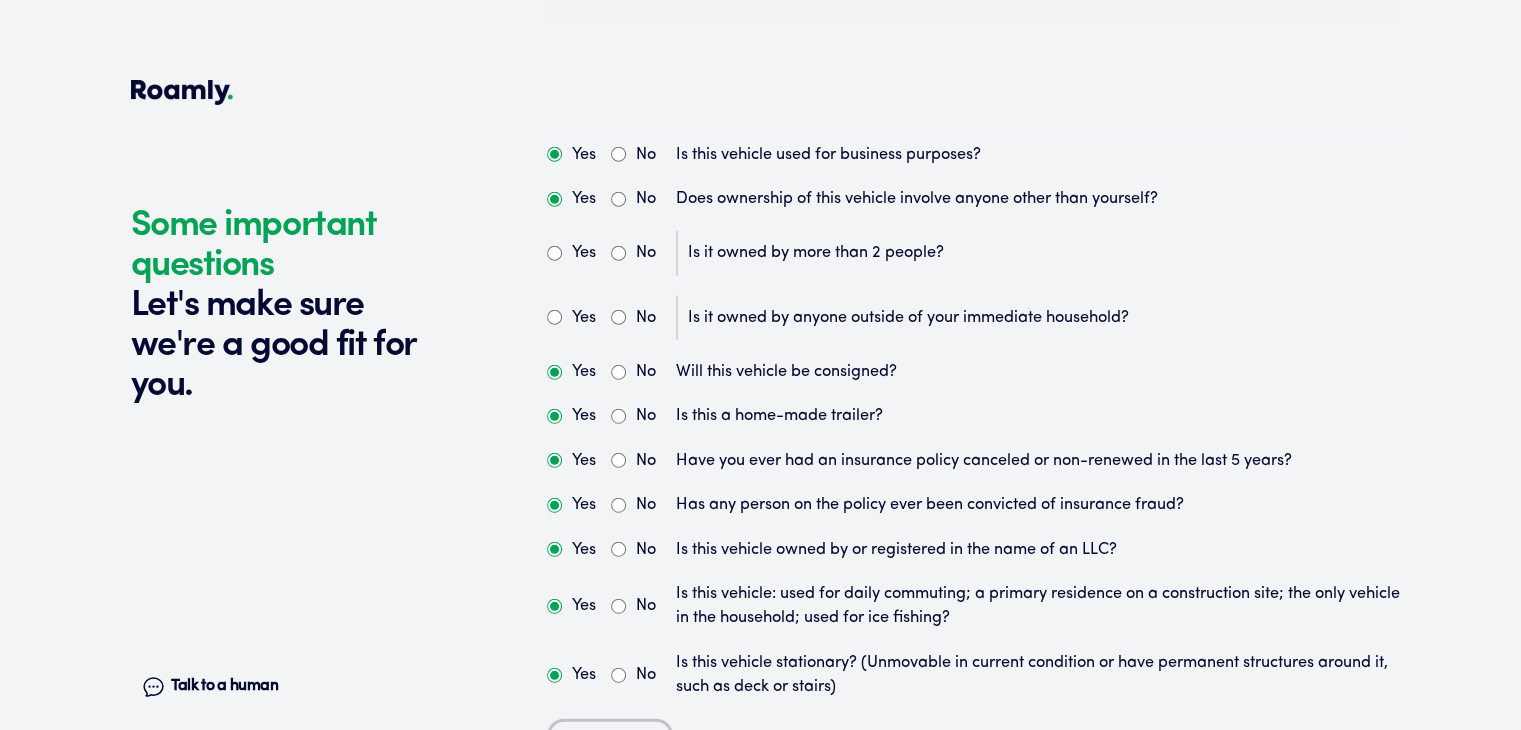 click on "No" at bounding box center (618, 253) 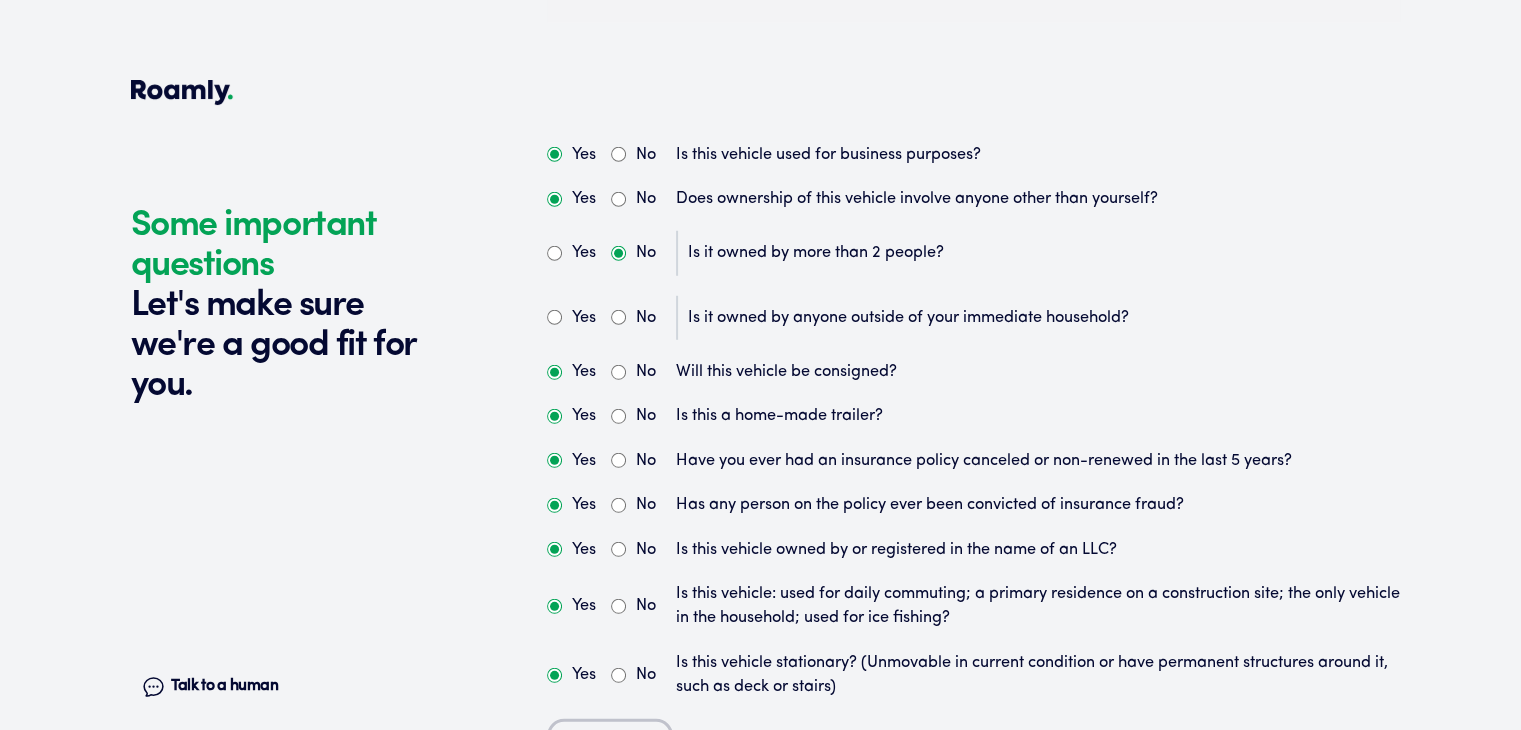 radio on "true" 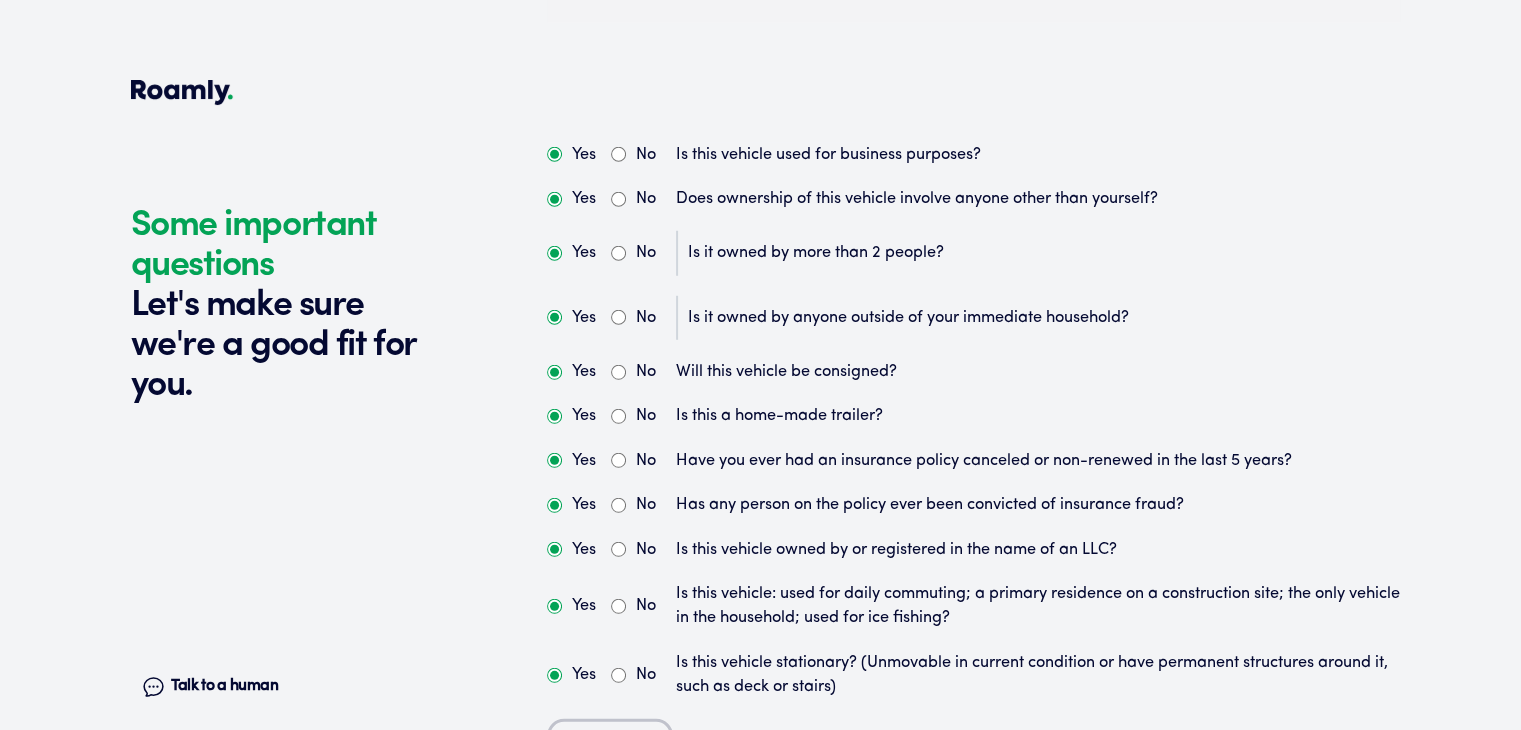 click on "No" at bounding box center (618, 317) 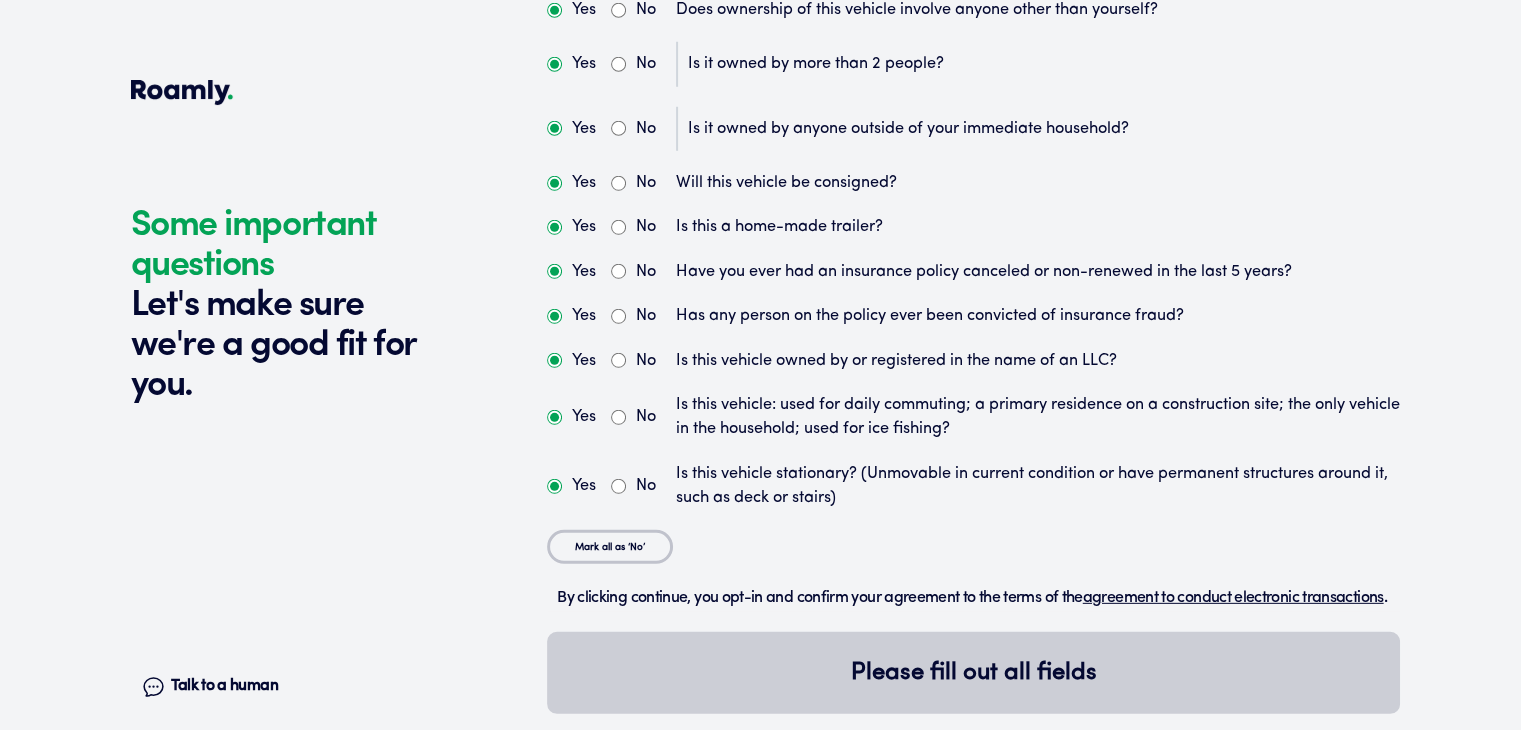 scroll, scrollTop: 5787, scrollLeft: 0, axis: vertical 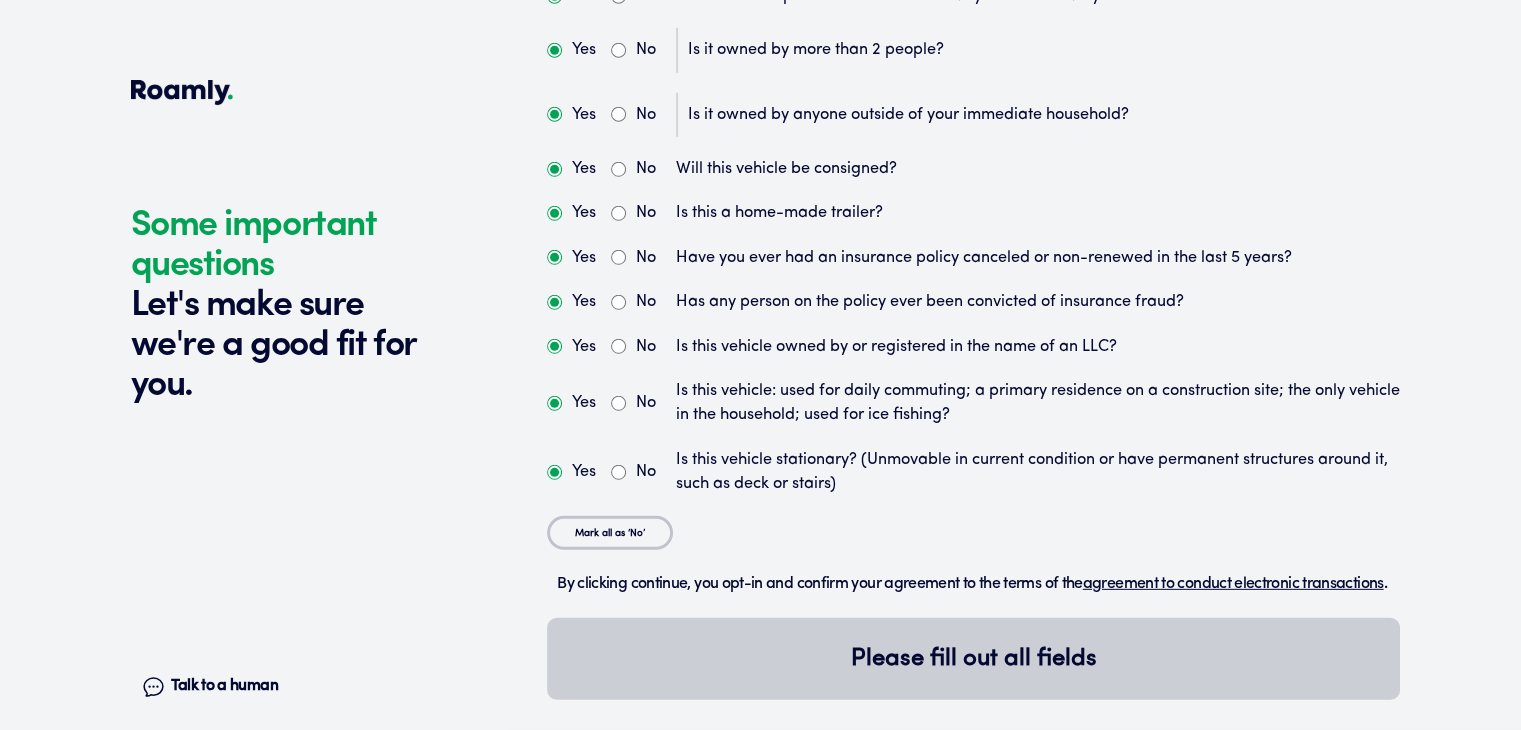 click on "No" at bounding box center (618, 213) 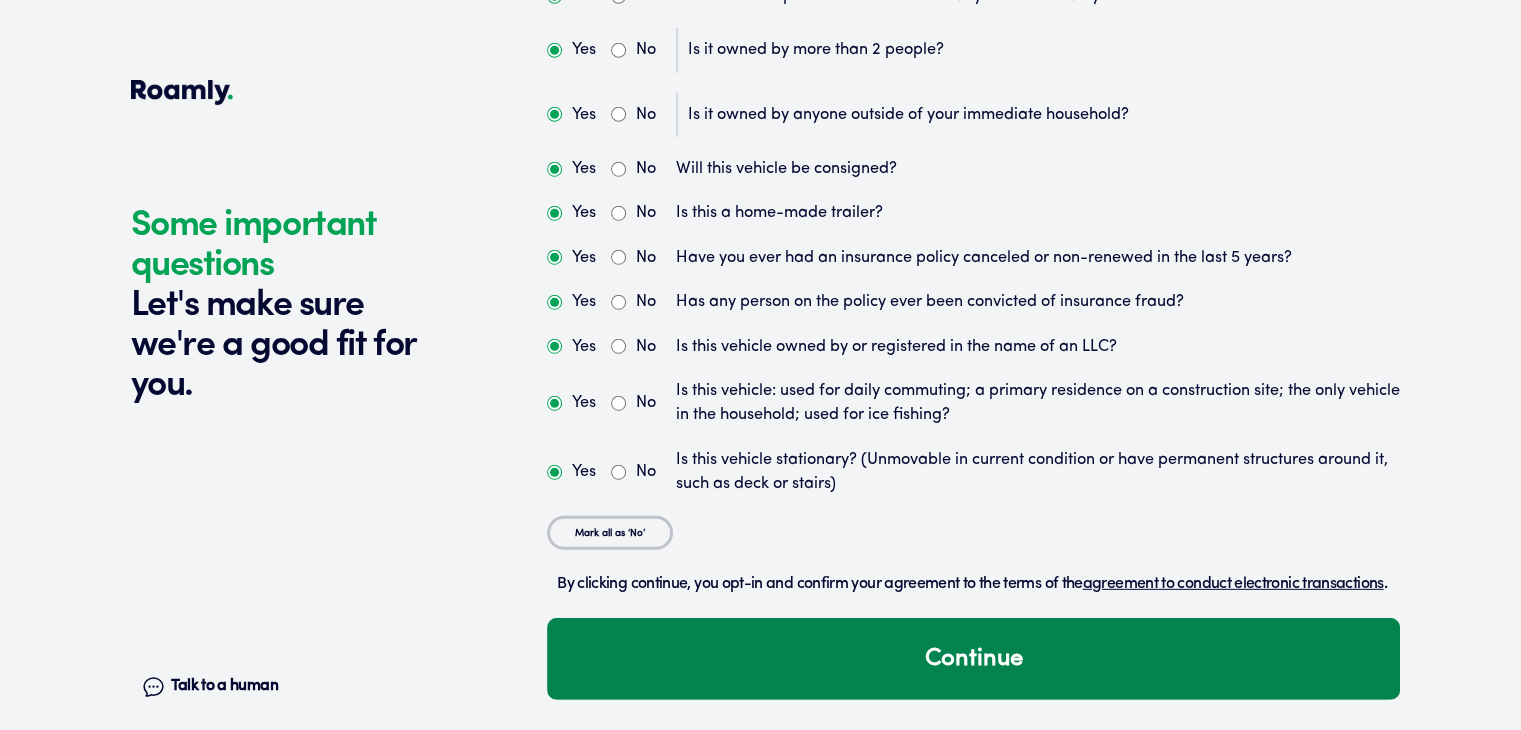 click on "Continue" at bounding box center [973, 659] 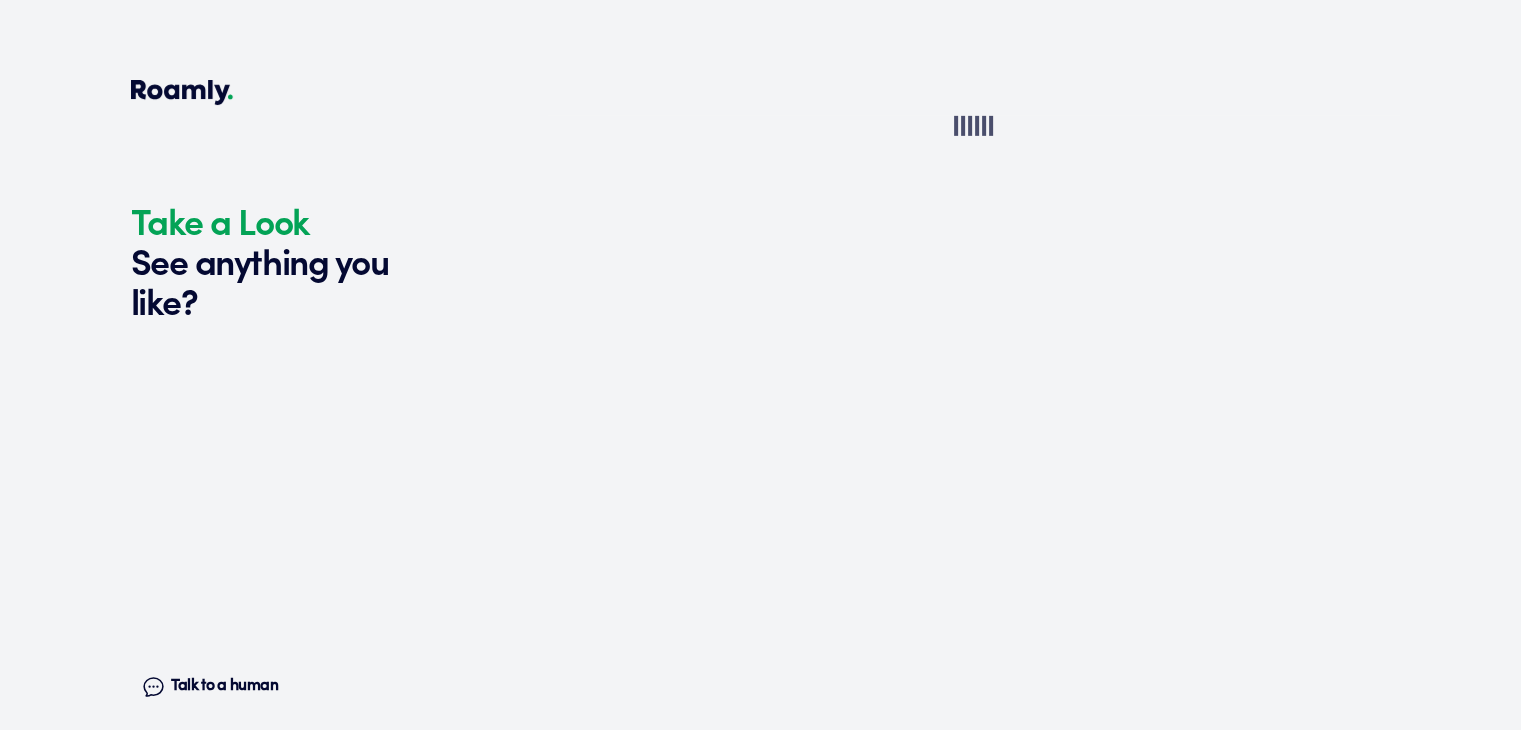 scroll, scrollTop: 6408, scrollLeft: 0, axis: vertical 